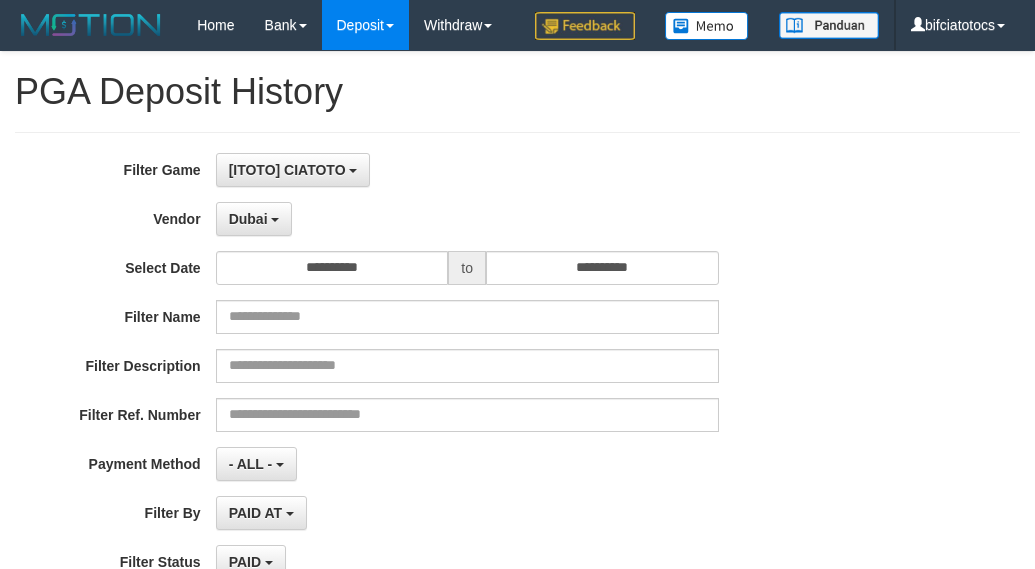 select on "**********" 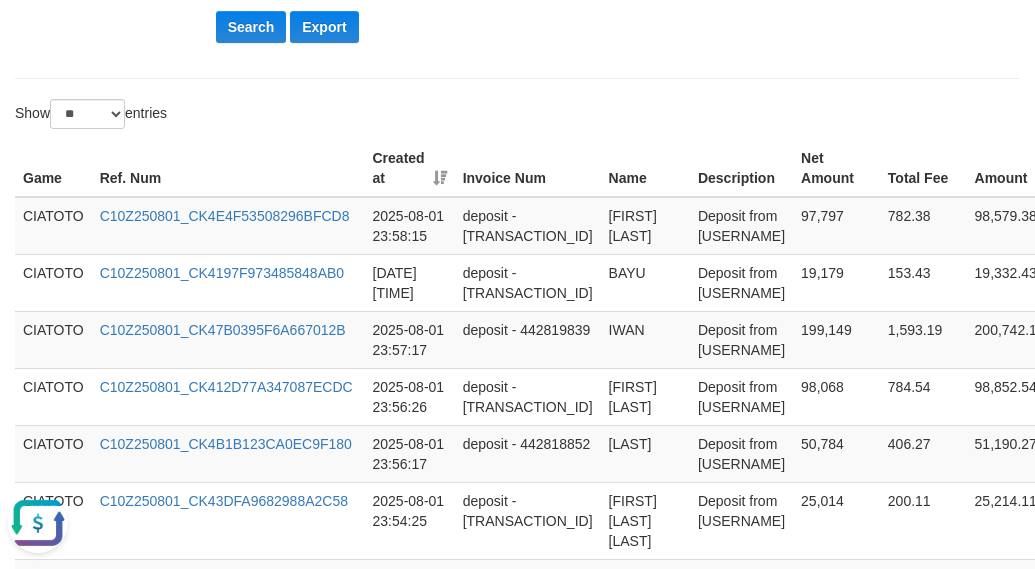scroll, scrollTop: 0, scrollLeft: 0, axis: both 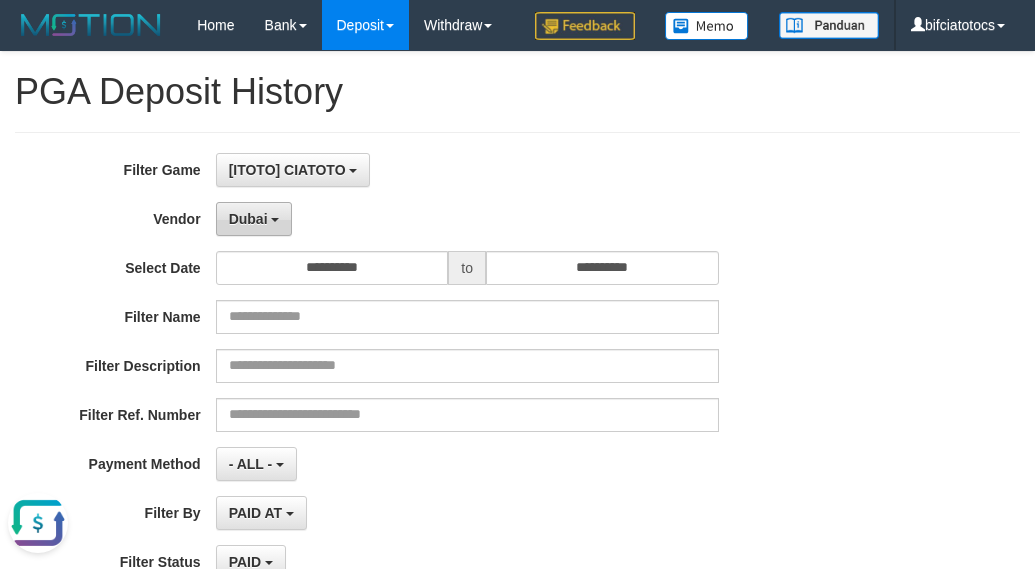 click on "Dubai" at bounding box center [248, 219] 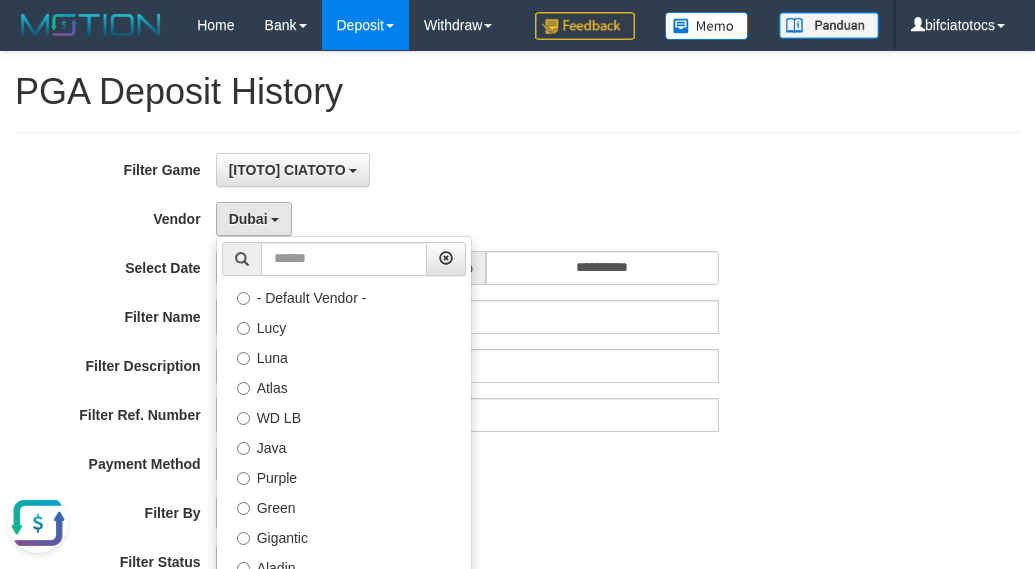 click on "**********" at bounding box center [431, 397] 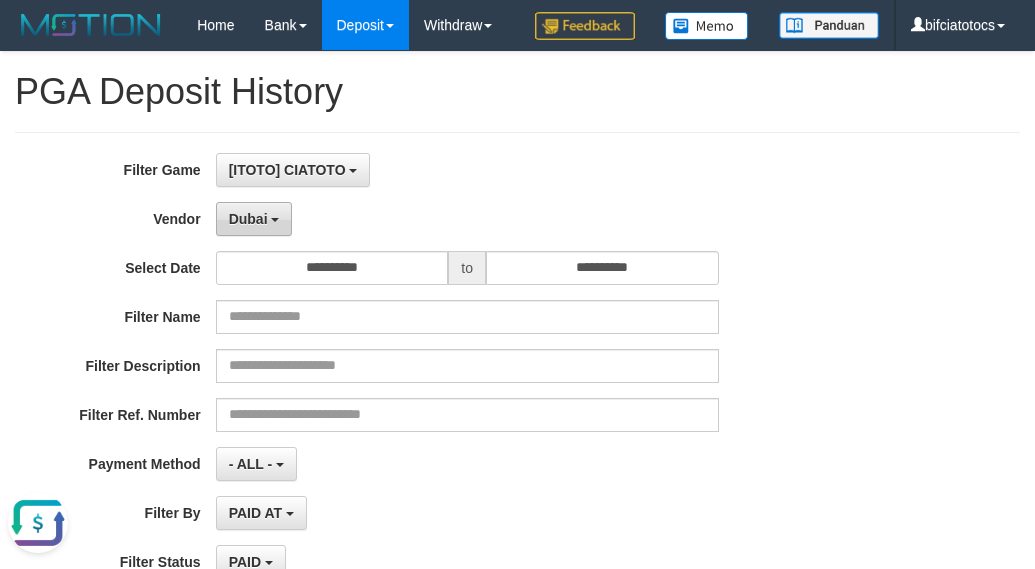 click on "Dubai" at bounding box center [248, 219] 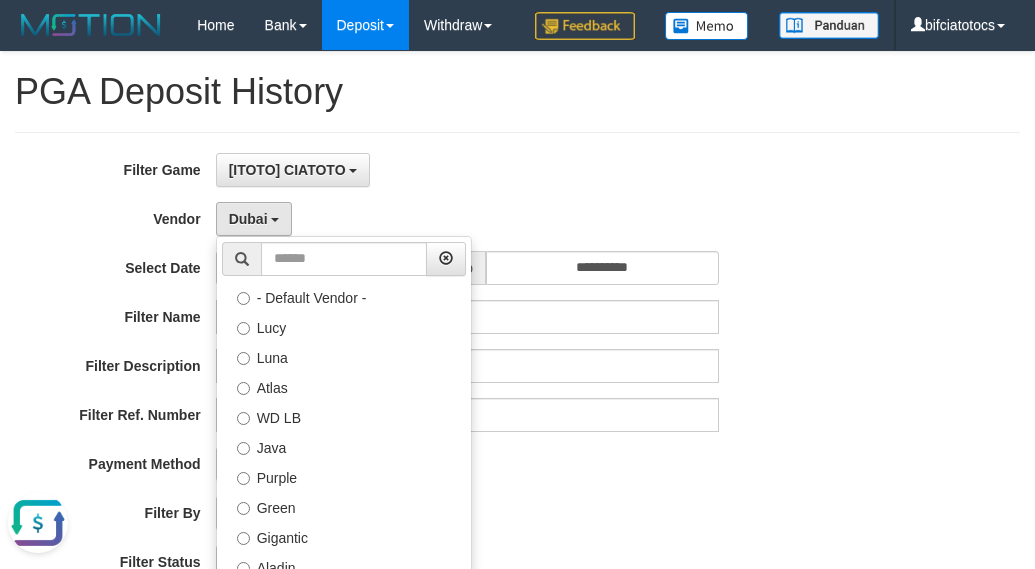 click on "**********" at bounding box center (431, 397) 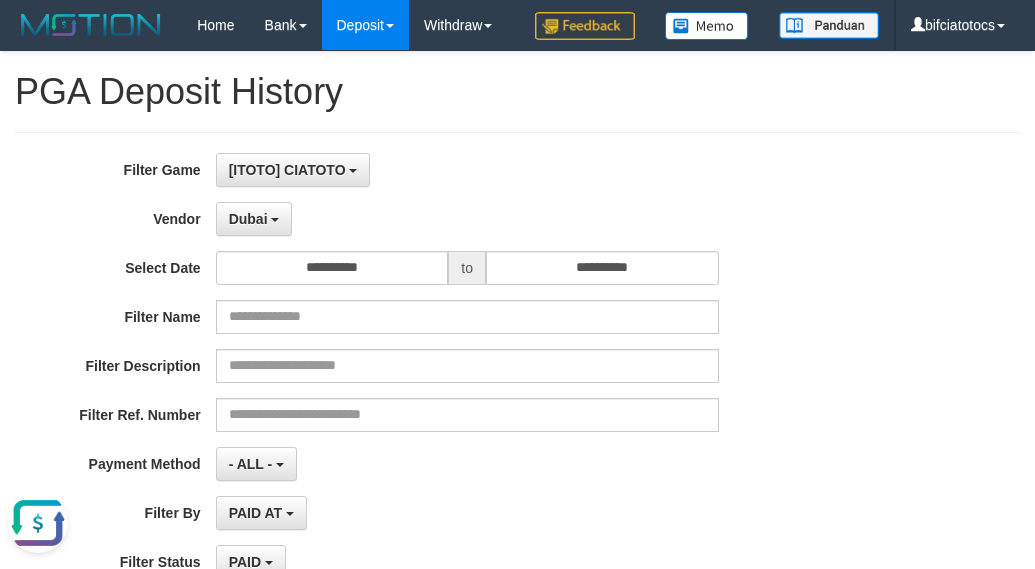 click on "**********" at bounding box center (431, 397) 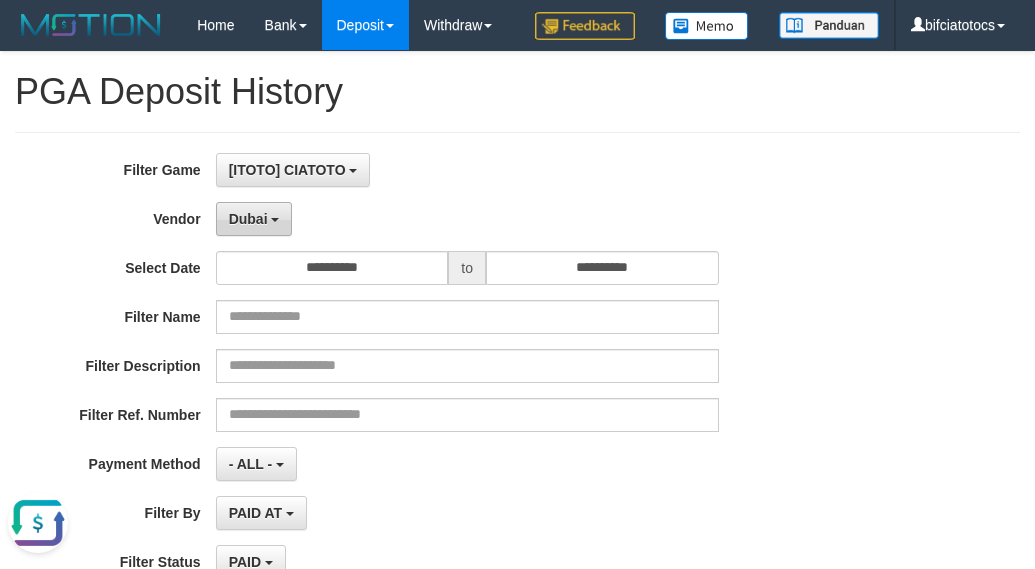 click on "Dubai" at bounding box center [248, 219] 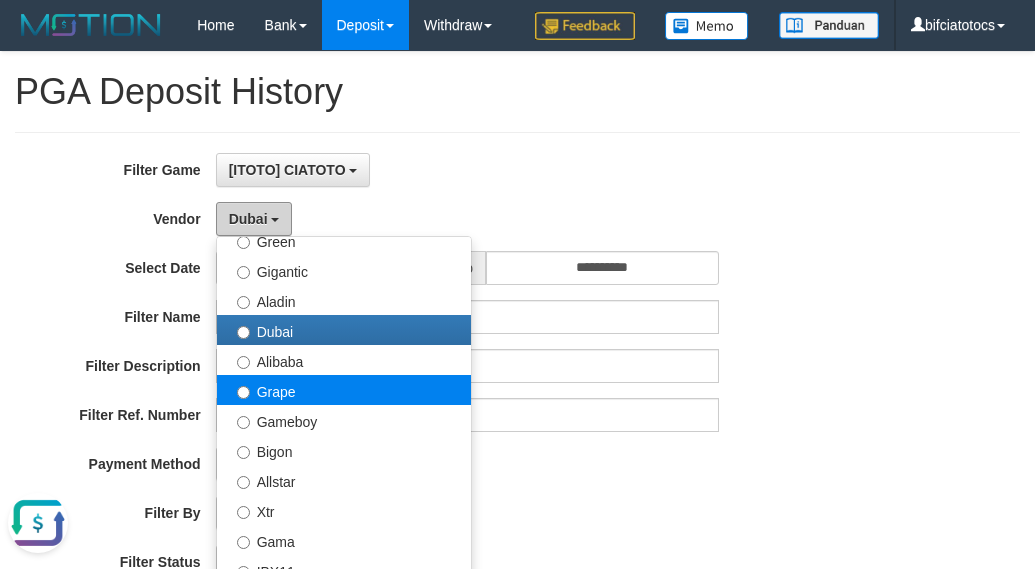 scroll, scrollTop: 267, scrollLeft: 0, axis: vertical 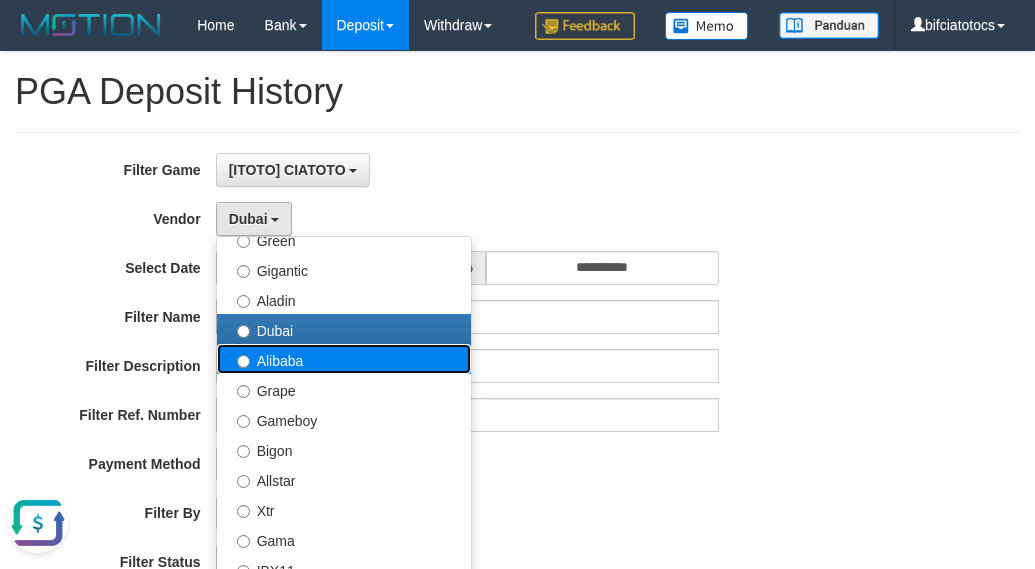 click on "Alibaba" at bounding box center (344, 359) 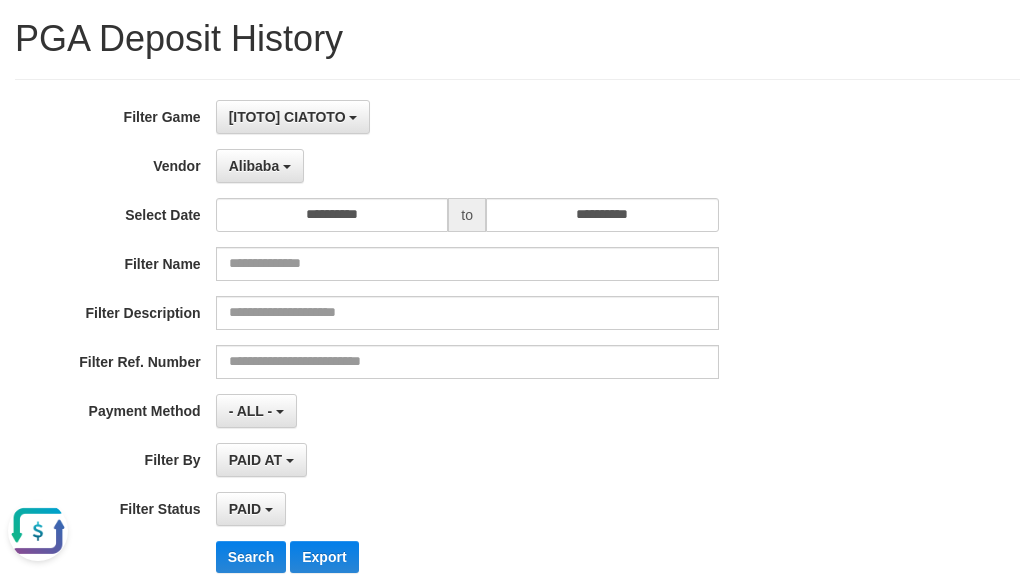 scroll, scrollTop: 133, scrollLeft: 0, axis: vertical 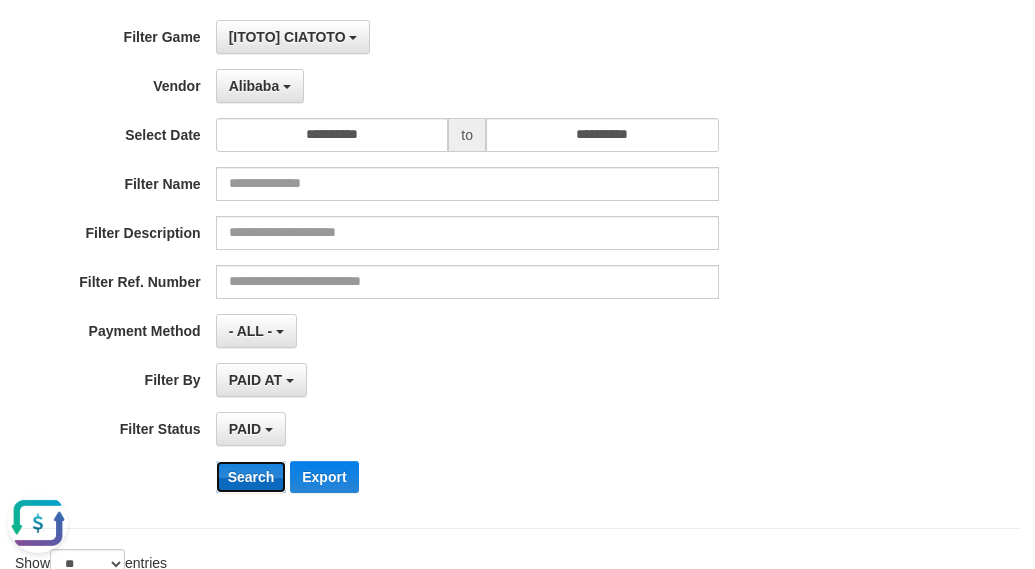 click on "Search" at bounding box center [251, 477] 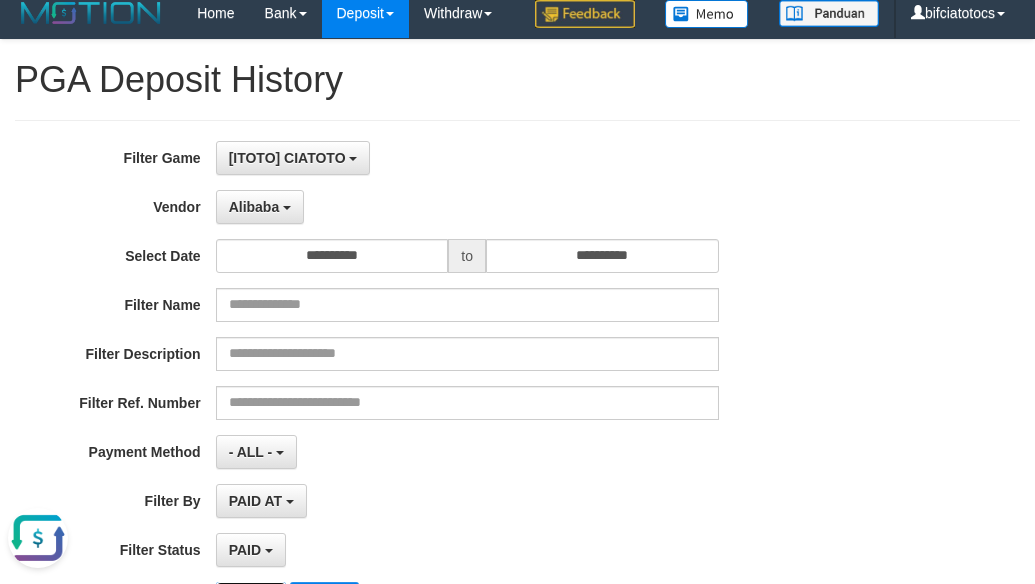 scroll, scrollTop: 0, scrollLeft: 0, axis: both 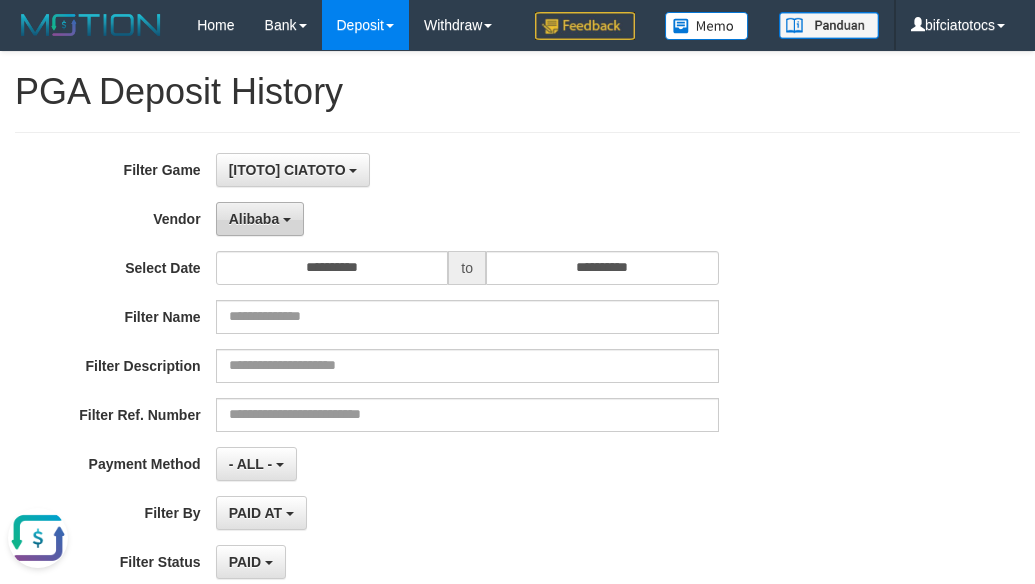 click at bounding box center (287, 220) 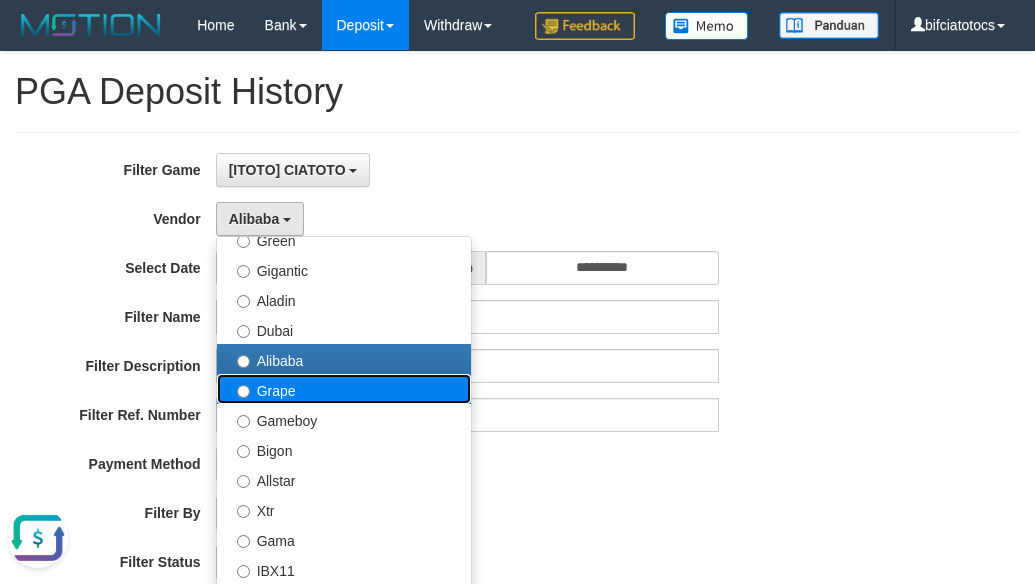 click on "Grape" at bounding box center (344, 389) 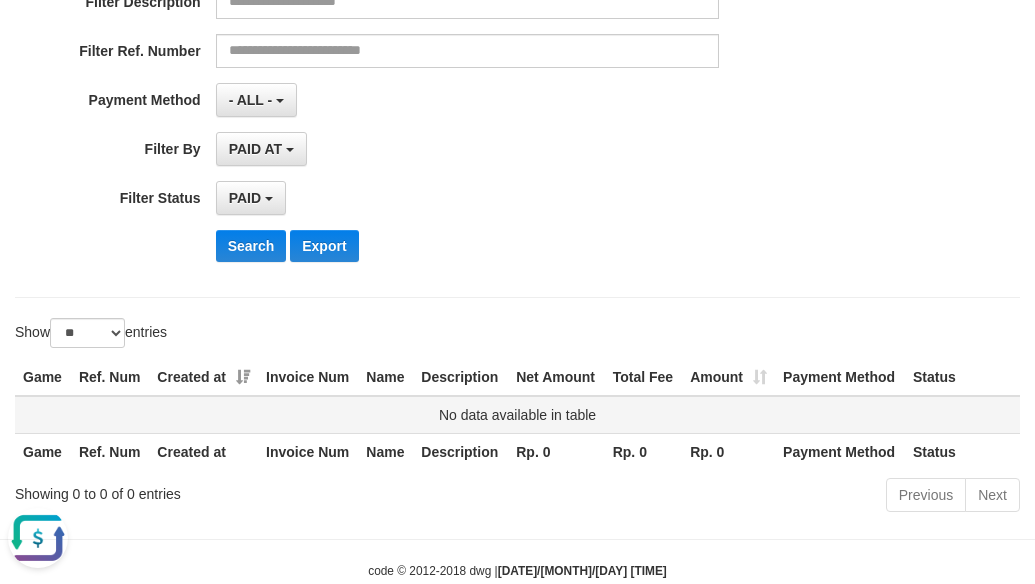 scroll, scrollTop: 400, scrollLeft: 0, axis: vertical 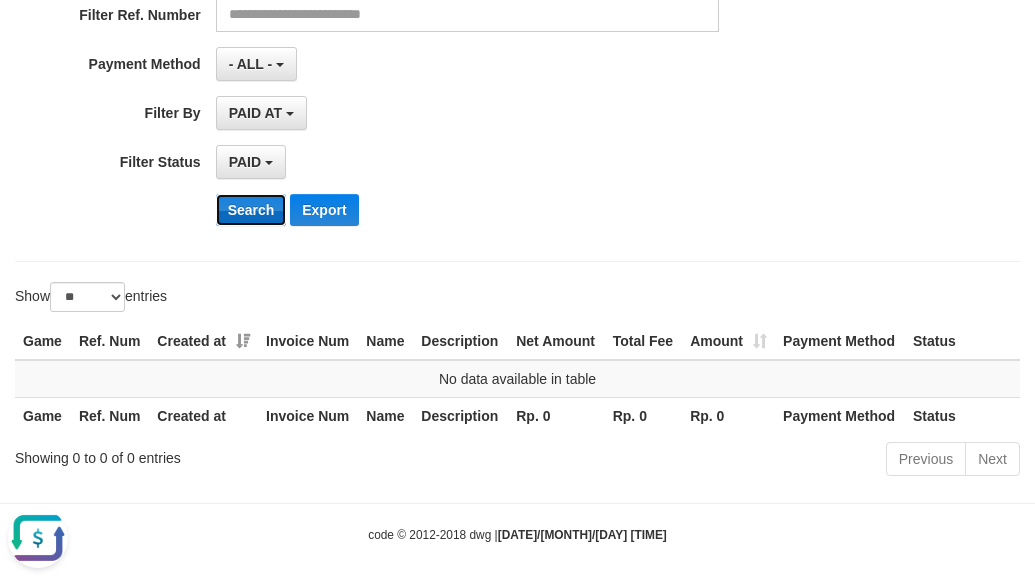click on "Search" at bounding box center [251, 210] 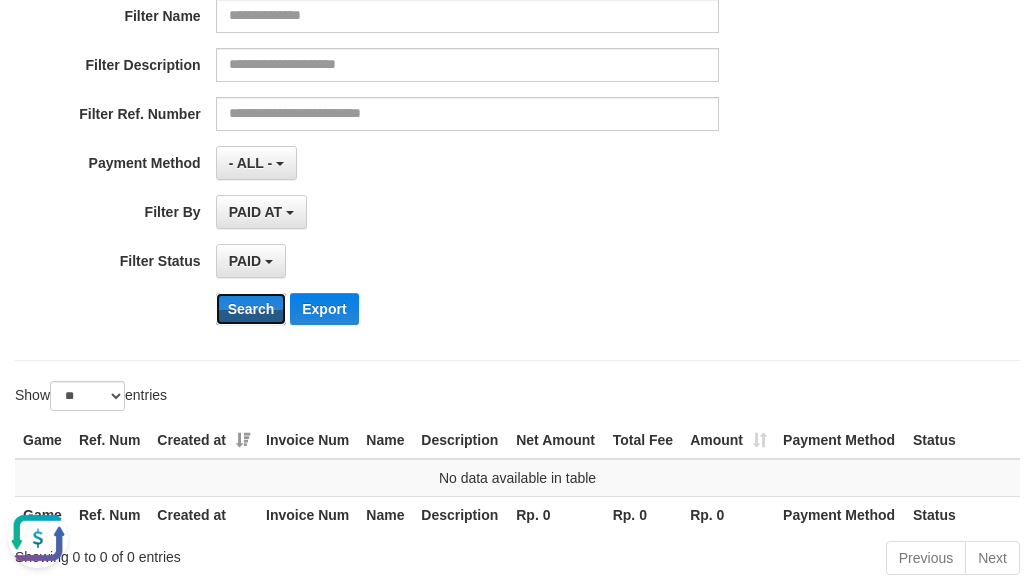 scroll, scrollTop: 0, scrollLeft: 0, axis: both 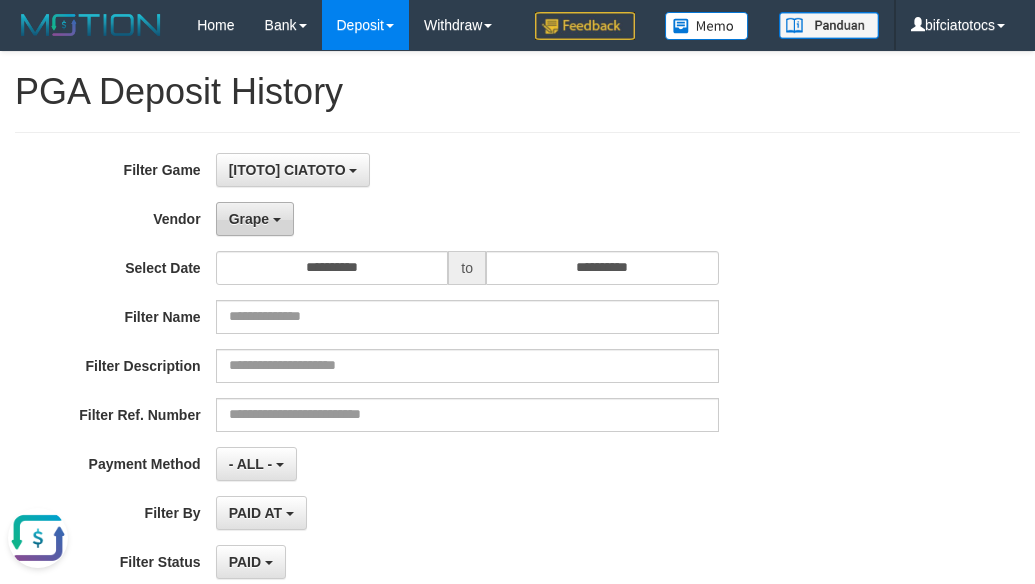 click on "Grape" at bounding box center [255, 219] 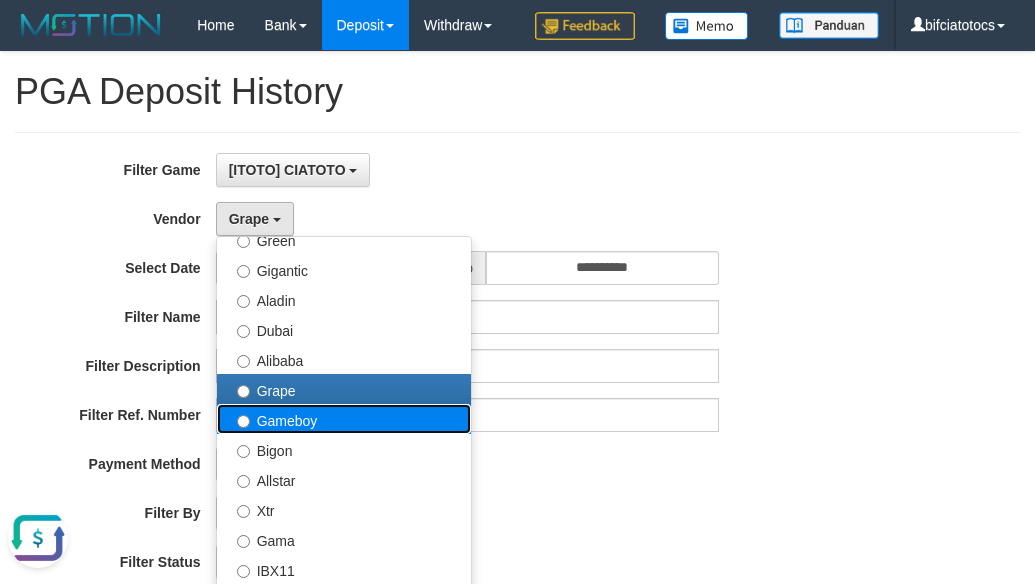 click on "Gameboy" at bounding box center [344, 419] 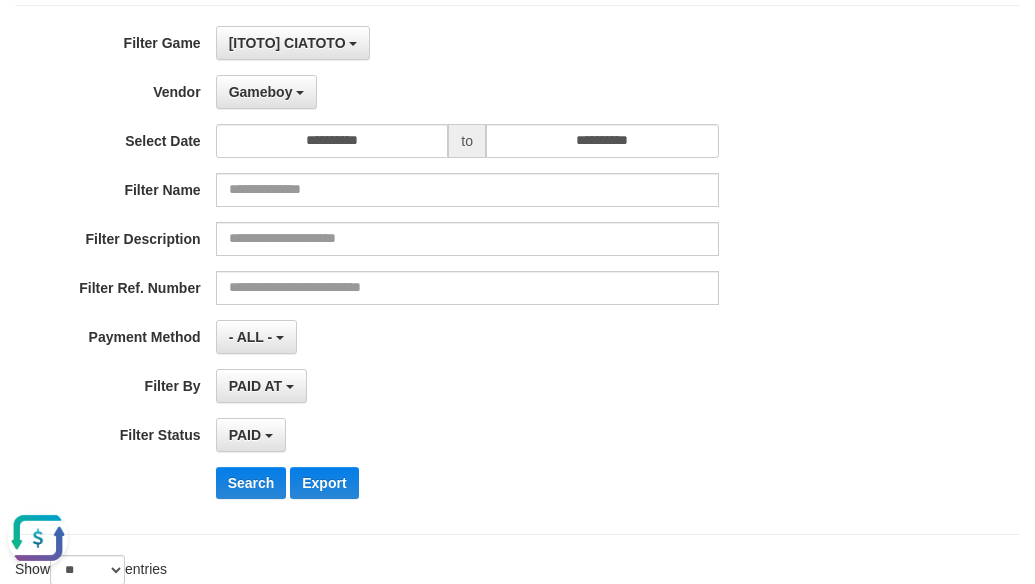 scroll, scrollTop: 133, scrollLeft: 0, axis: vertical 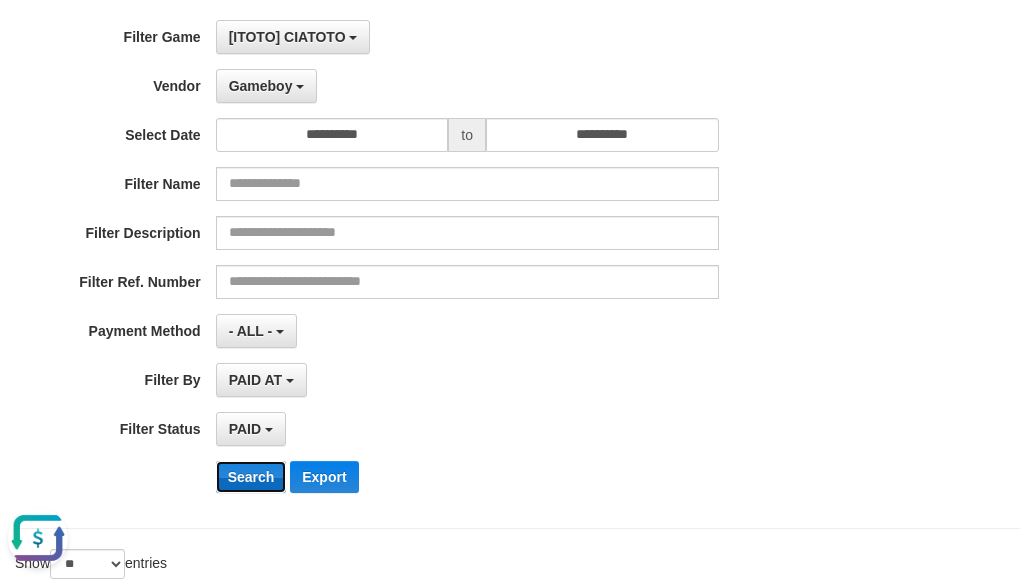 click on "Search" at bounding box center [251, 477] 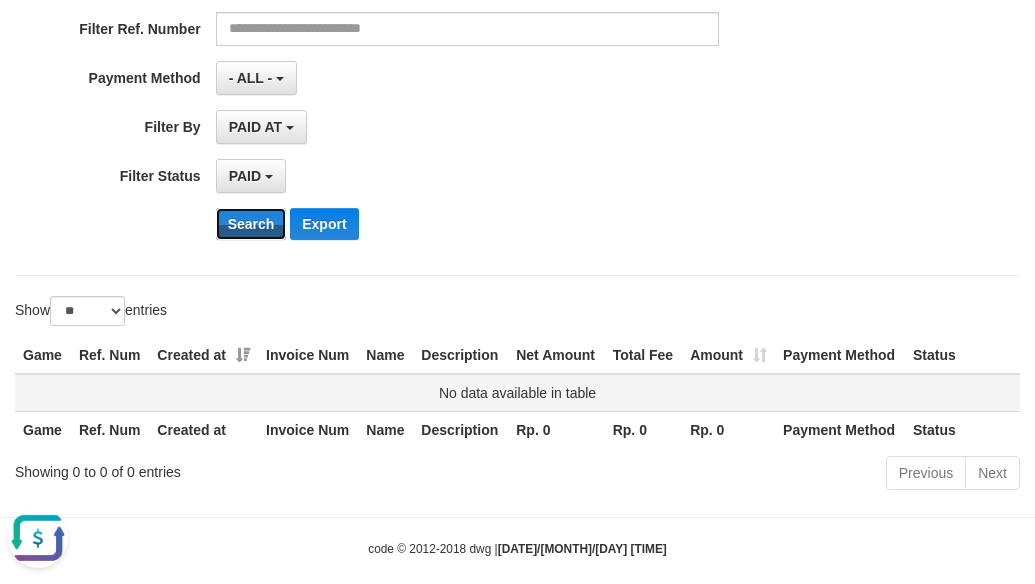 scroll, scrollTop: 400, scrollLeft: 0, axis: vertical 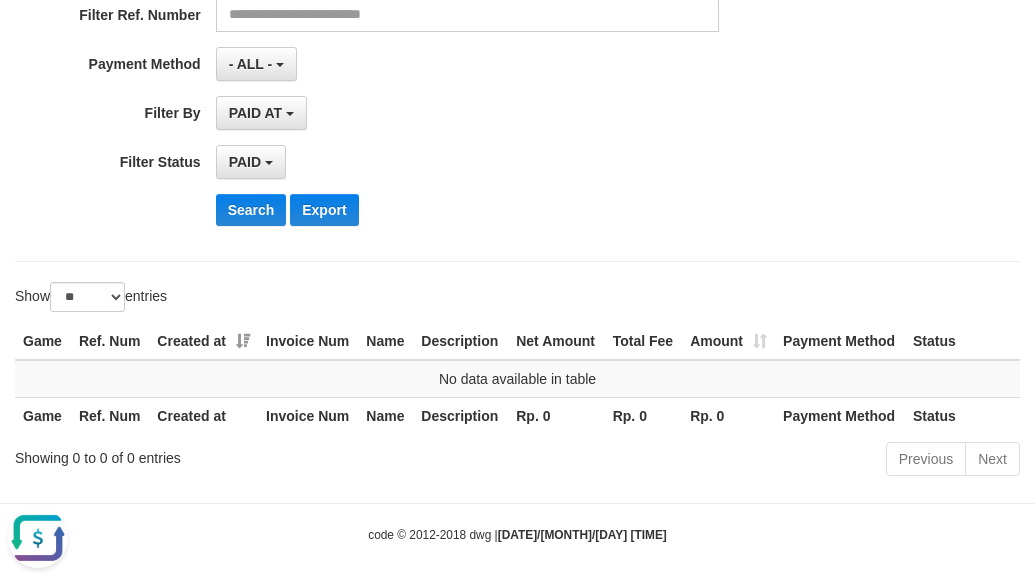 click on "**********" at bounding box center [431, -3] 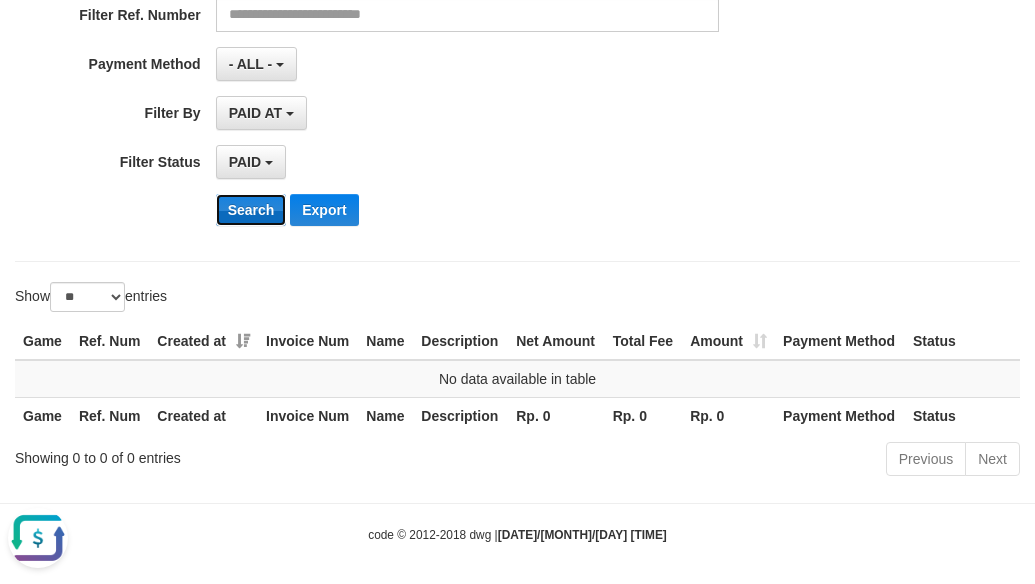 click on "Search" at bounding box center [251, 210] 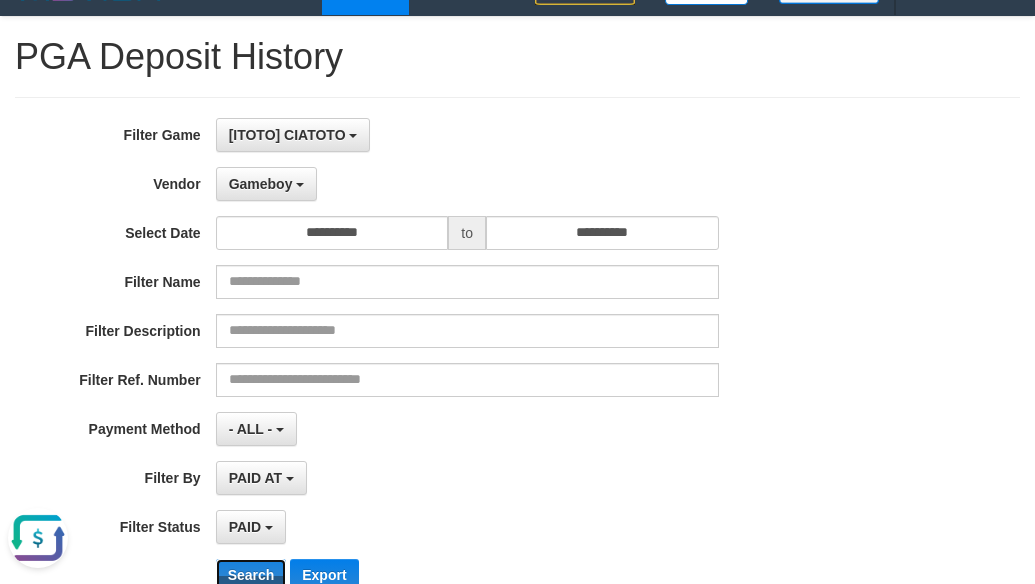 scroll, scrollTop: 0, scrollLeft: 0, axis: both 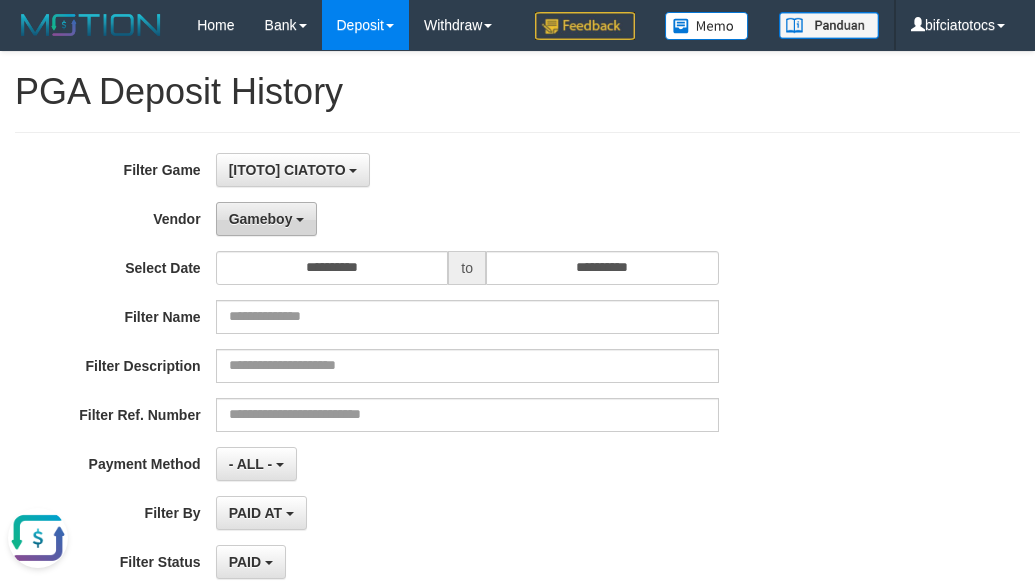 click on "Gameboy" at bounding box center [261, 219] 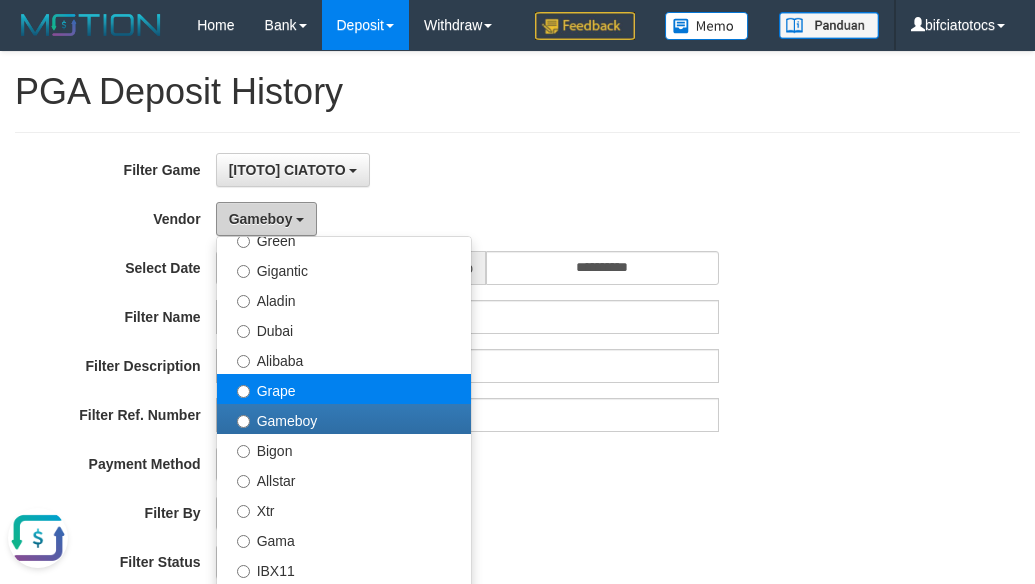 scroll, scrollTop: 400, scrollLeft: 0, axis: vertical 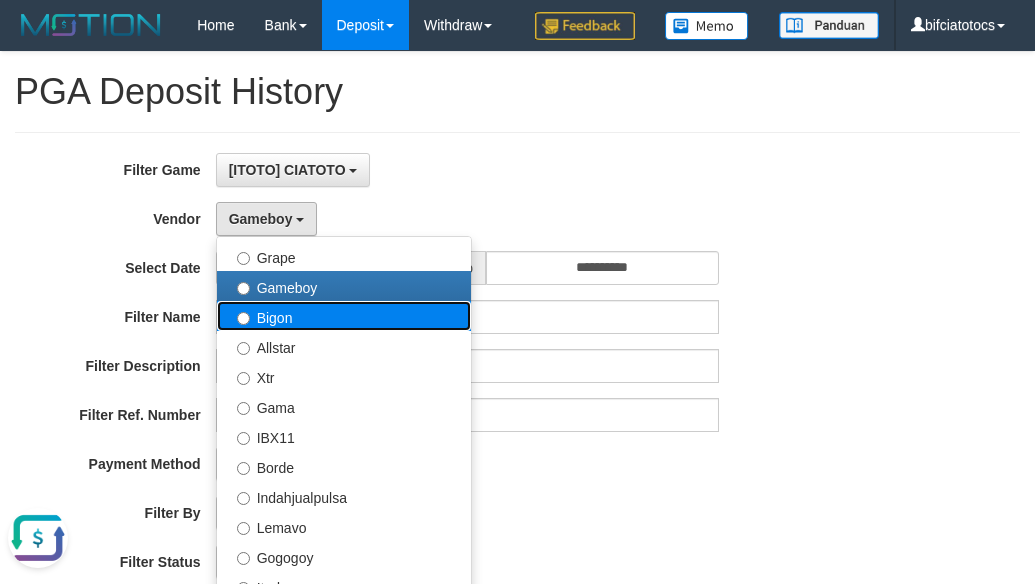 click on "Bigon" at bounding box center (344, 316) 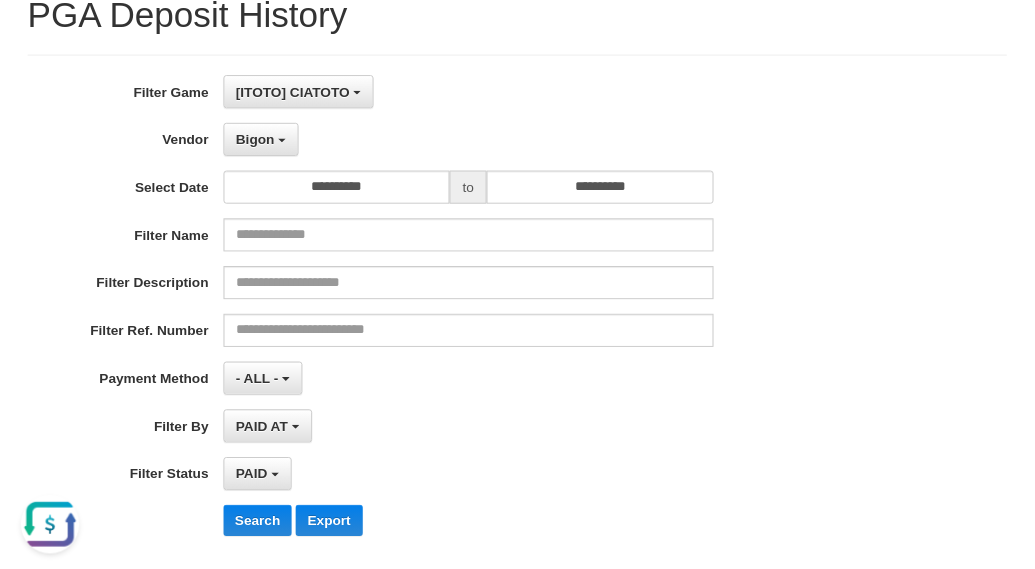 scroll, scrollTop: 267, scrollLeft: 0, axis: vertical 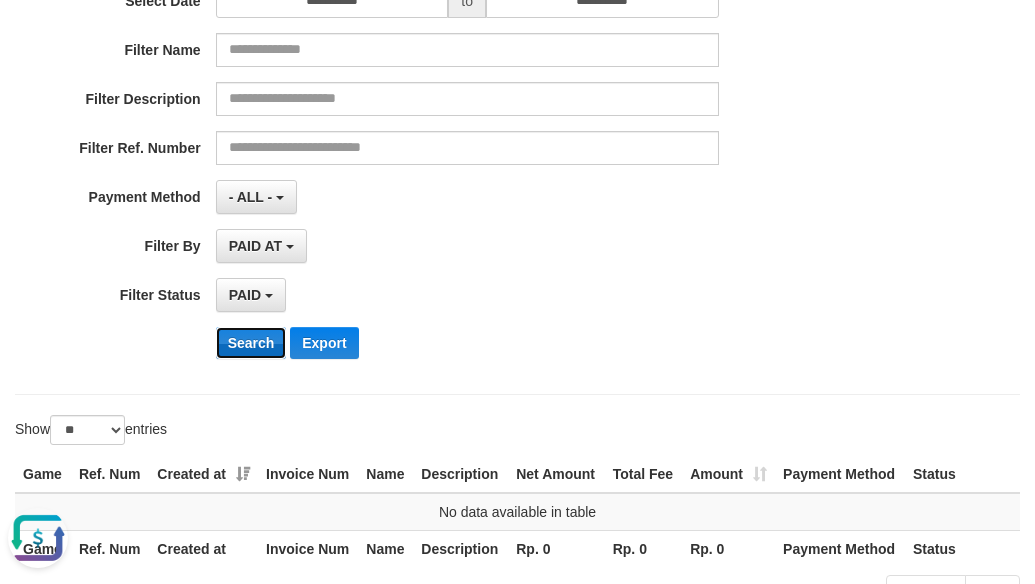 click on "Search" at bounding box center (251, 343) 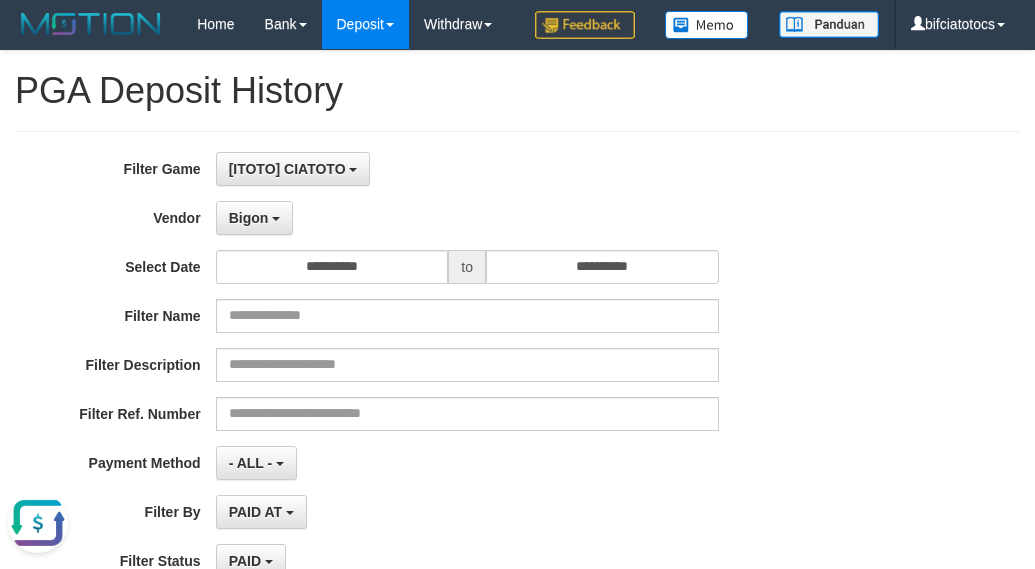 scroll, scrollTop: 0, scrollLeft: 0, axis: both 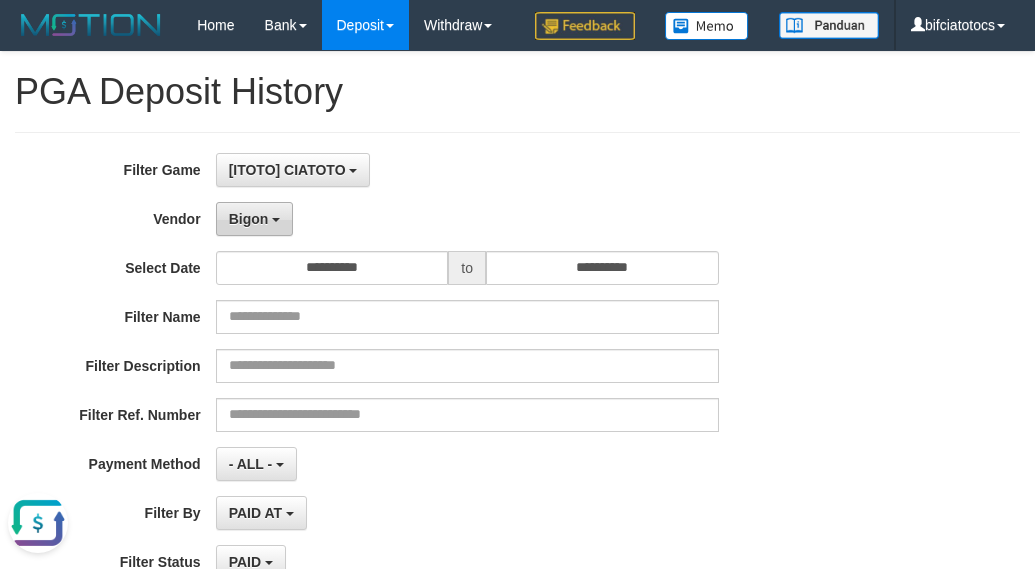 click on "Bigon" at bounding box center [255, 219] 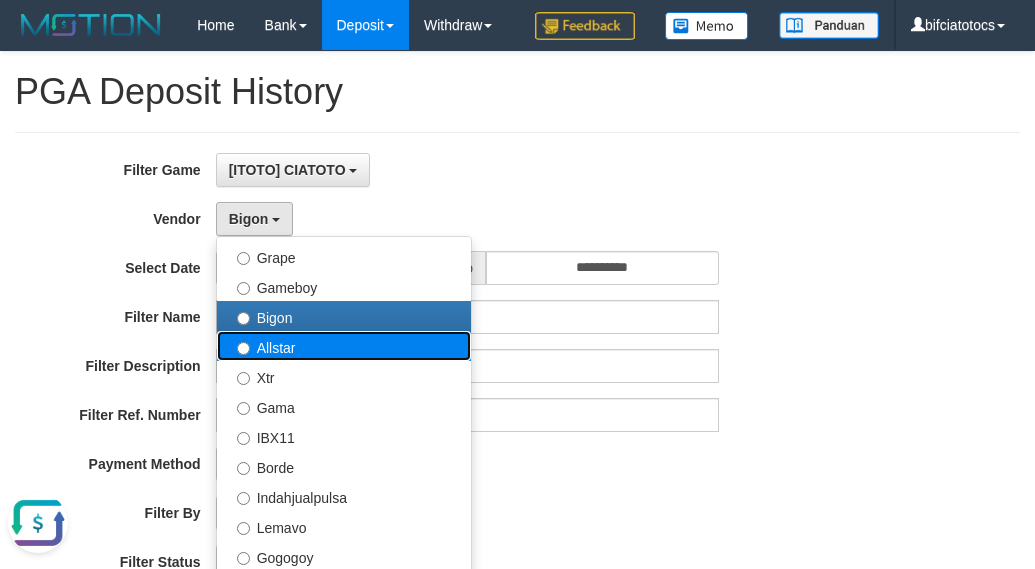 click on "Allstar" at bounding box center [344, 346] 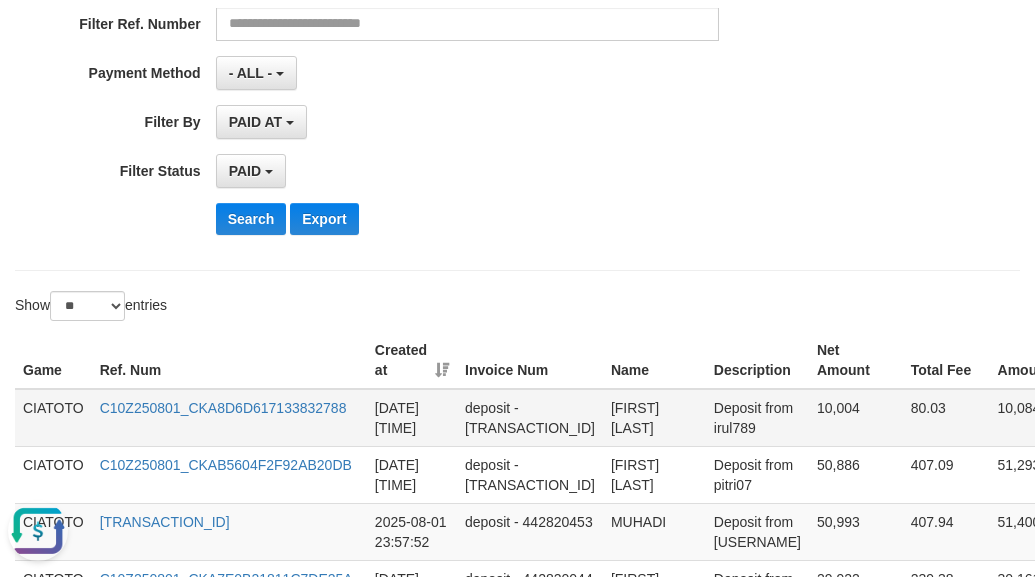 scroll, scrollTop: 400, scrollLeft: 0, axis: vertical 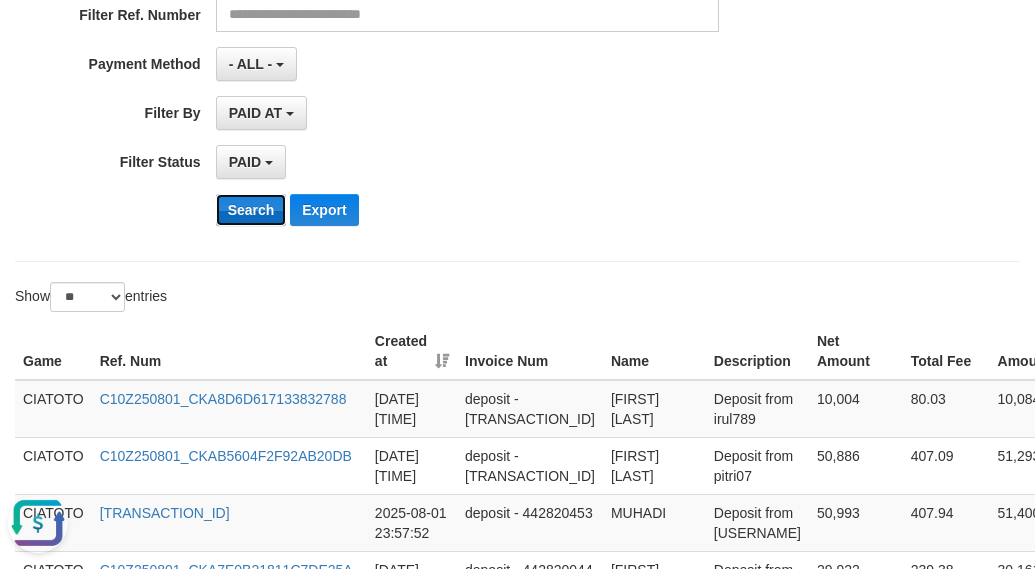 click on "Search" at bounding box center (251, 210) 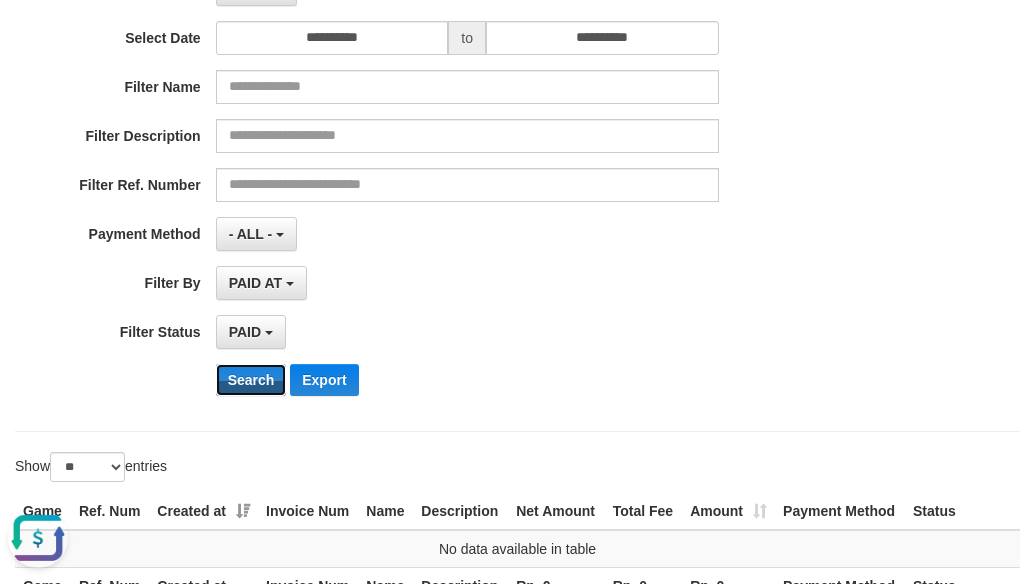 scroll, scrollTop: 133, scrollLeft: 0, axis: vertical 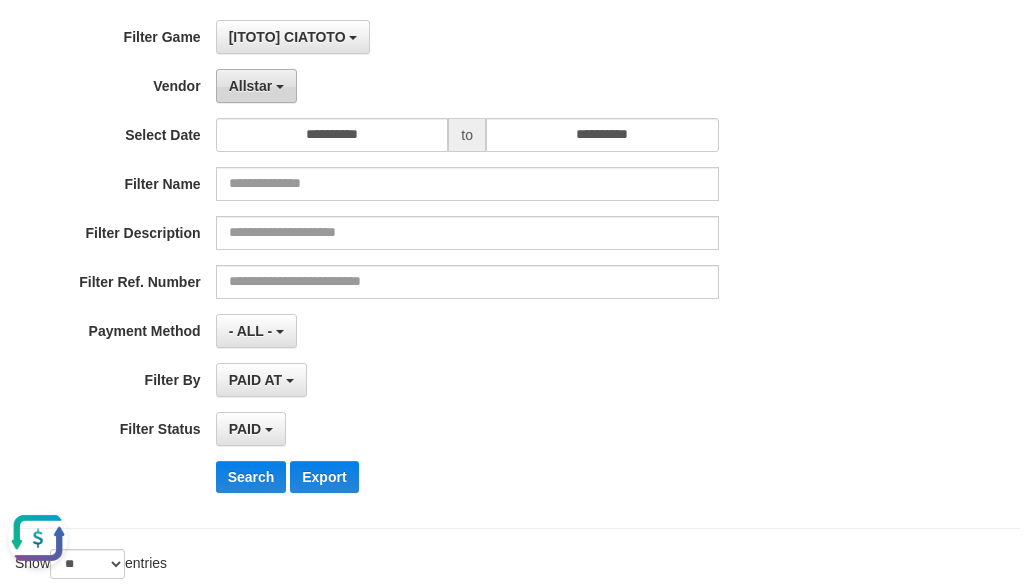 click on "Allstar" at bounding box center [256, 86] 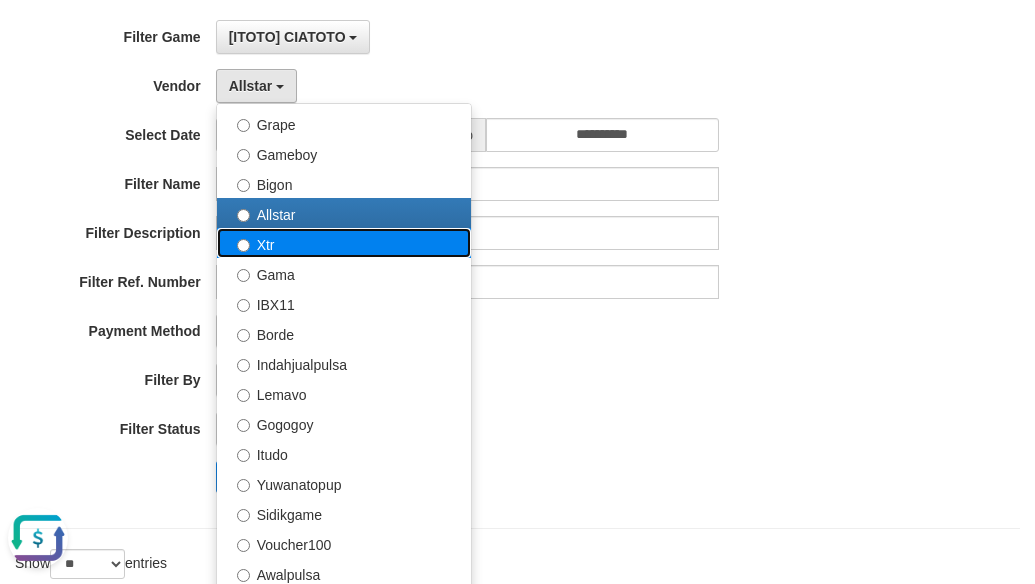 click on "Xtr" at bounding box center [344, 243] 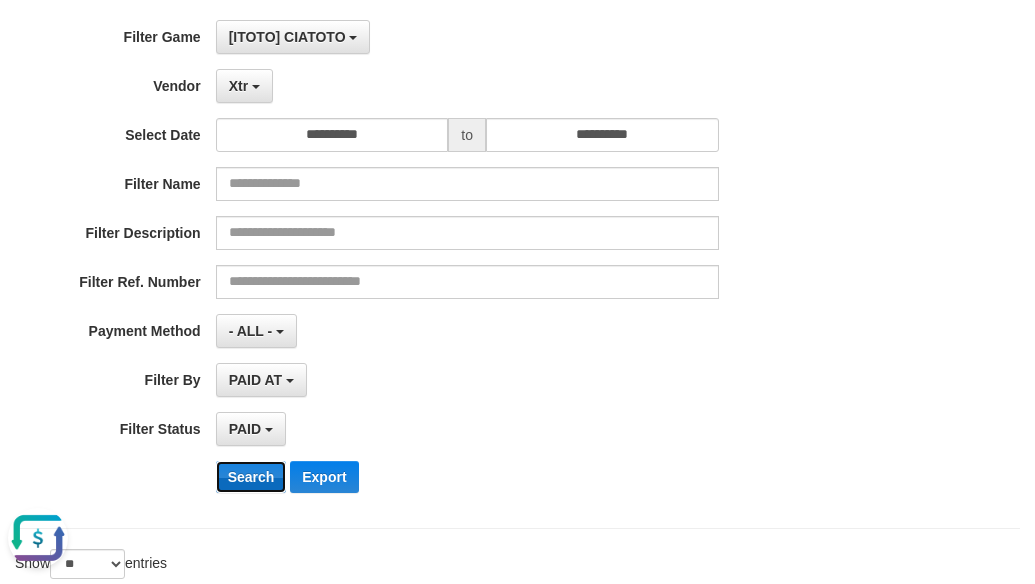 click on "Search" at bounding box center [251, 477] 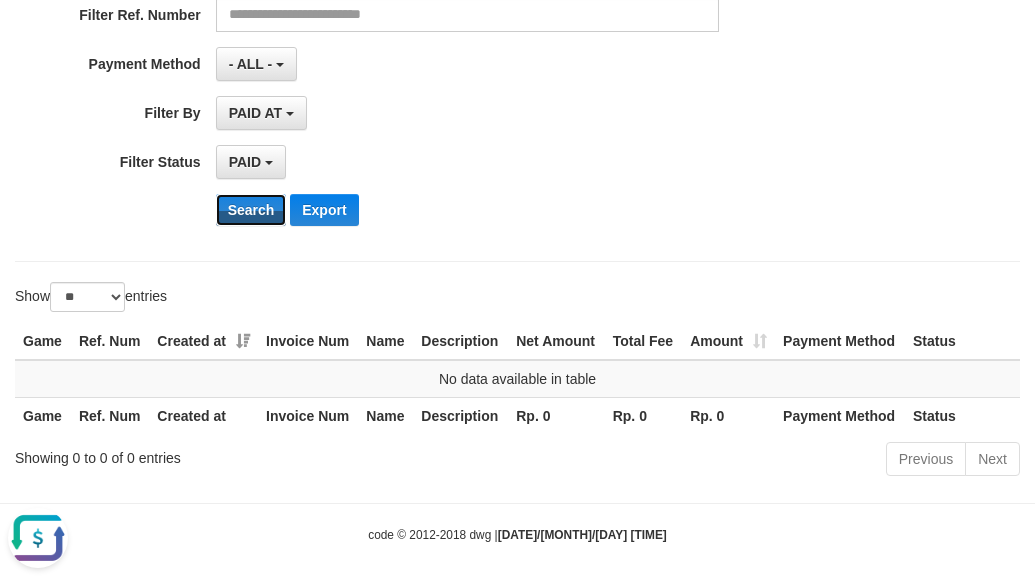 scroll, scrollTop: 133, scrollLeft: 0, axis: vertical 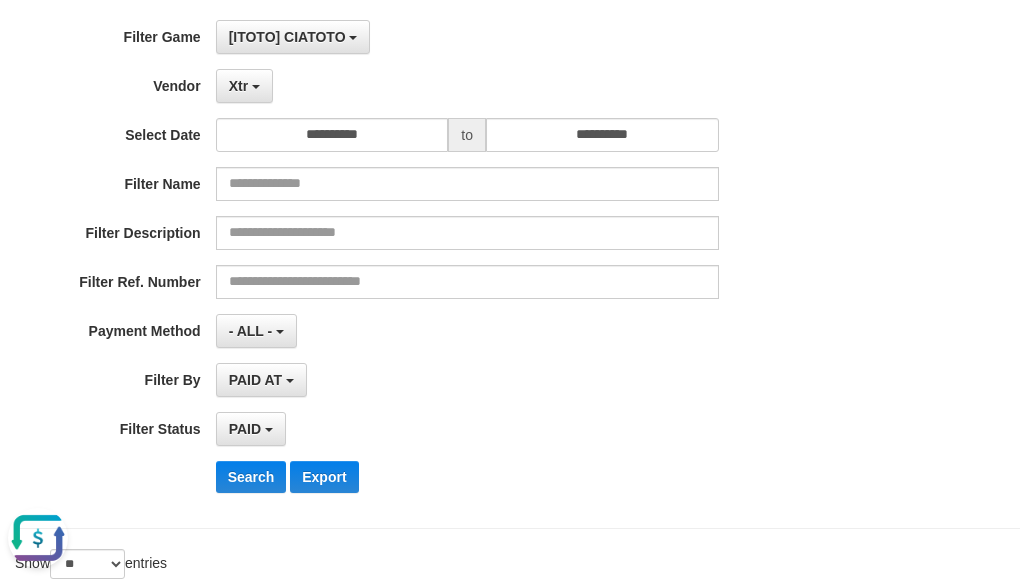 click on "Xtr - Default Vendor - [USERNAME]" at bounding box center (467, 86) 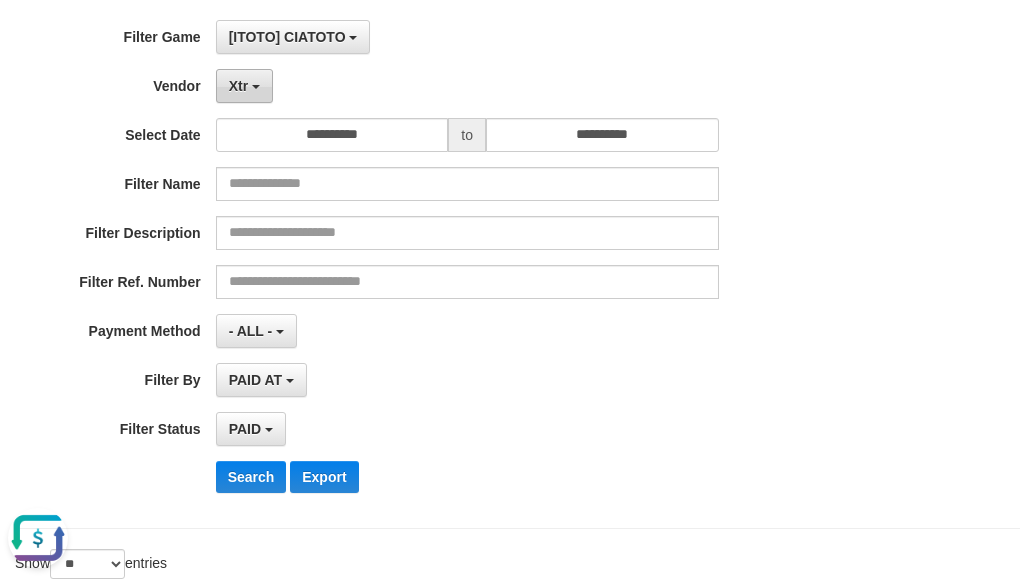 click on "Xtr" at bounding box center (244, 86) 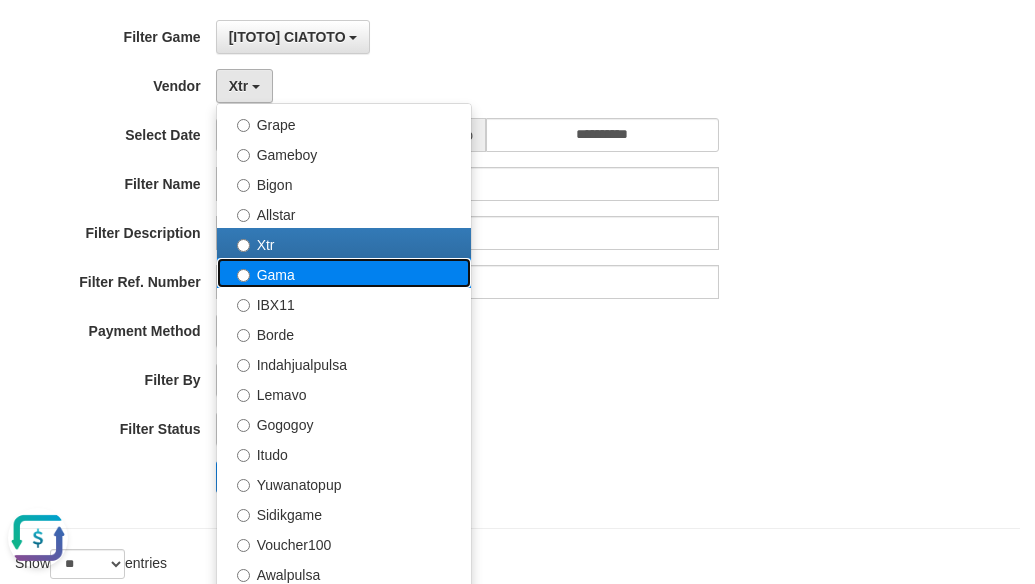 click on "Gama" at bounding box center (344, 273) 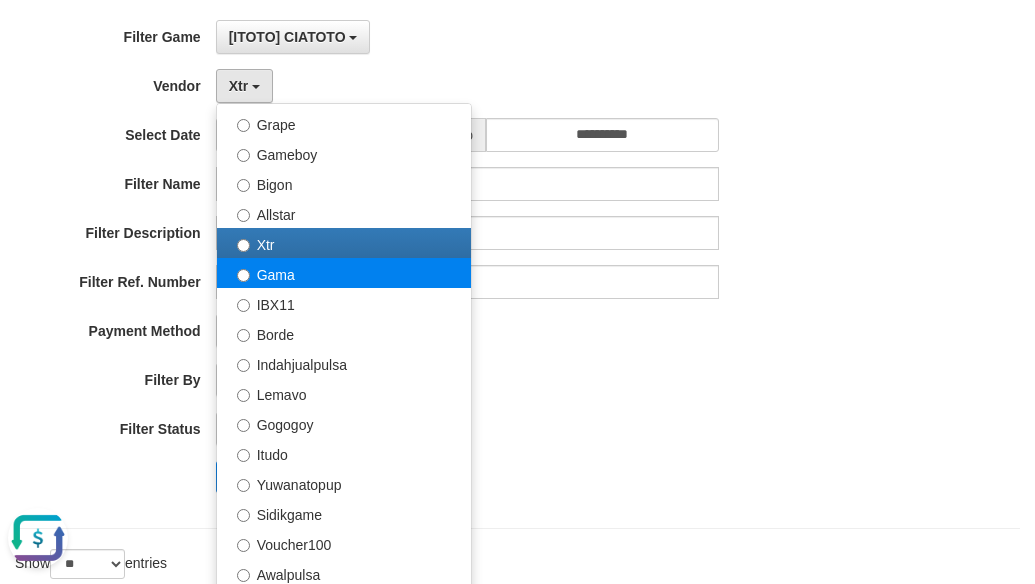 select on "**********" 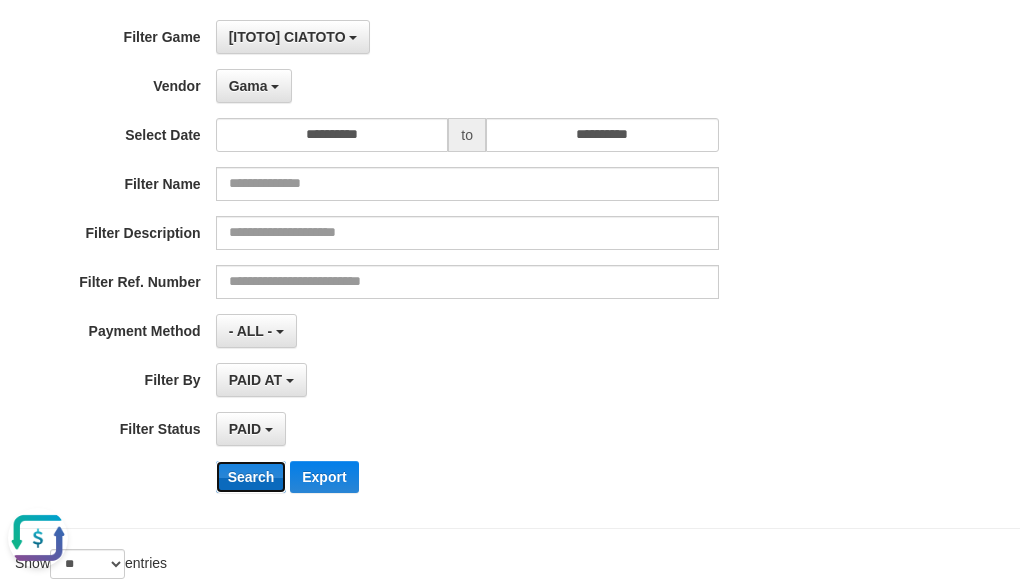 click on "Search" at bounding box center [251, 477] 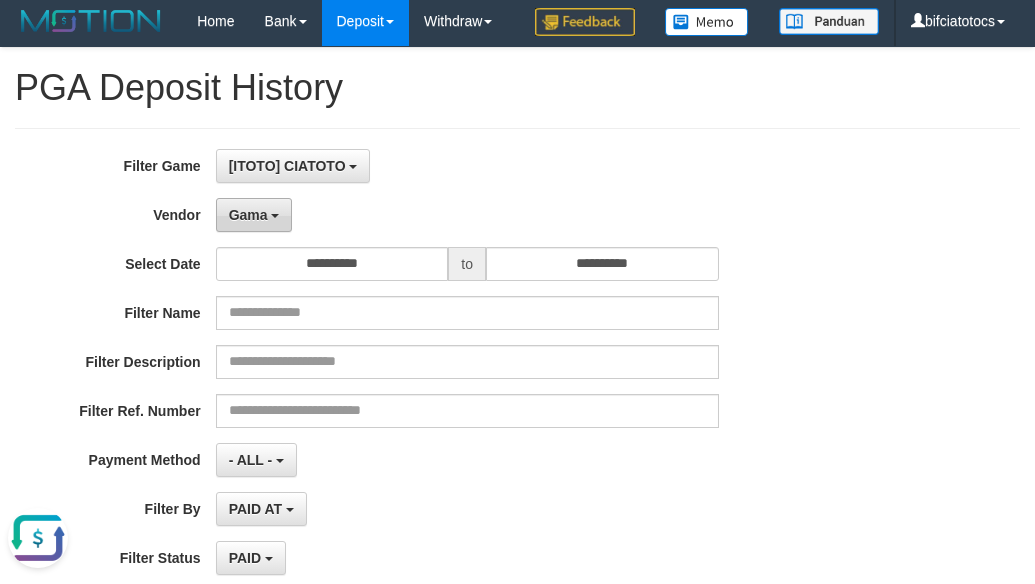 scroll, scrollTop: 0, scrollLeft: 0, axis: both 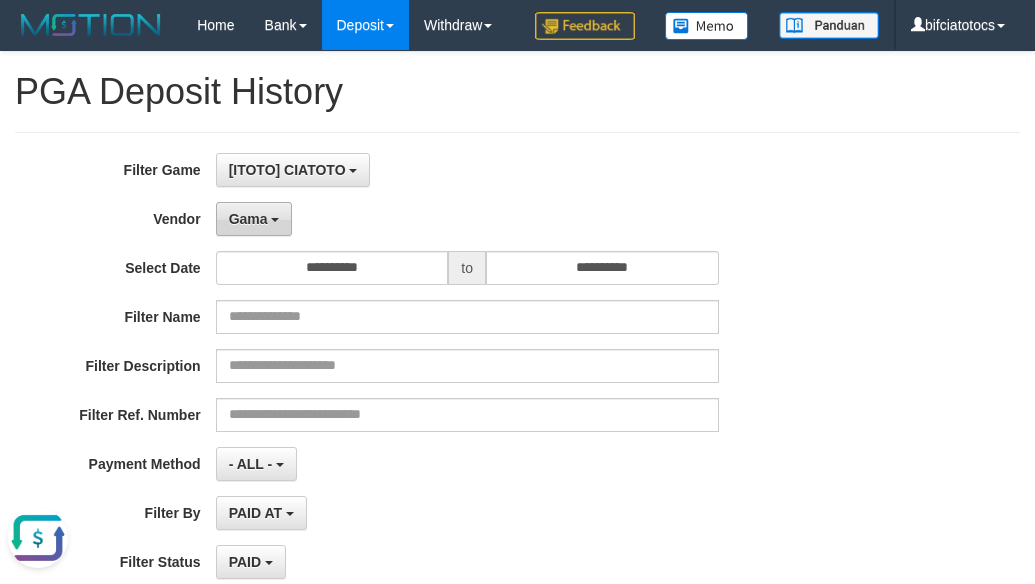 click on "Gama" at bounding box center (248, 219) 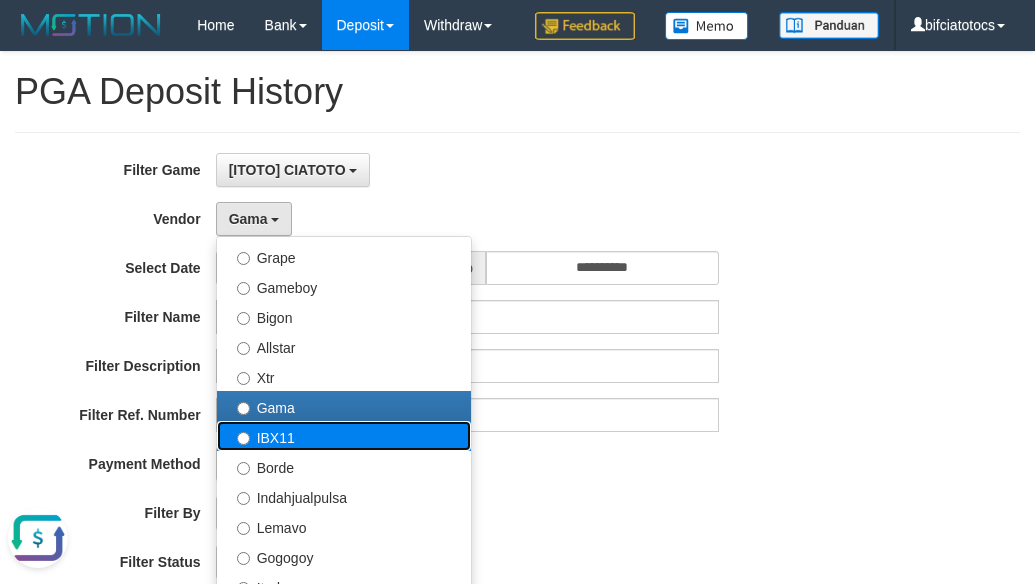 click on "IBX11" at bounding box center (344, 436) 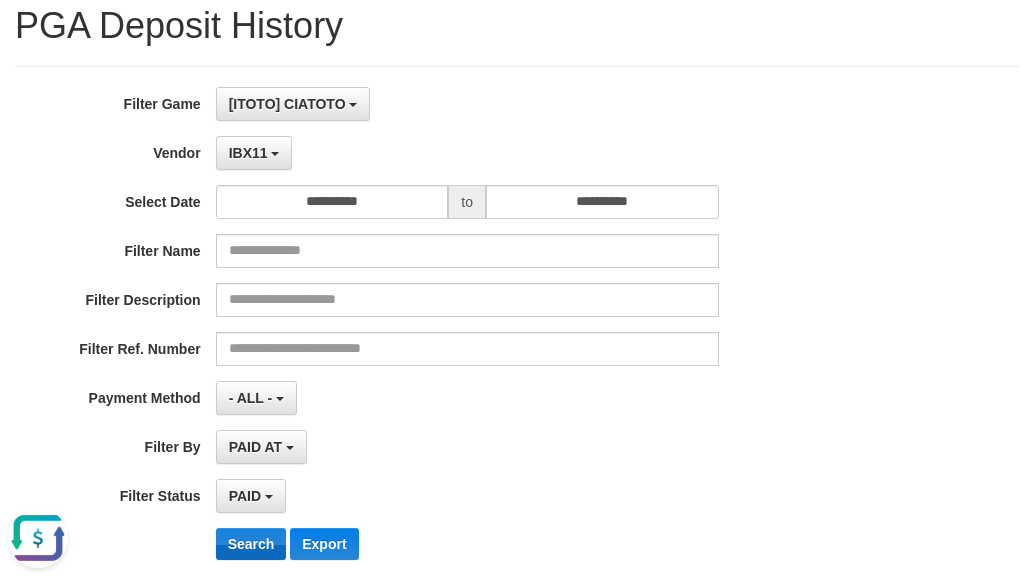 scroll, scrollTop: 133, scrollLeft: 0, axis: vertical 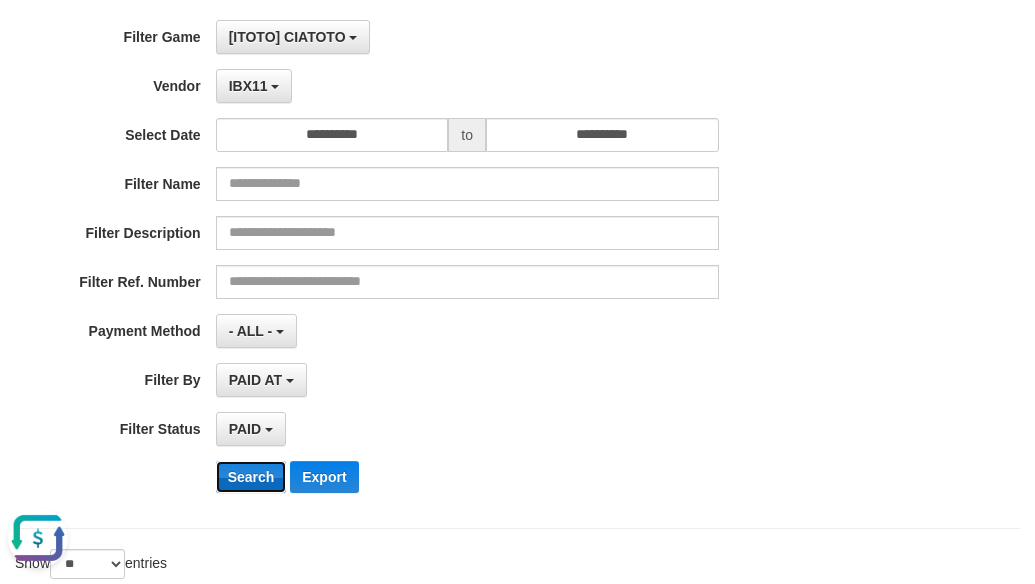 click on "Search" at bounding box center [251, 477] 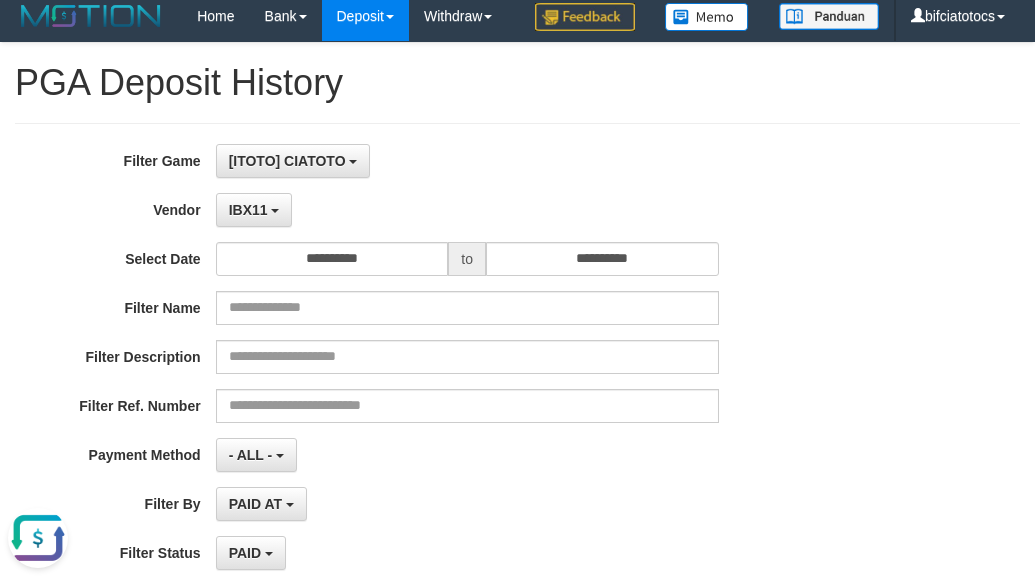 scroll, scrollTop: 0, scrollLeft: 0, axis: both 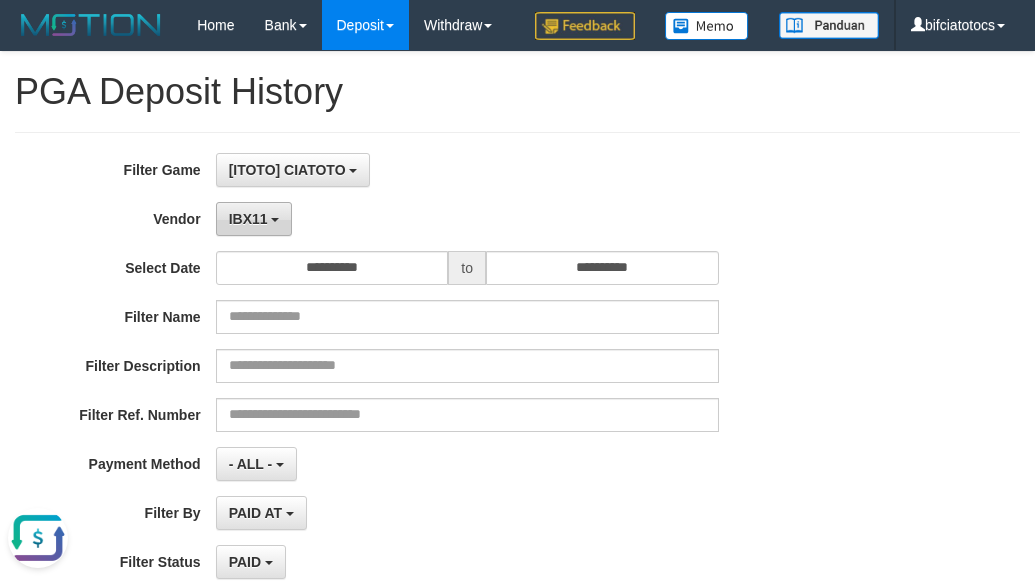 click on "IBX11" at bounding box center [254, 219] 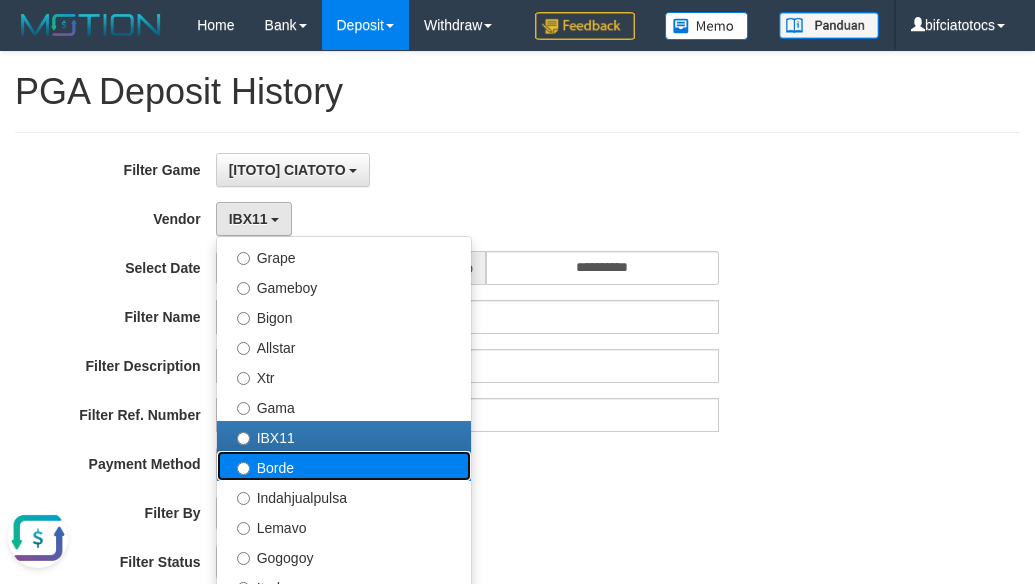 click on "Borde" at bounding box center (344, 466) 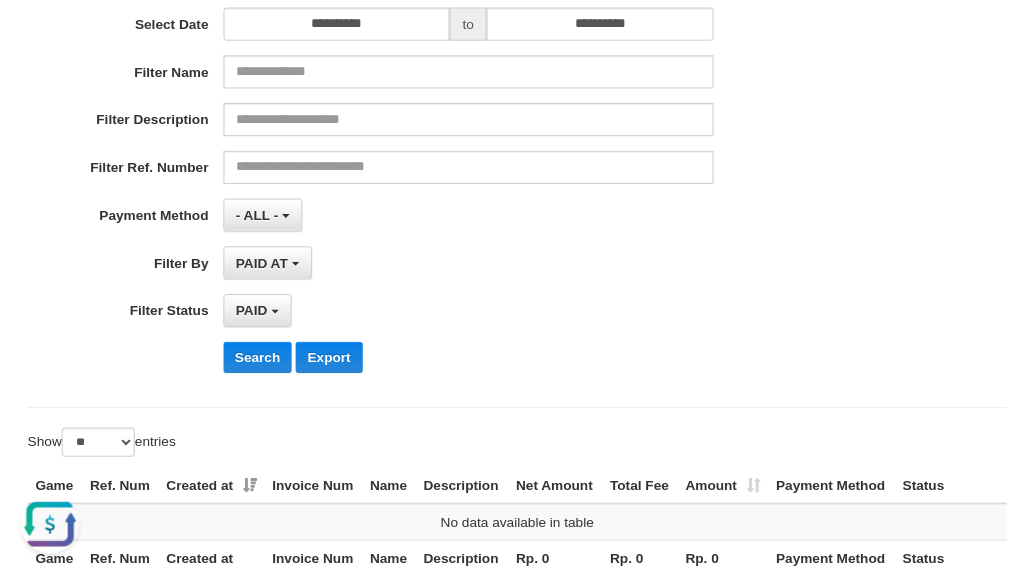 scroll, scrollTop: 267, scrollLeft: 0, axis: vertical 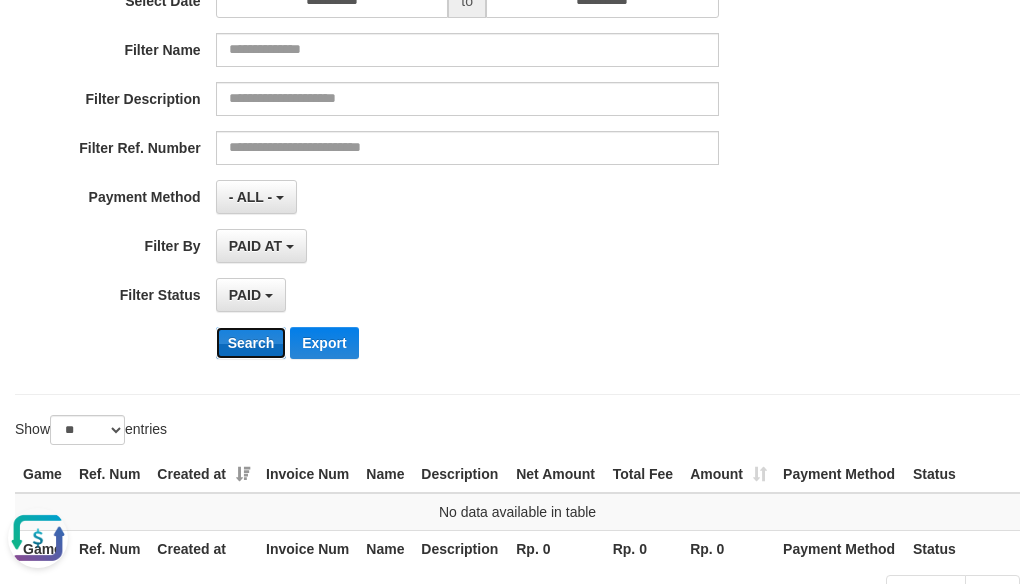 click on "Search" at bounding box center (251, 343) 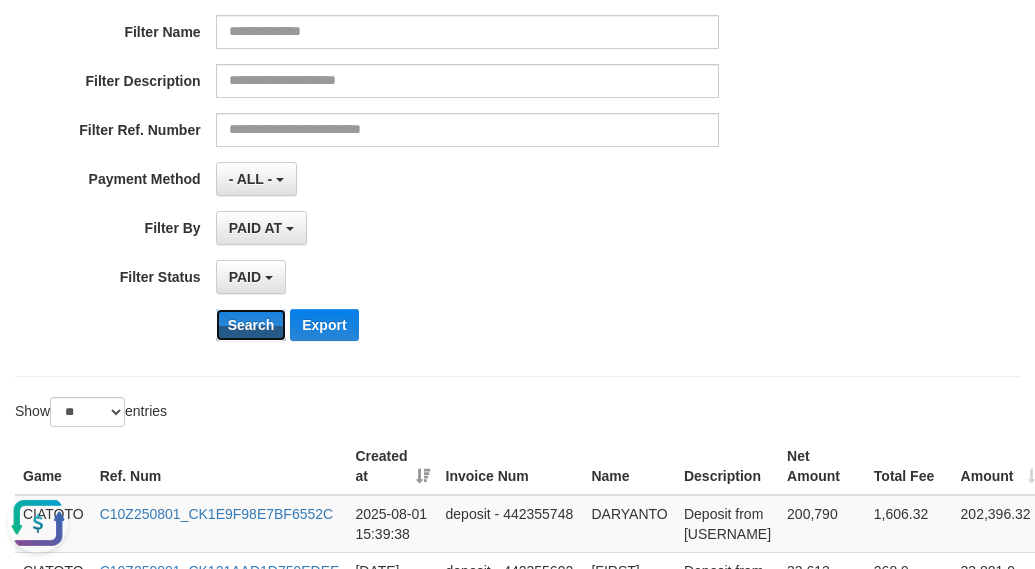 scroll, scrollTop: 267, scrollLeft: 0, axis: vertical 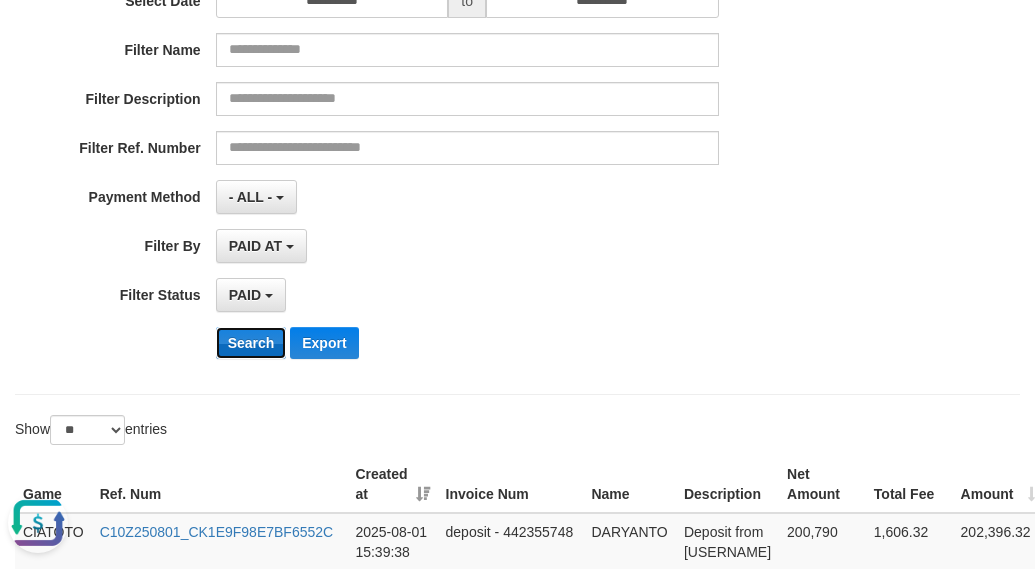 click on "Search" at bounding box center (251, 343) 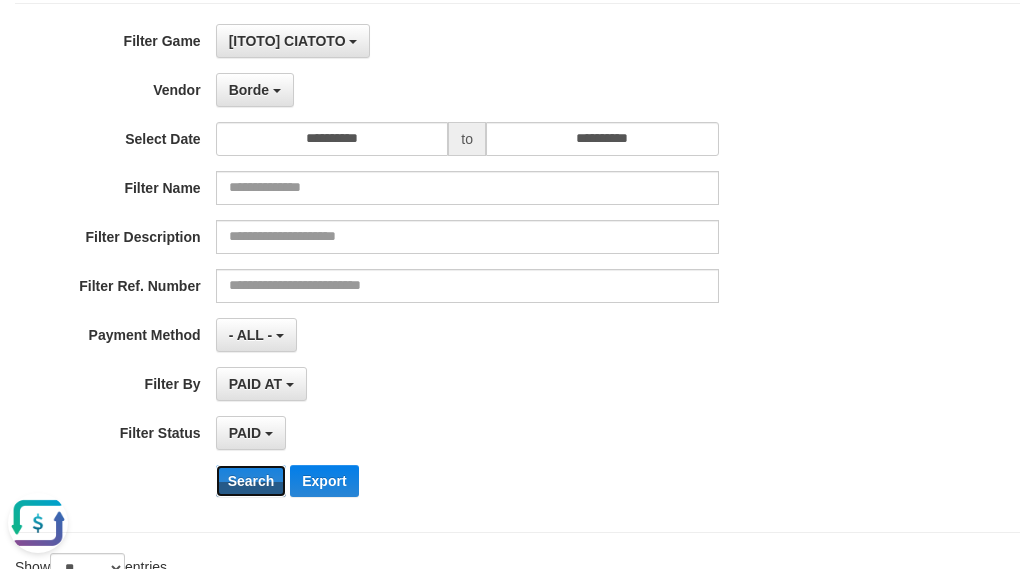 scroll, scrollTop: 0, scrollLeft: 0, axis: both 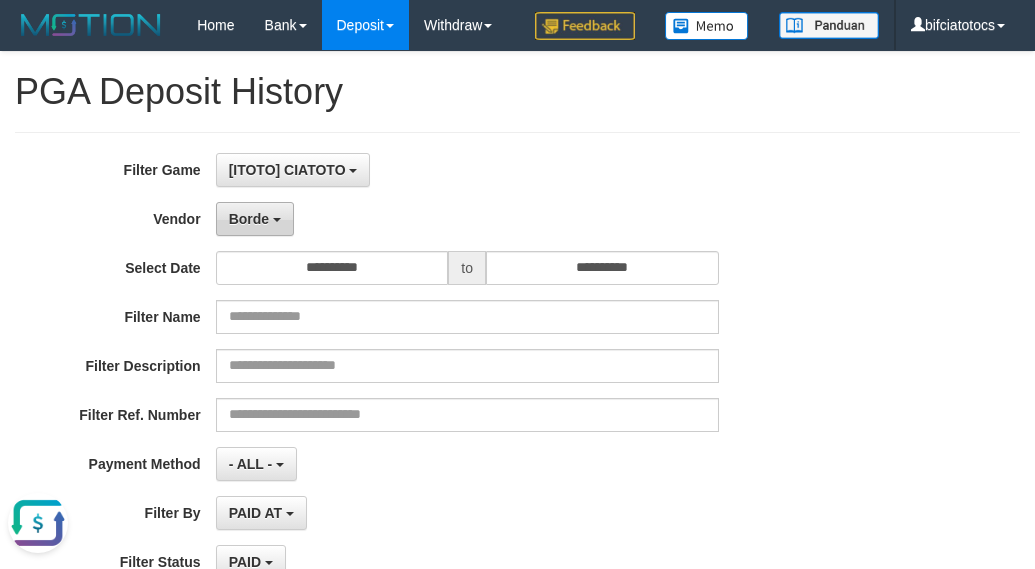 click on "Borde" at bounding box center [255, 219] 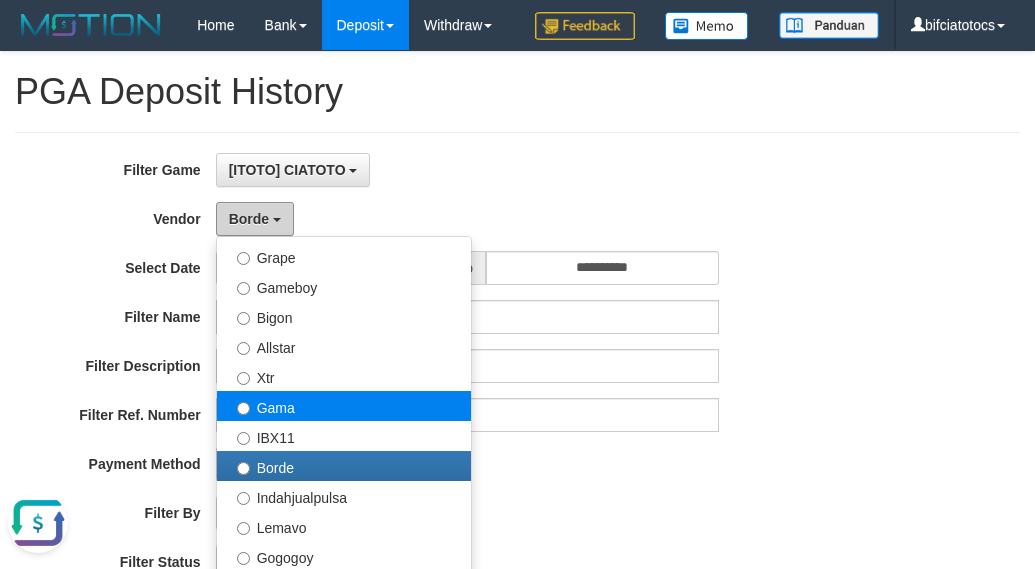 scroll, scrollTop: 533, scrollLeft: 0, axis: vertical 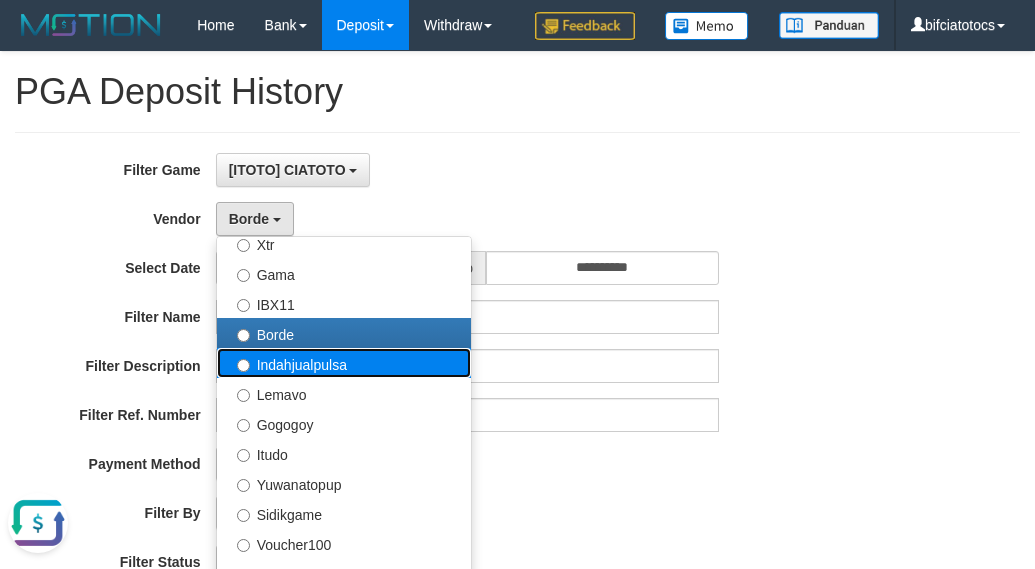 click on "Indahjualpulsa" at bounding box center [344, 363] 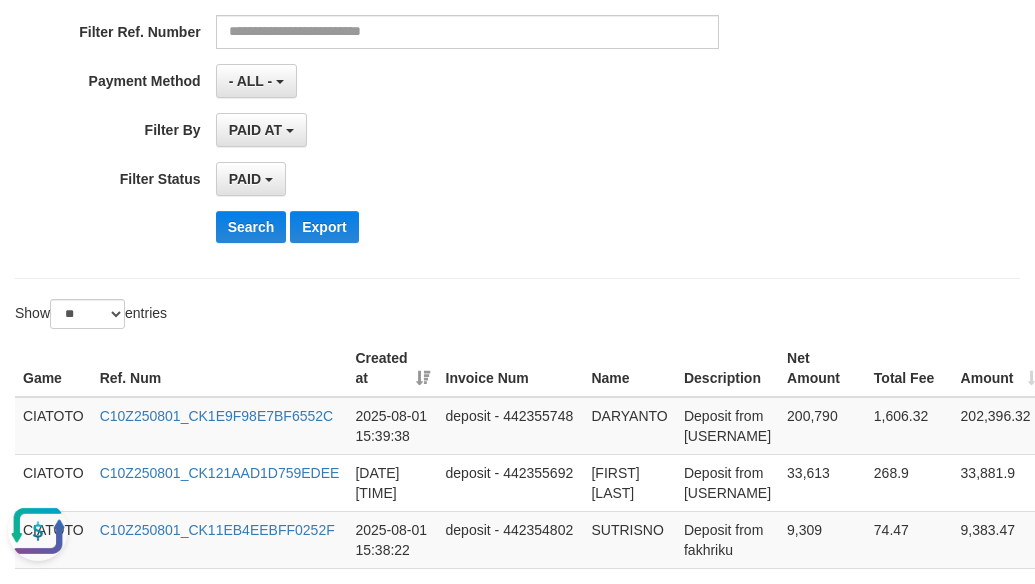 scroll, scrollTop: 400, scrollLeft: 0, axis: vertical 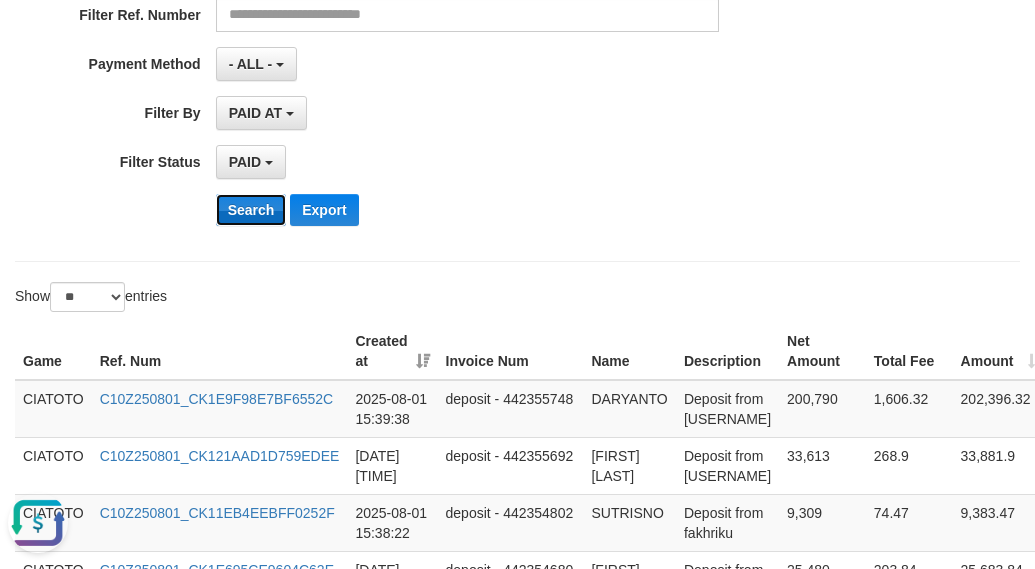 click on "Search" at bounding box center [251, 210] 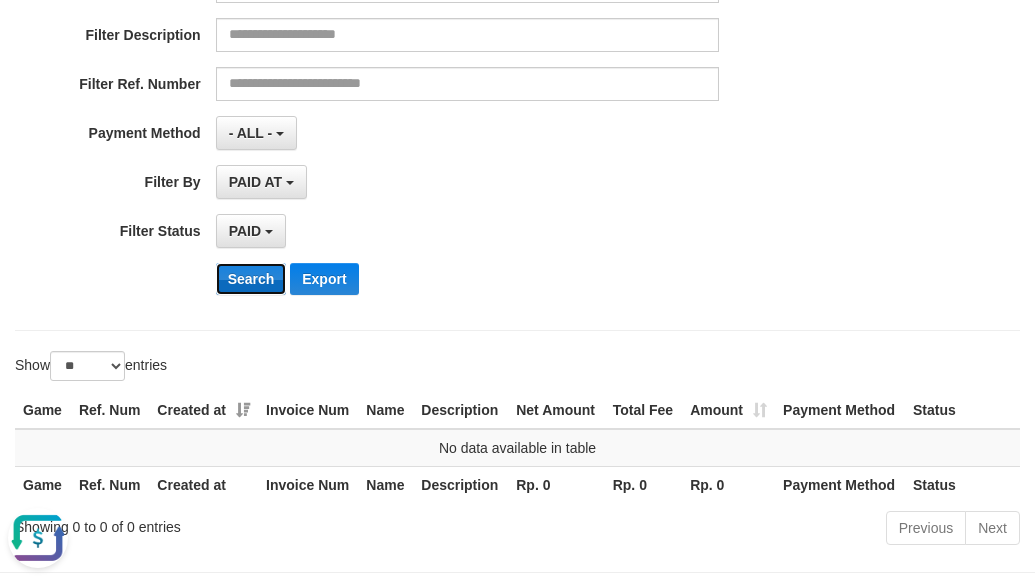 scroll, scrollTop: 0, scrollLeft: 0, axis: both 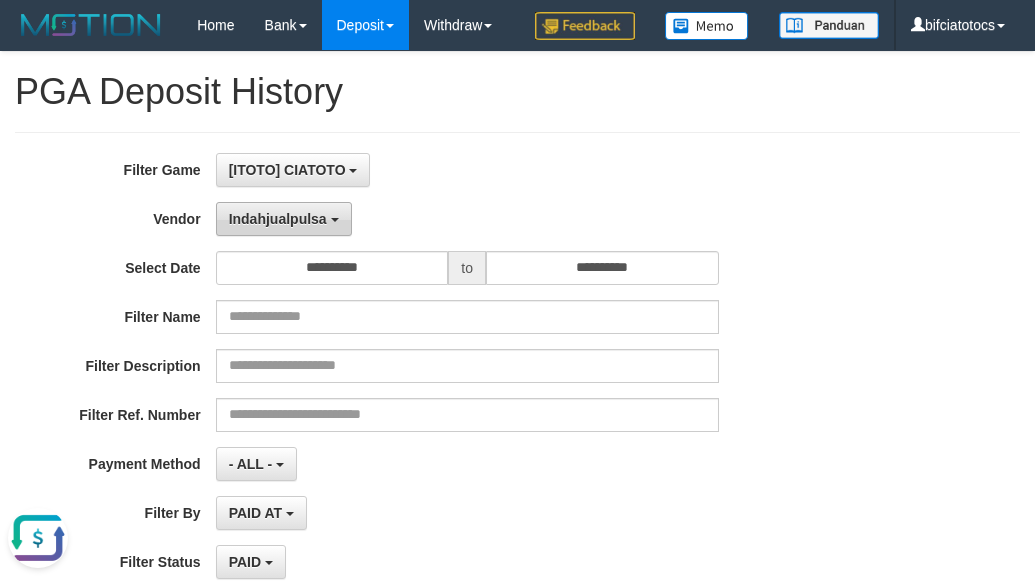 click on "Indahjualpulsa" at bounding box center (278, 219) 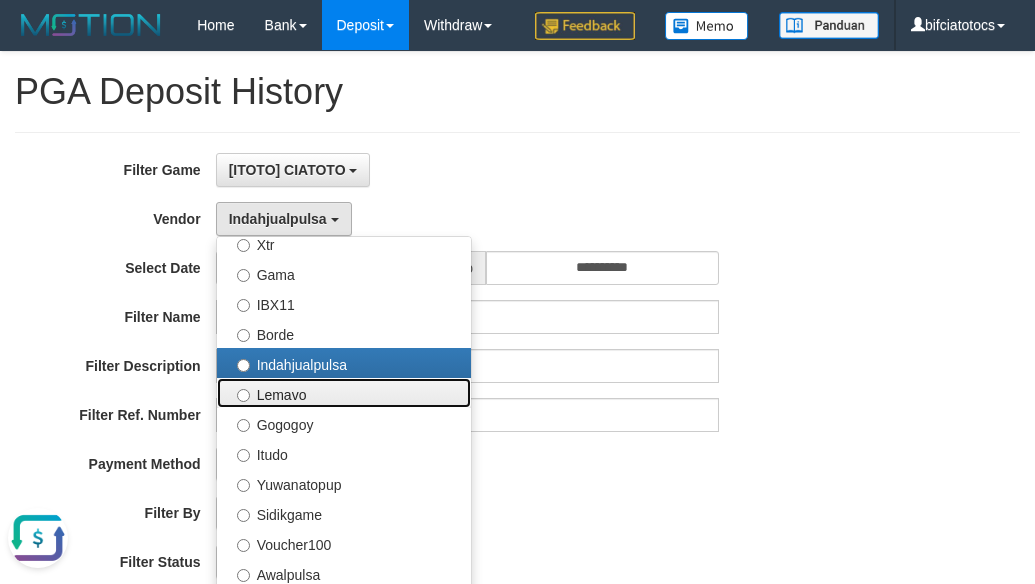 click on "Lemavo" at bounding box center [344, 393] 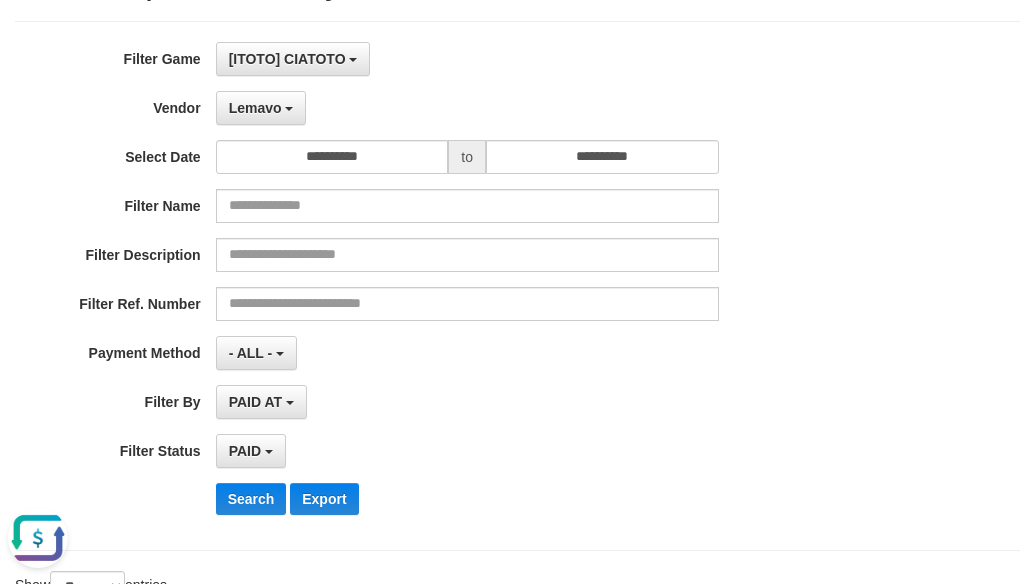 scroll, scrollTop: 400, scrollLeft: 0, axis: vertical 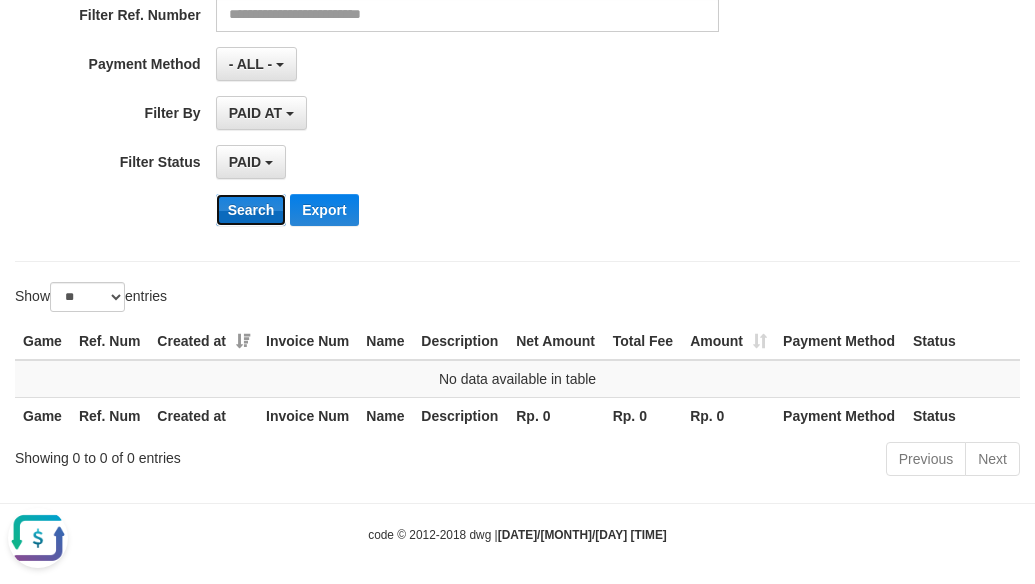 click on "Search" at bounding box center (251, 210) 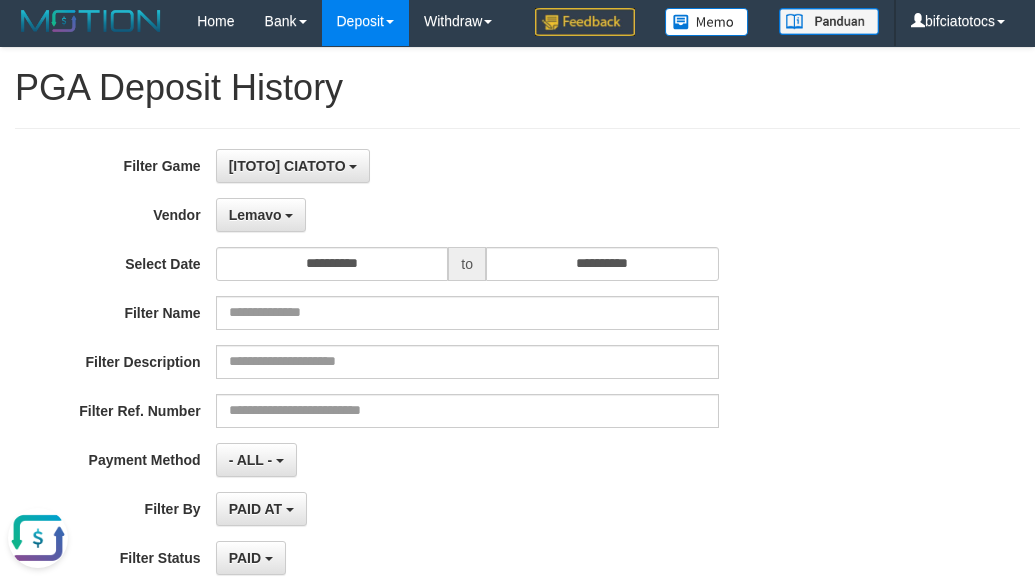scroll, scrollTop: 0, scrollLeft: 0, axis: both 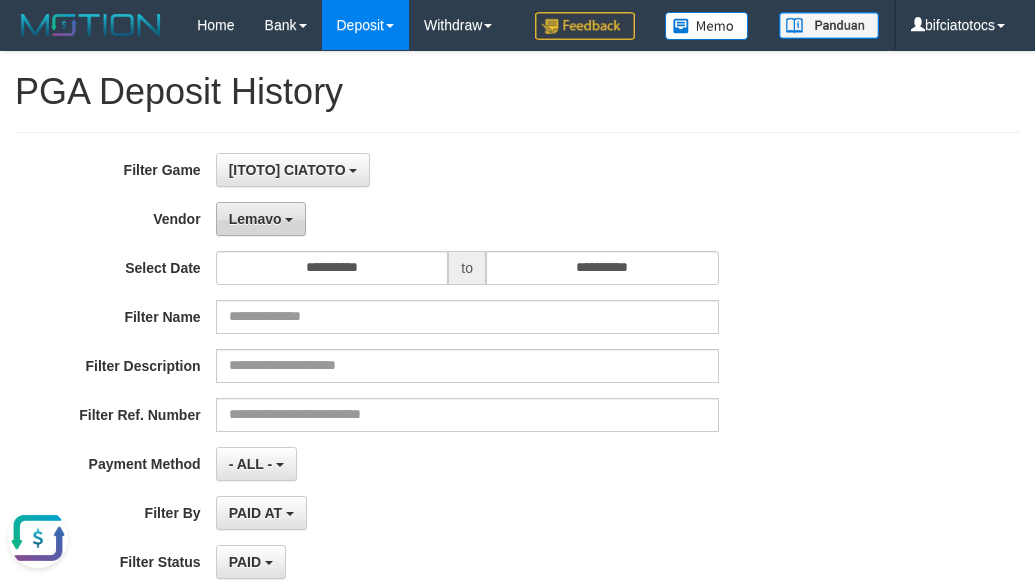 click on "Lemavo" at bounding box center [261, 219] 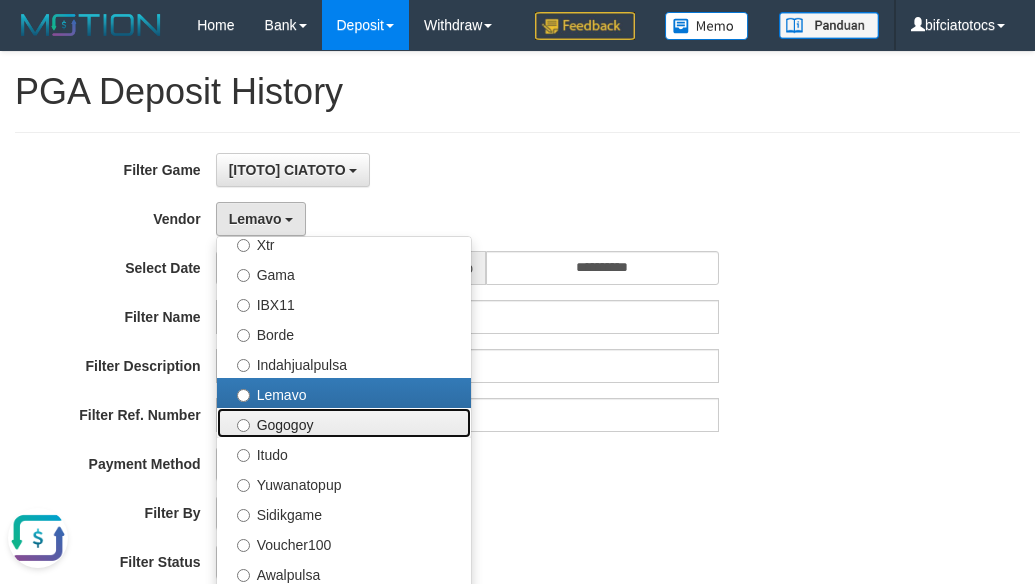 click on "Gogogoy" at bounding box center [344, 423] 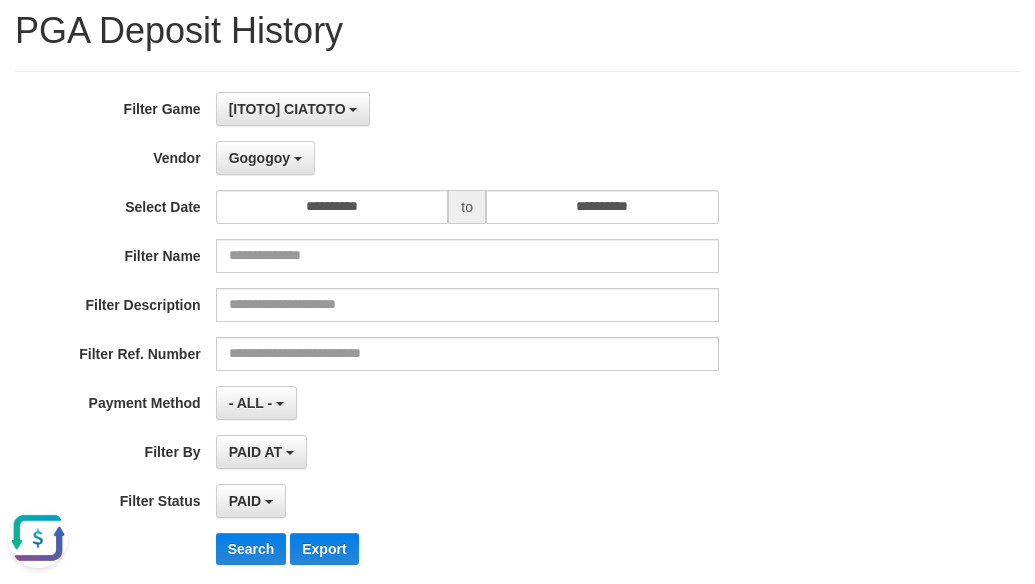scroll, scrollTop: 133, scrollLeft: 0, axis: vertical 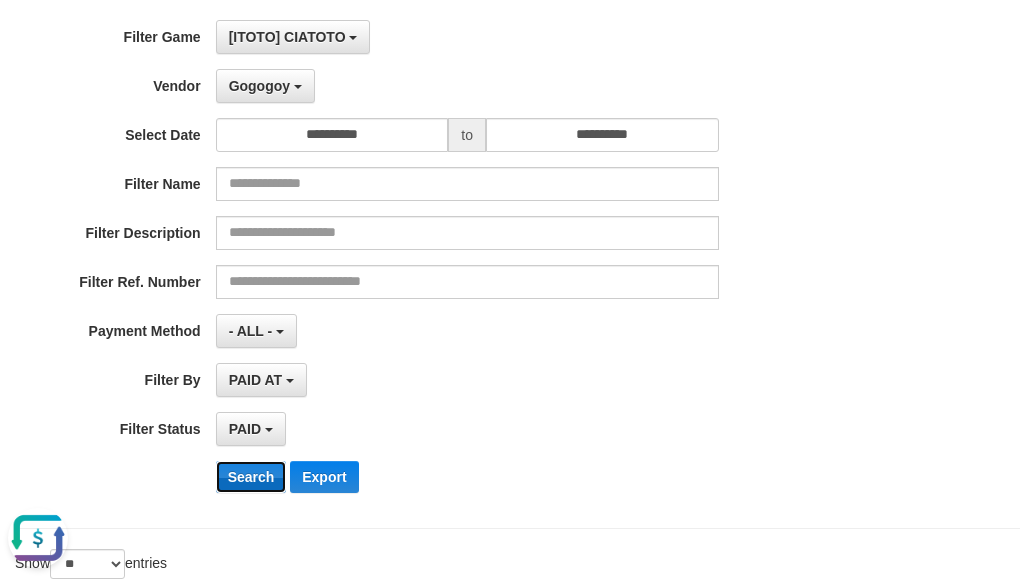 click on "Search" at bounding box center (251, 477) 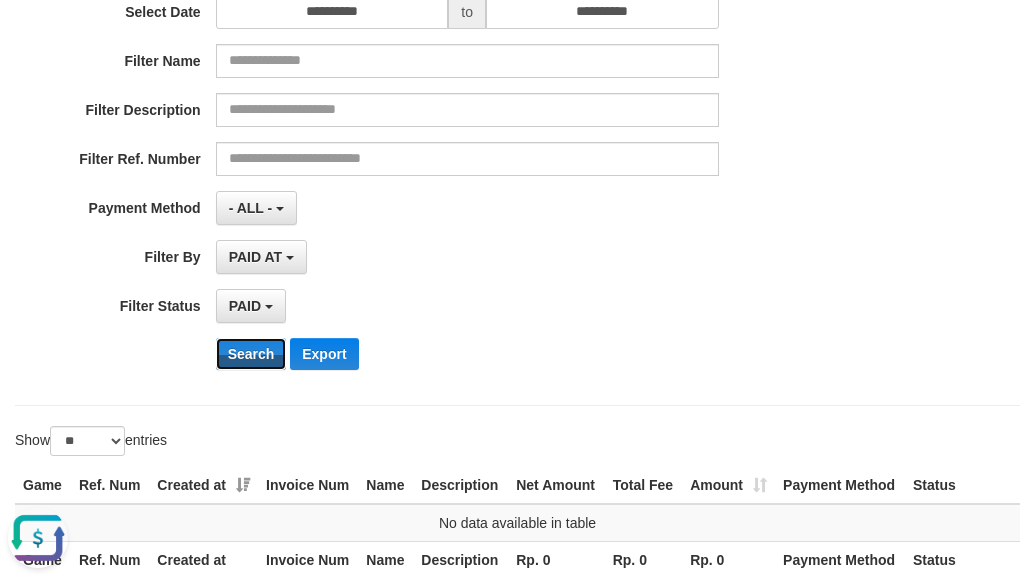 scroll, scrollTop: 267, scrollLeft: 0, axis: vertical 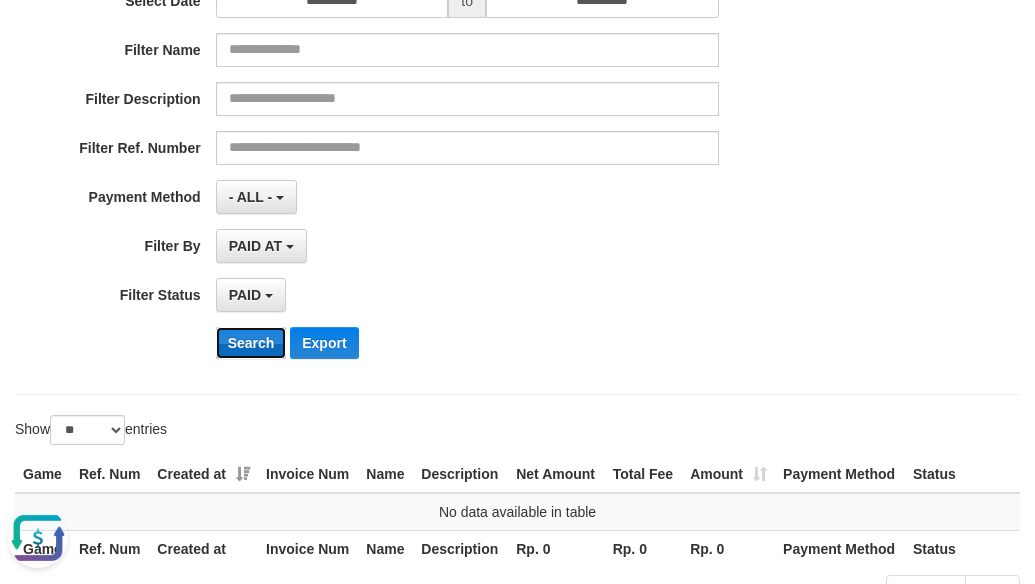 click on "Search" at bounding box center [251, 343] 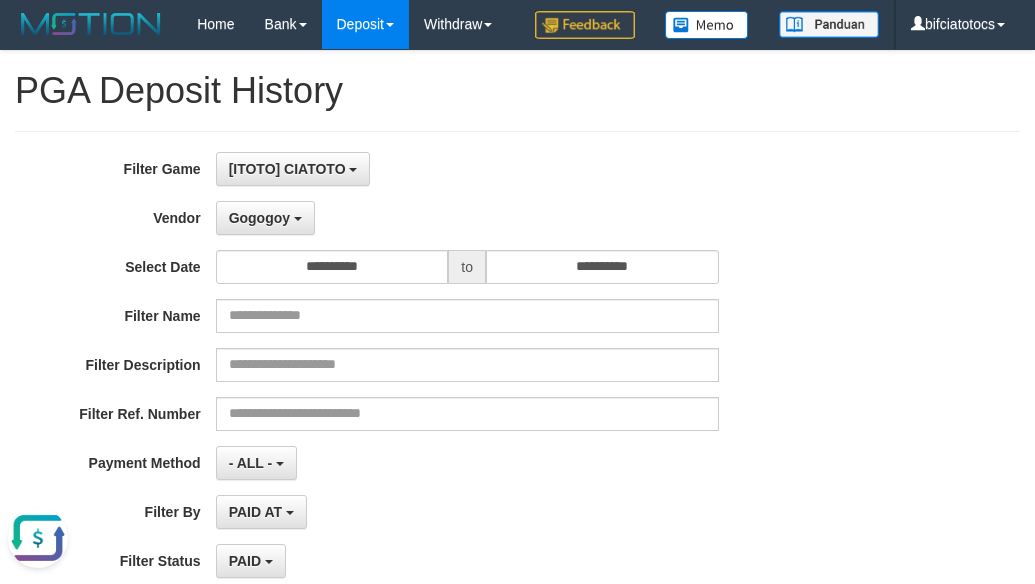 scroll, scrollTop: 0, scrollLeft: 0, axis: both 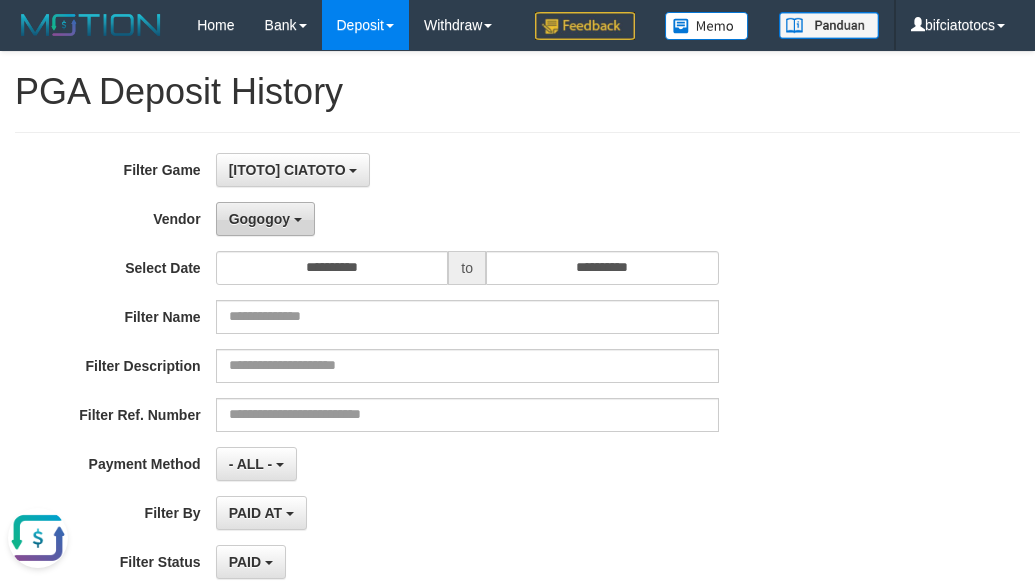 click on "Gogogoy" at bounding box center [259, 219] 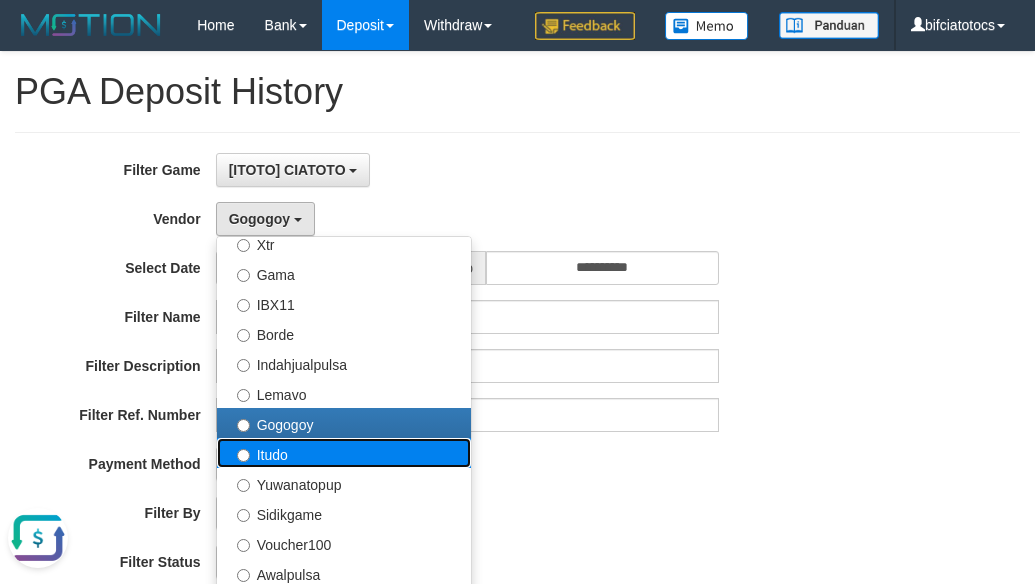 click on "Itudo" at bounding box center [344, 453] 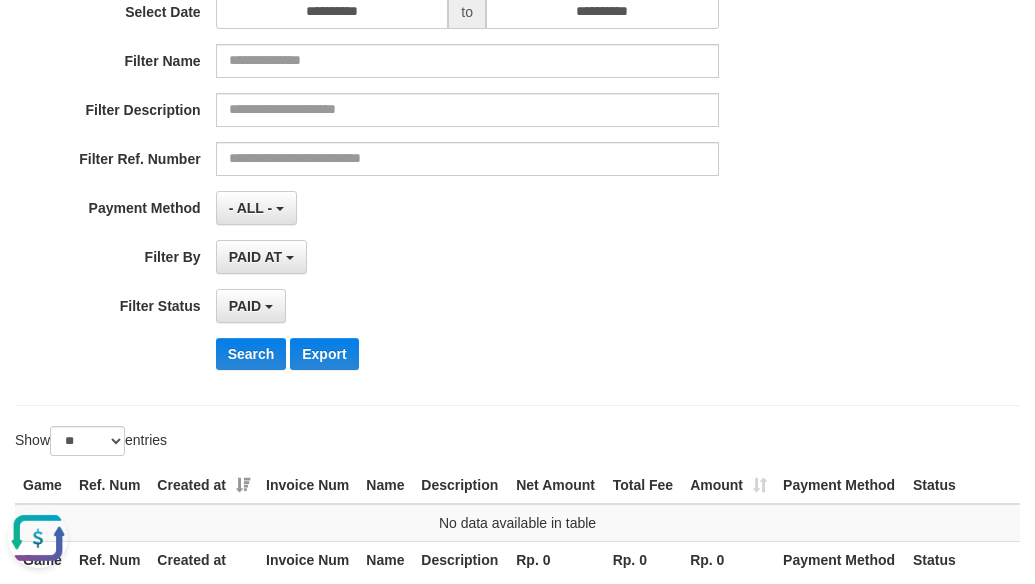 scroll, scrollTop: 267, scrollLeft: 0, axis: vertical 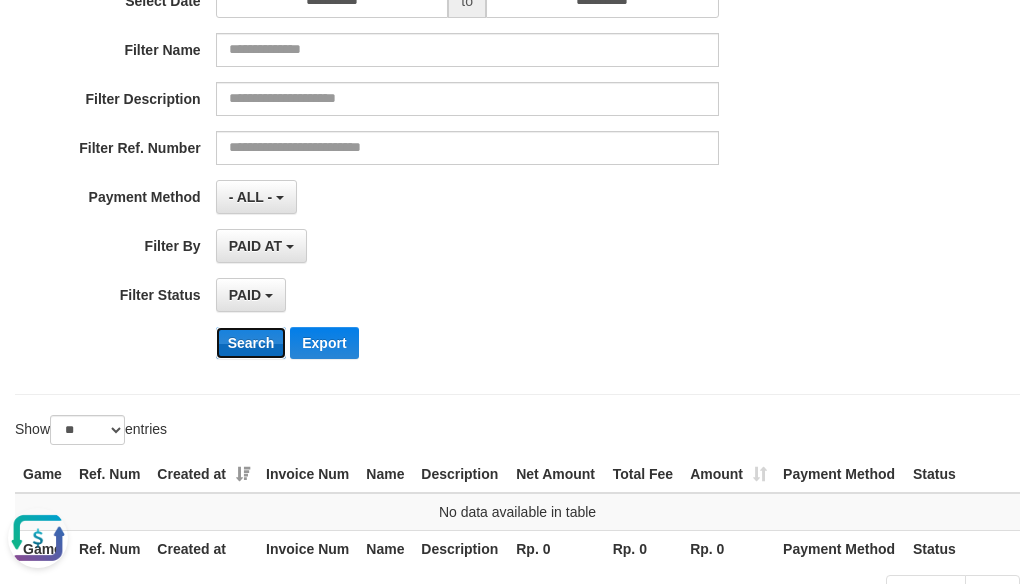click on "Search" at bounding box center (251, 343) 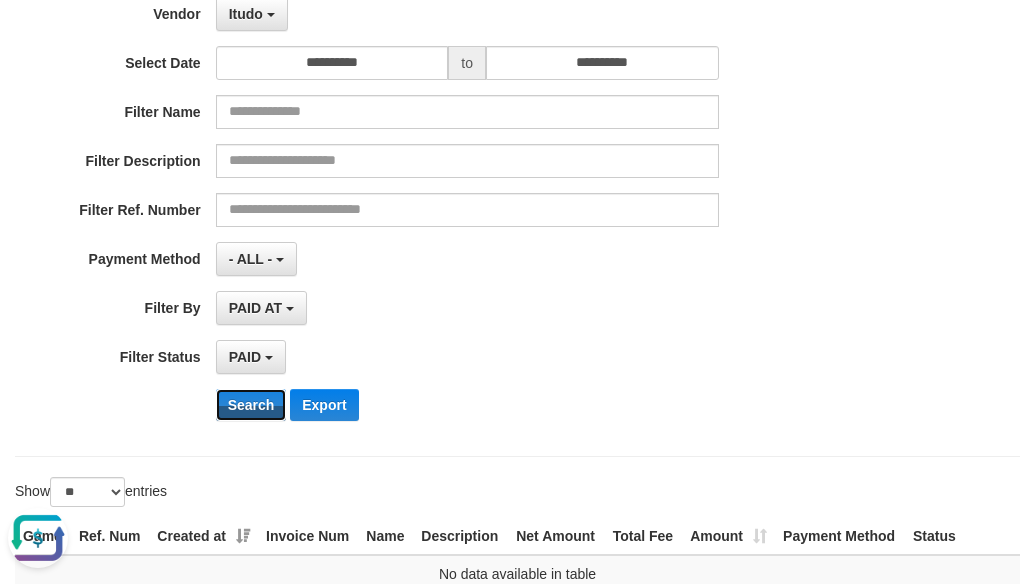 scroll, scrollTop: 133, scrollLeft: 0, axis: vertical 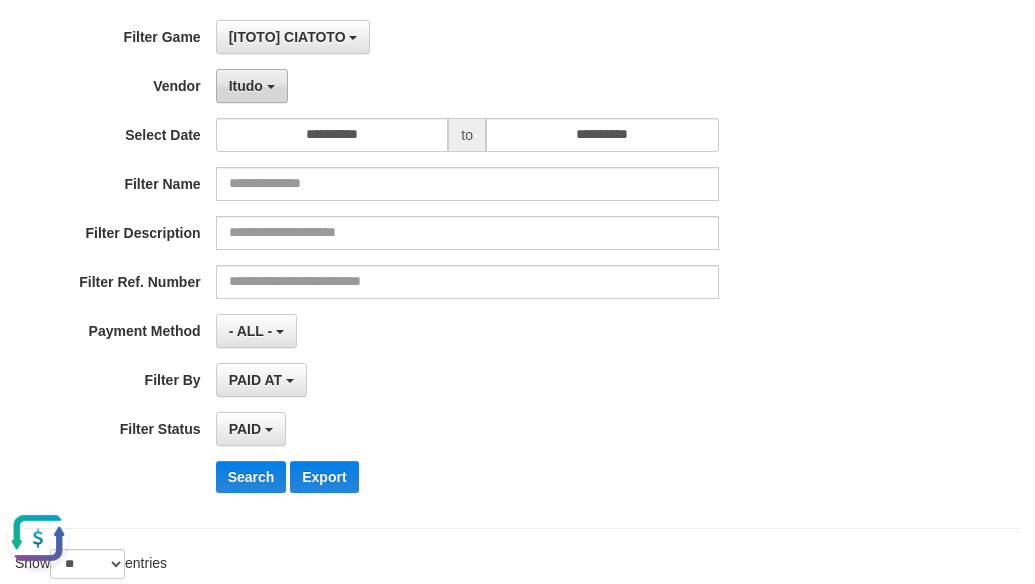 click on "Itudo" at bounding box center (252, 86) 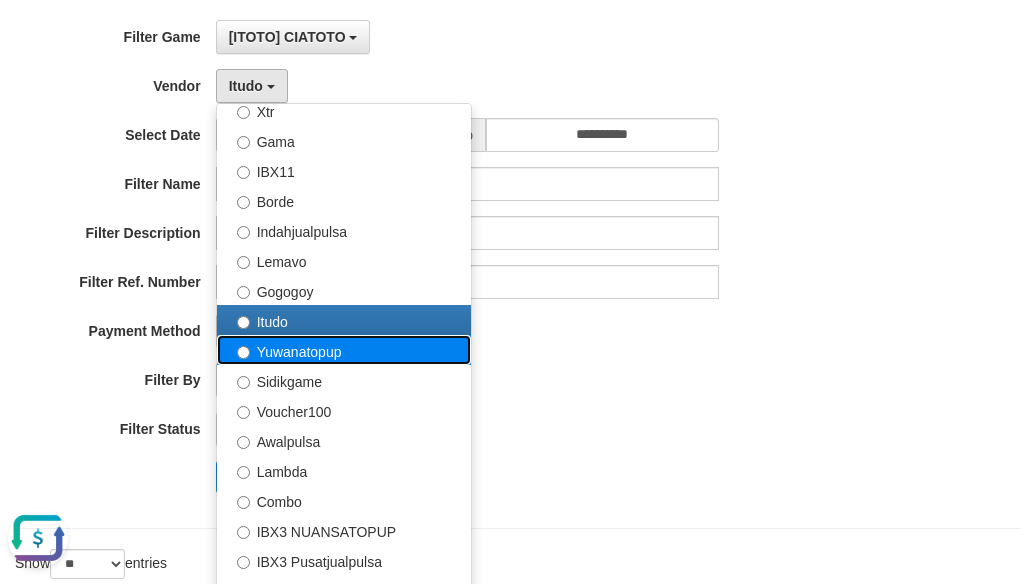 click on "Yuwanatopup" at bounding box center [344, 350] 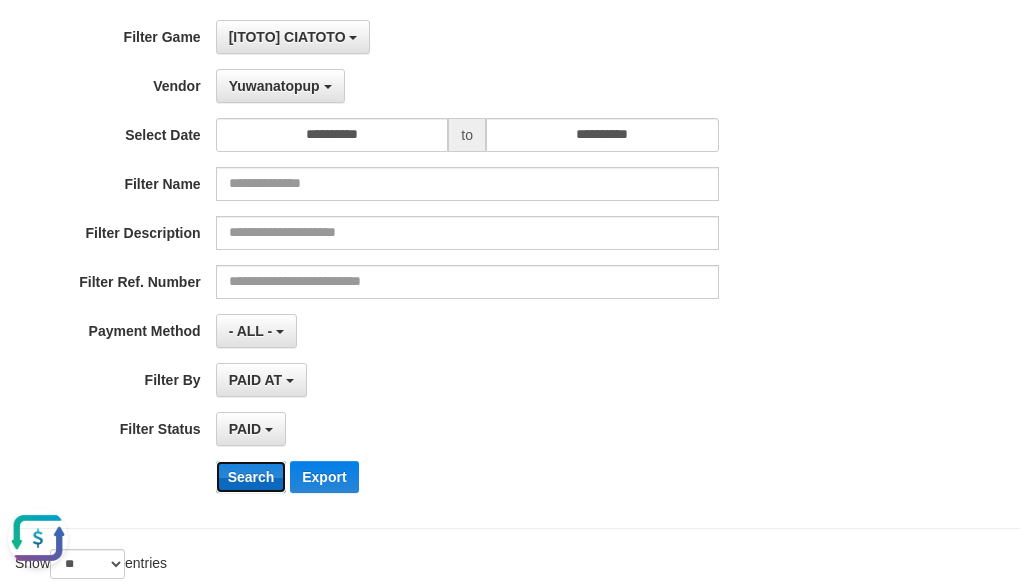 click on "Search" at bounding box center (251, 477) 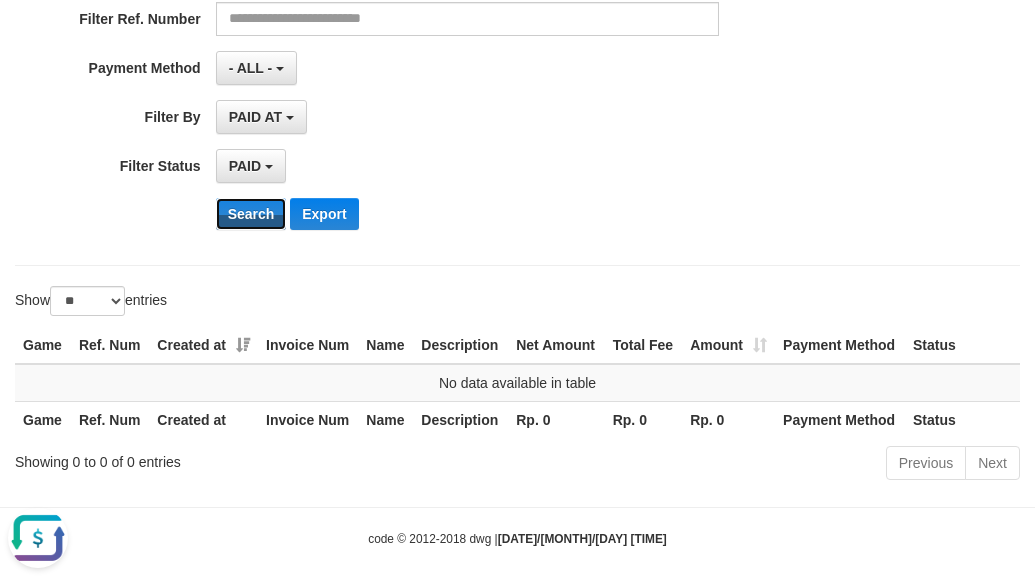 scroll, scrollTop: 400, scrollLeft: 0, axis: vertical 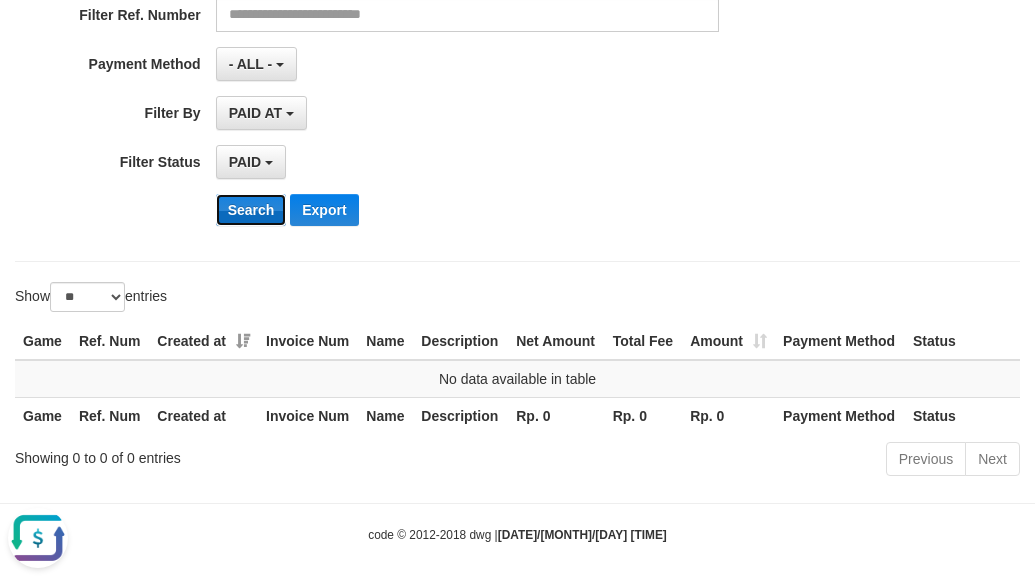 click on "Search" at bounding box center [251, 210] 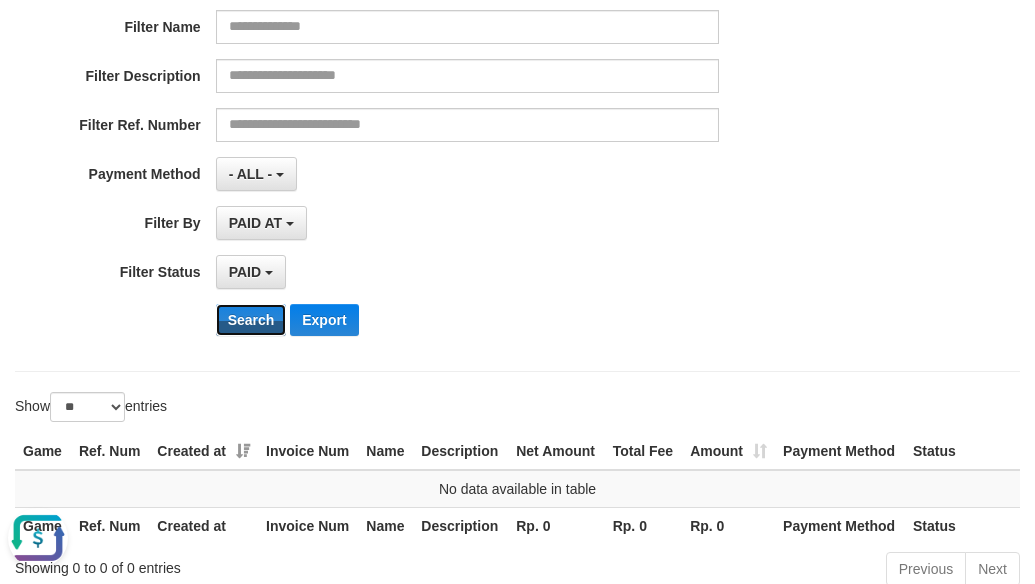 scroll, scrollTop: 133, scrollLeft: 0, axis: vertical 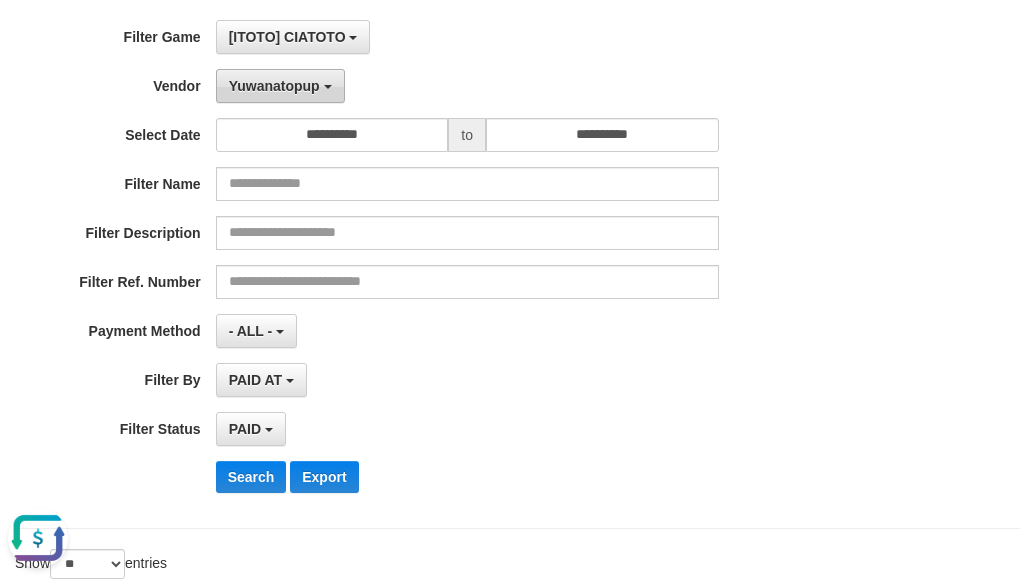 click on "Yuwanatopup" at bounding box center (274, 86) 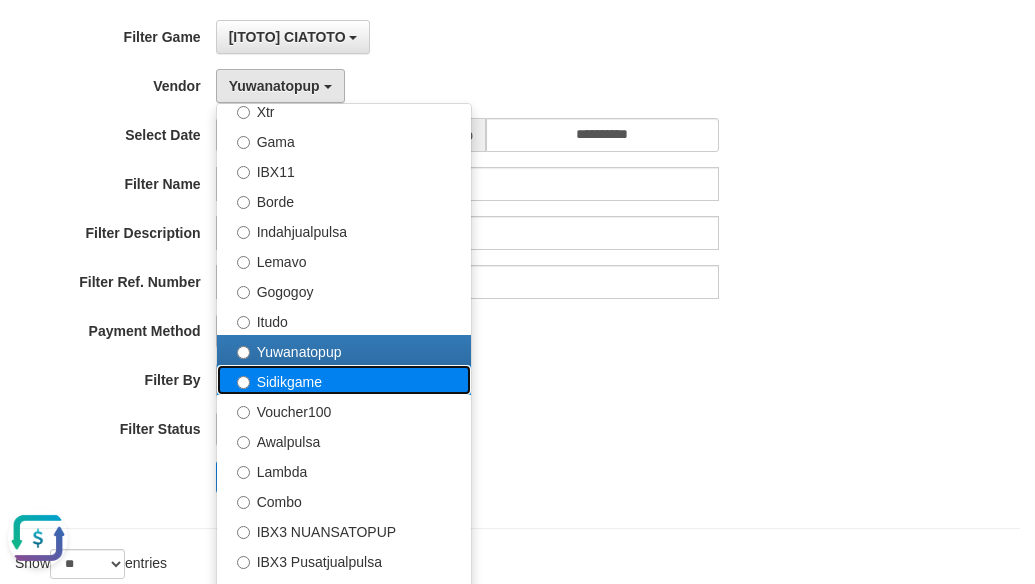 click on "Sidikgame" at bounding box center [344, 380] 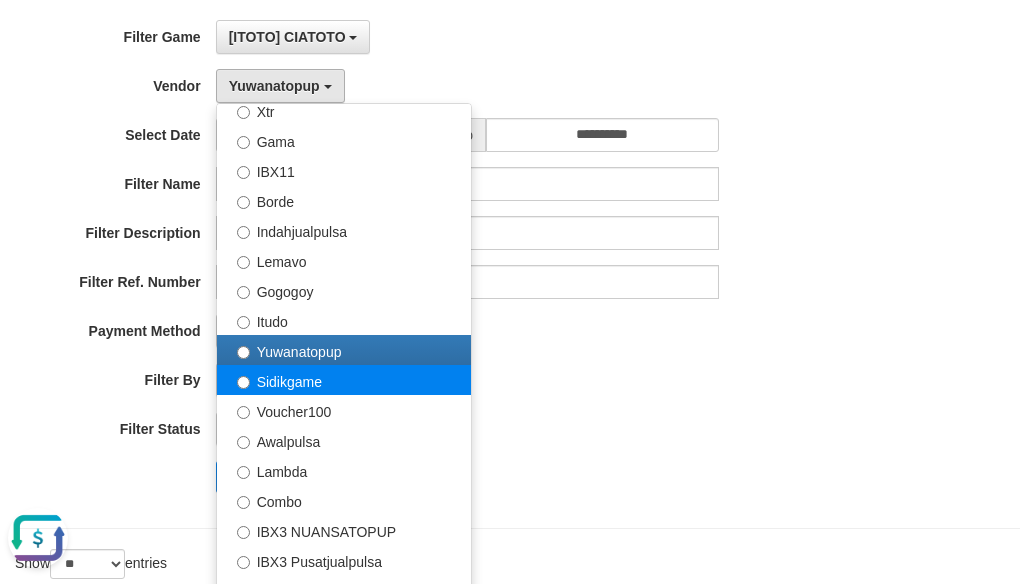 select on "**********" 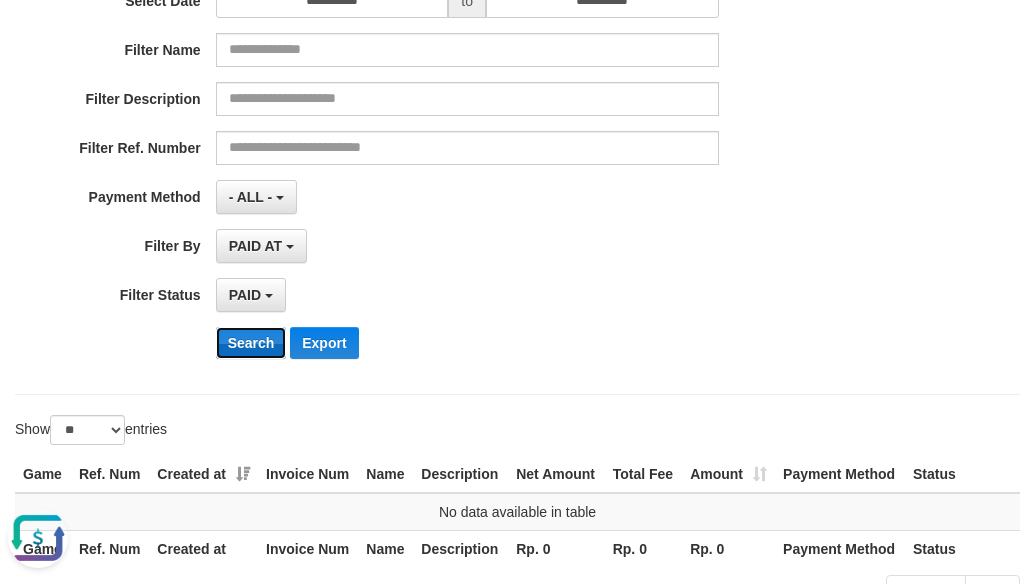 click on "Search" at bounding box center (251, 343) 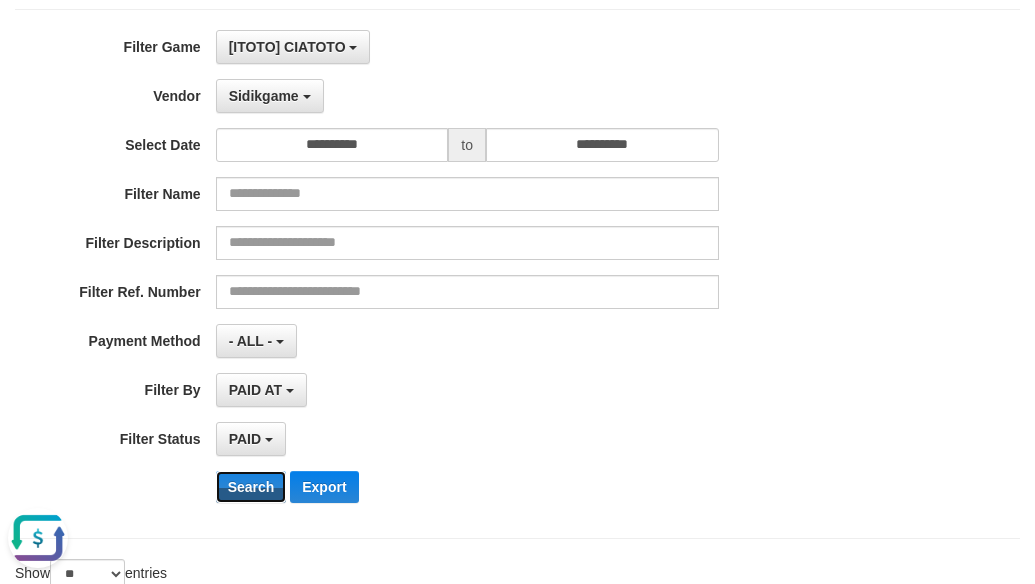 scroll, scrollTop: 60, scrollLeft: 0, axis: vertical 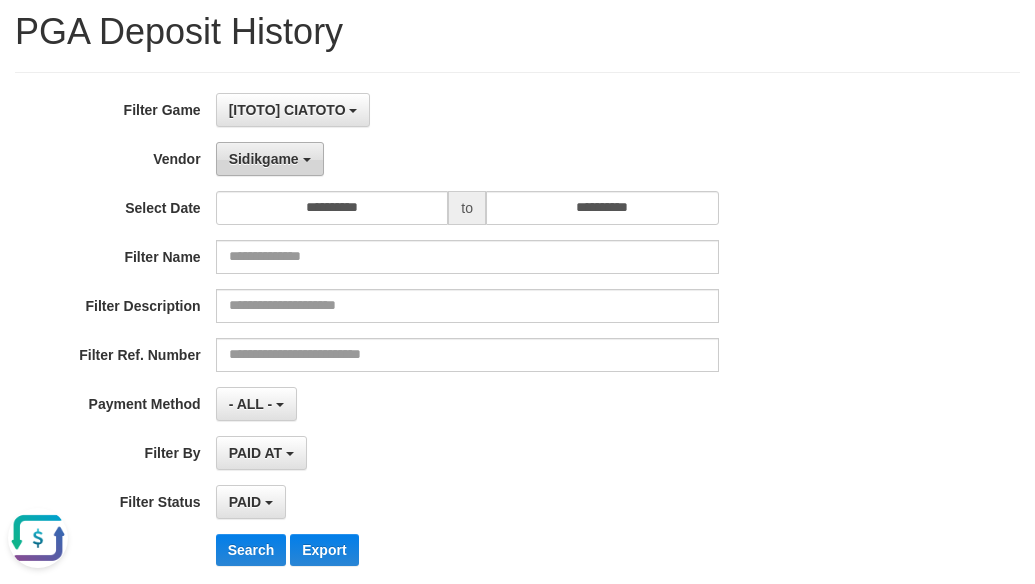 click on "Sidikgame" at bounding box center [264, 159] 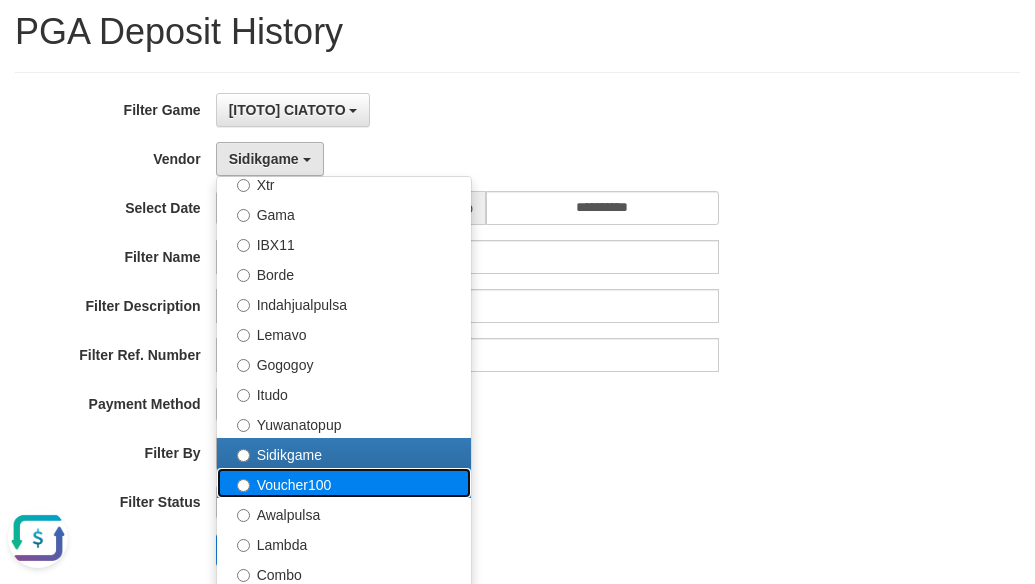 click on "Voucher100" at bounding box center (344, 483) 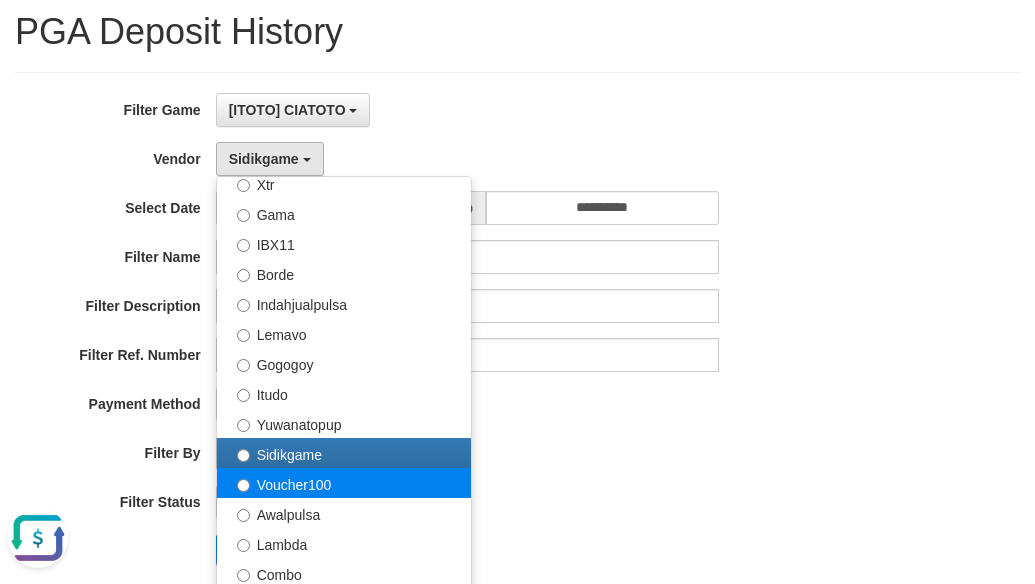 select on "**********" 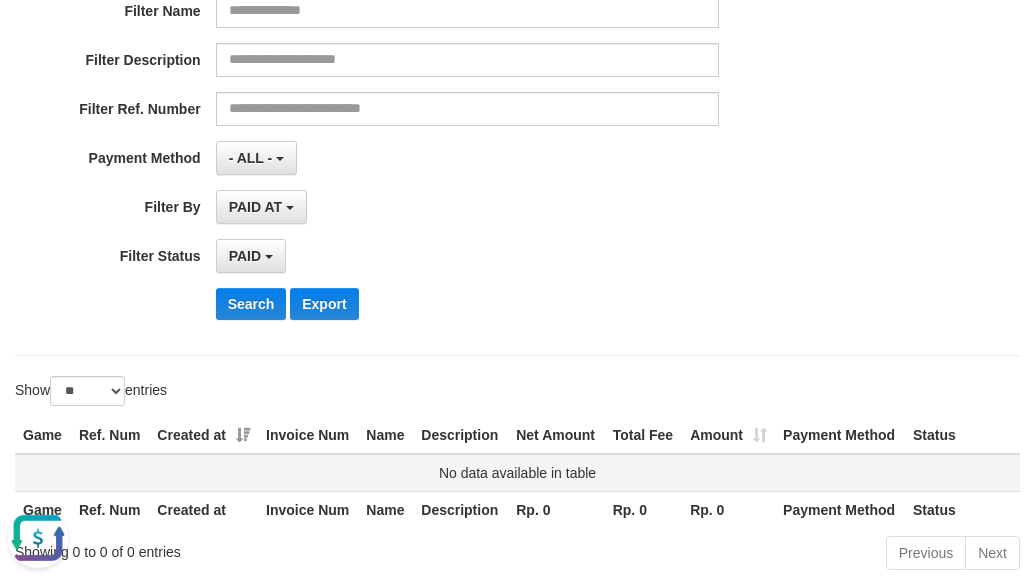 scroll 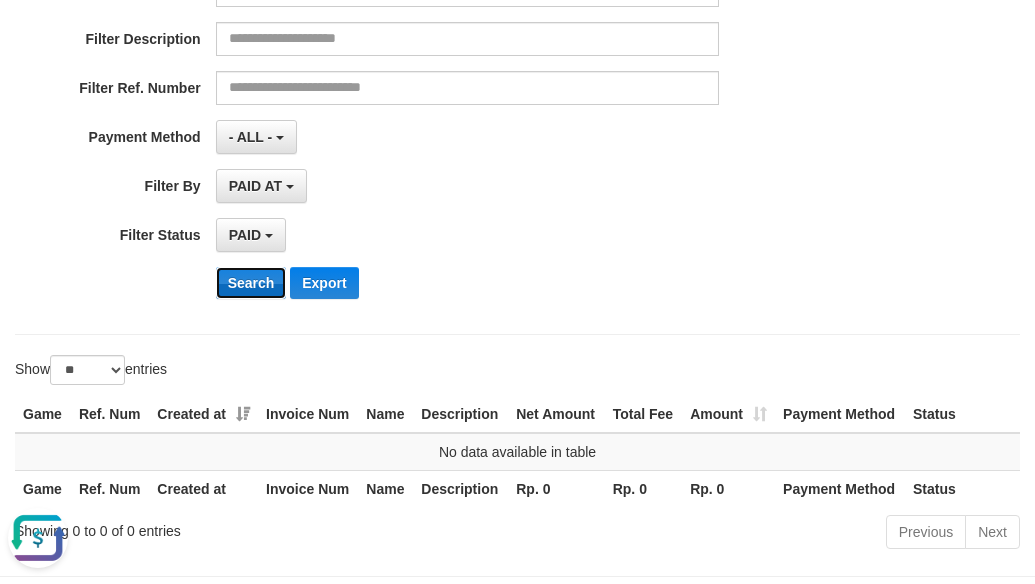 click on "Search" at bounding box center [251, 283] 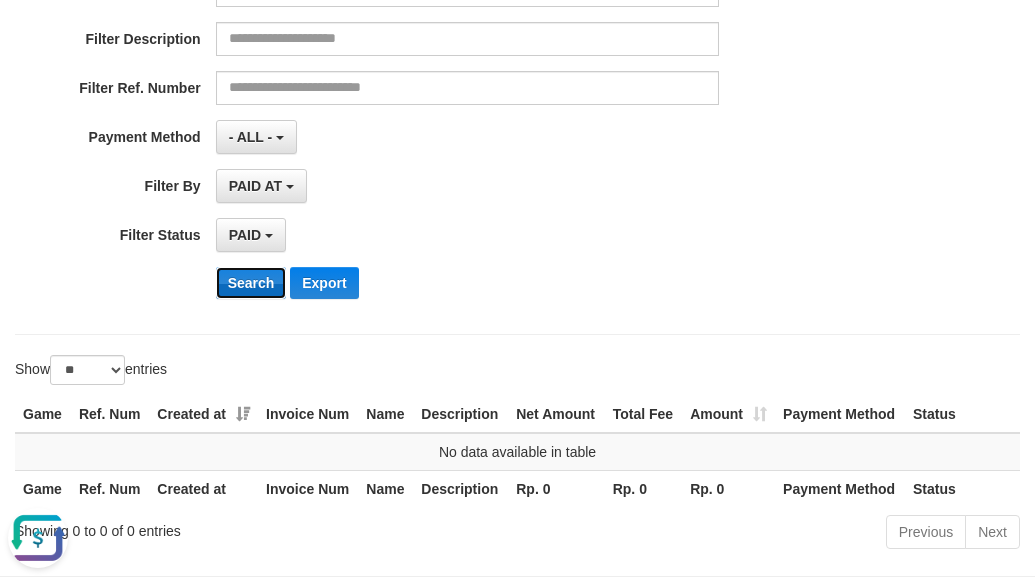 click on "Search" at bounding box center [251, 283] 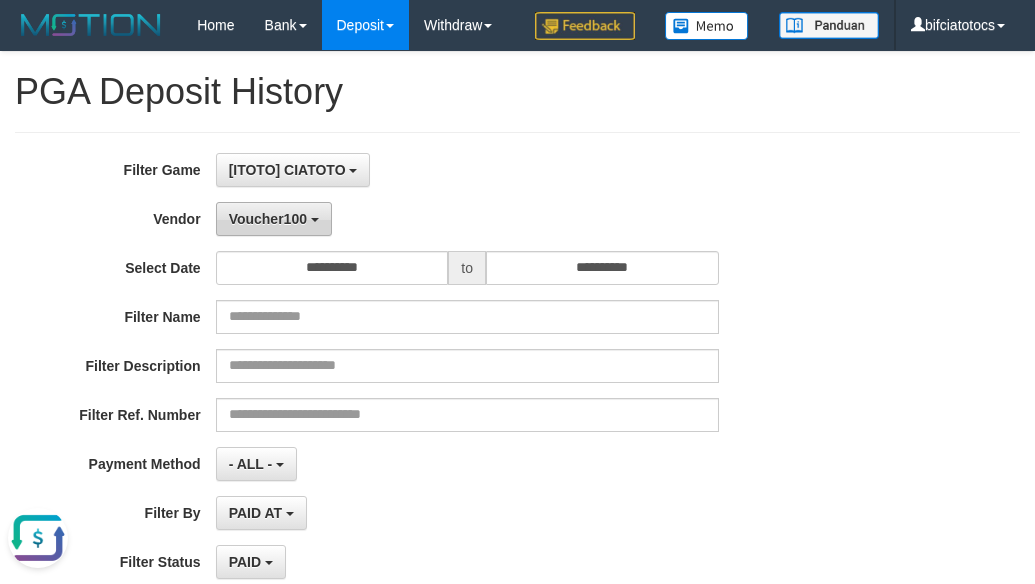 click on "Voucher100" at bounding box center [268, 219] 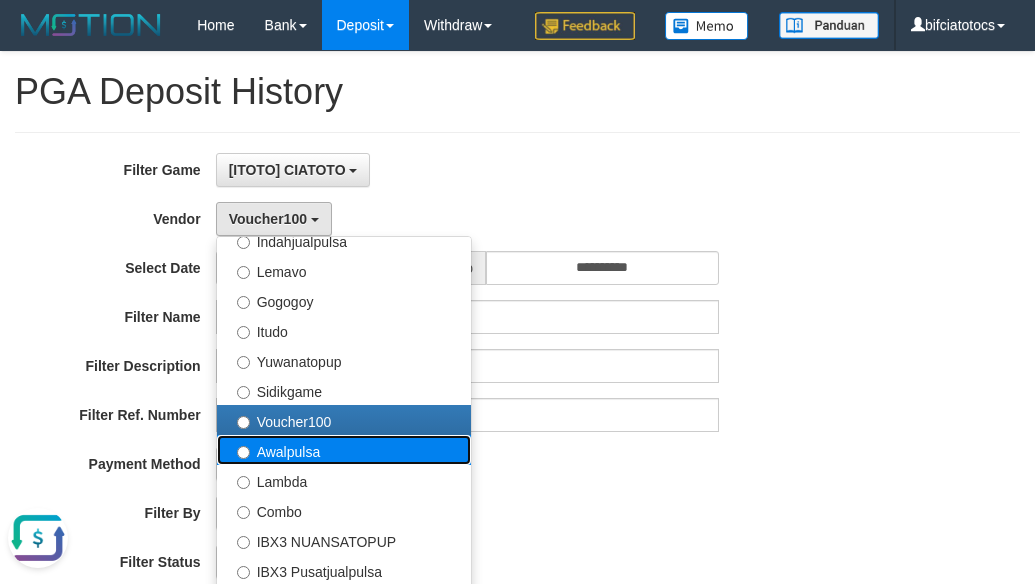 click on "Awalpulsa" at bounding box center (344, 450) 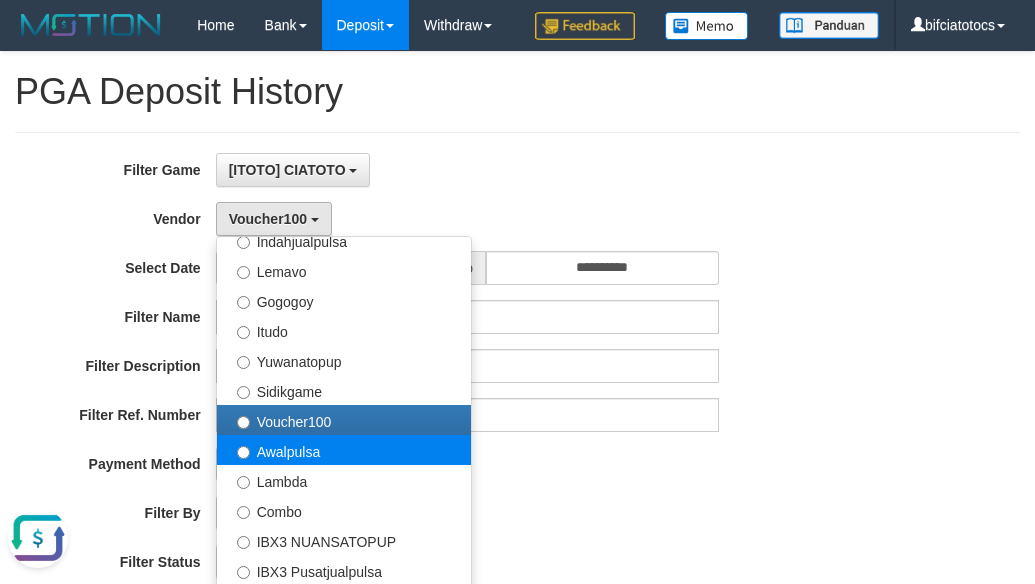 select on "**********" 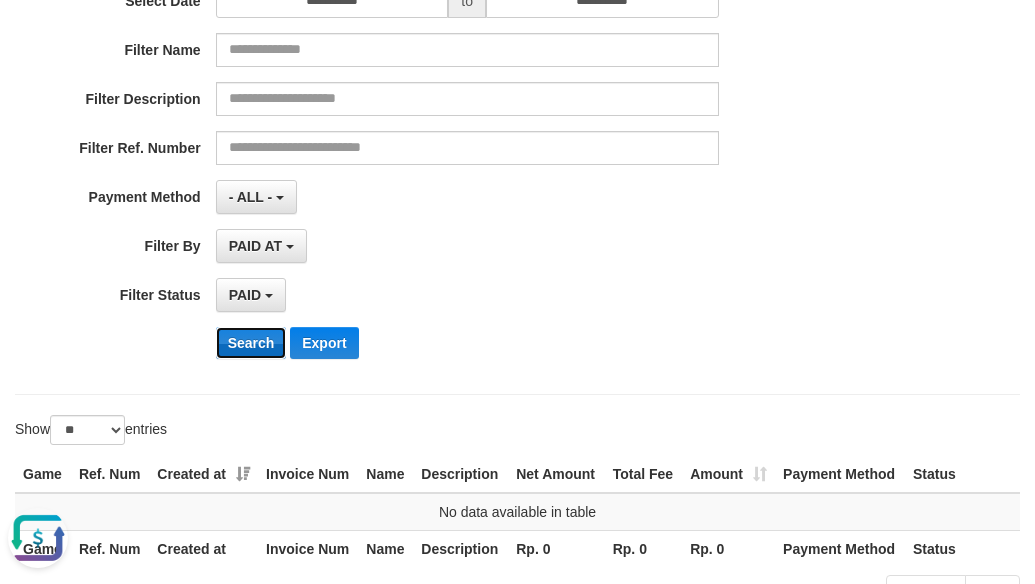 click on "Search" at bounding box center (251, 343) 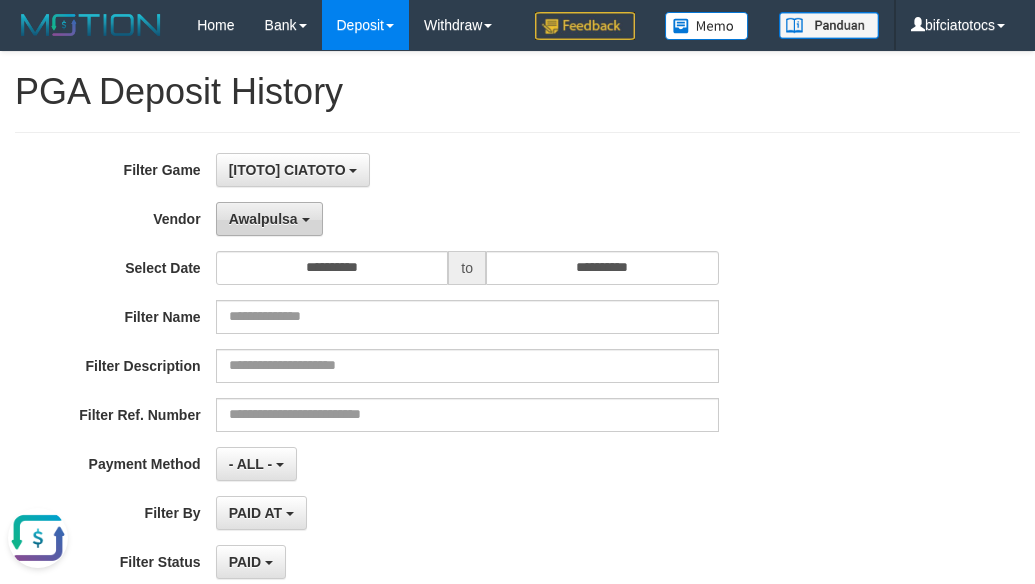 click on "Awalpulsa" at bounding box center [263, 219] 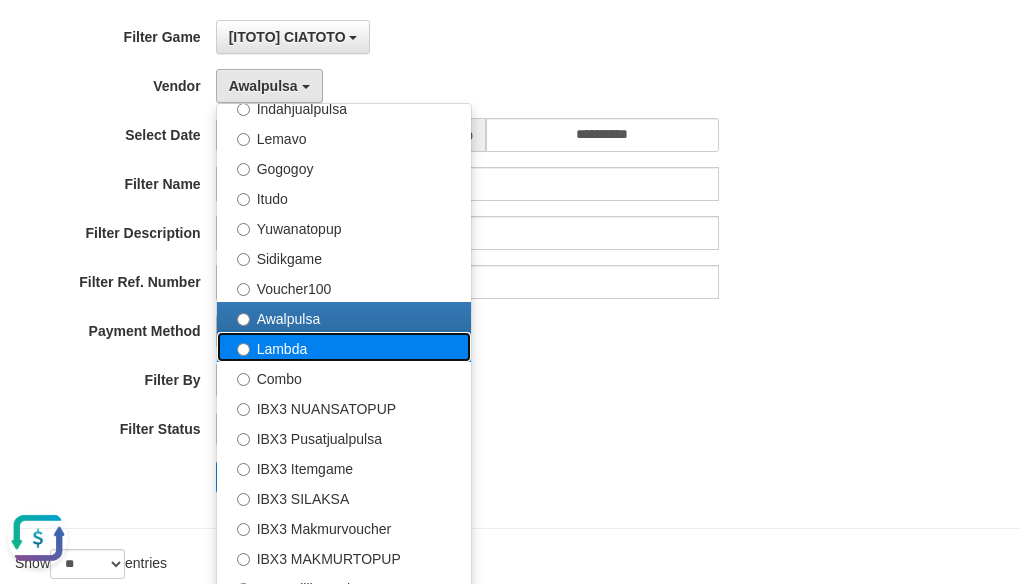 click on "Lambda" at bounding box center (344, 347) 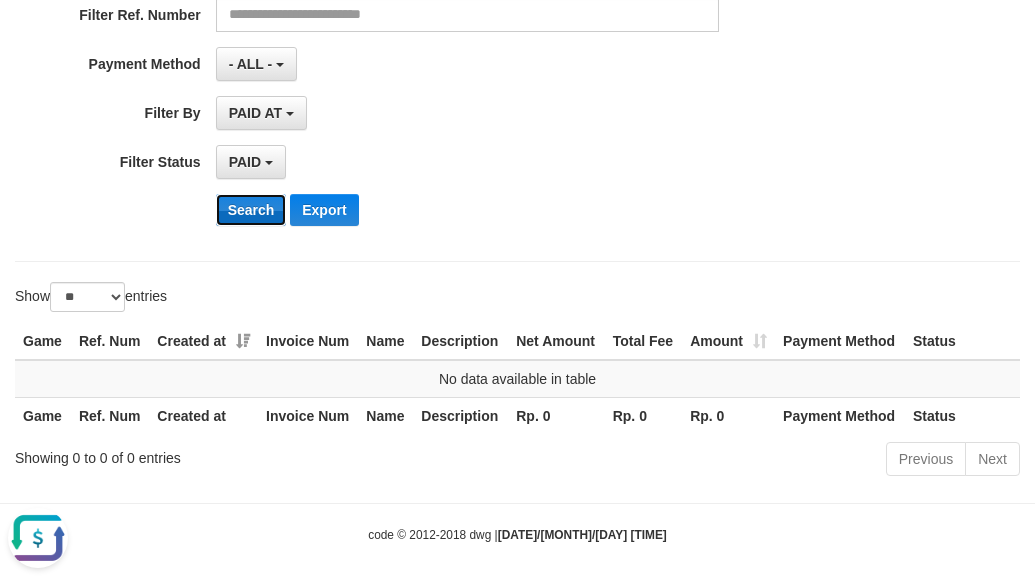 click on "Search" at bounding box center (251, 210) 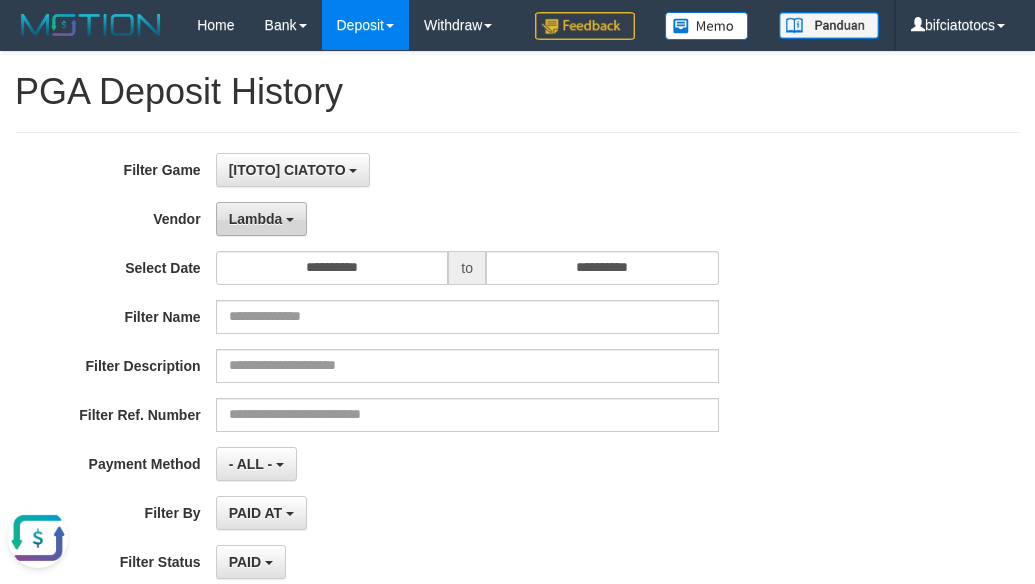 click on "Lambda" at bounding box center (256, 219) 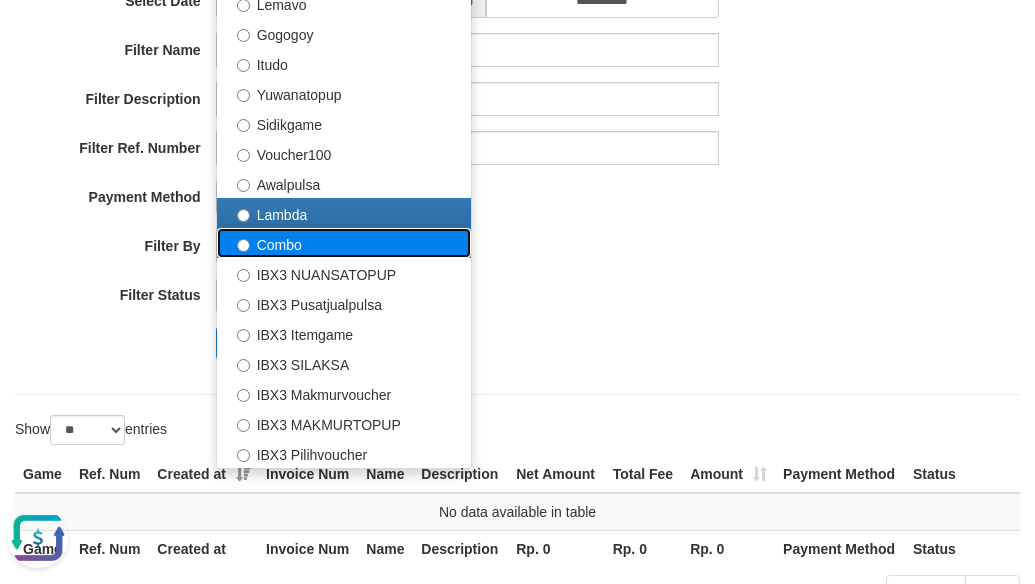 click on "Combo" at bounding box center (344, 243) 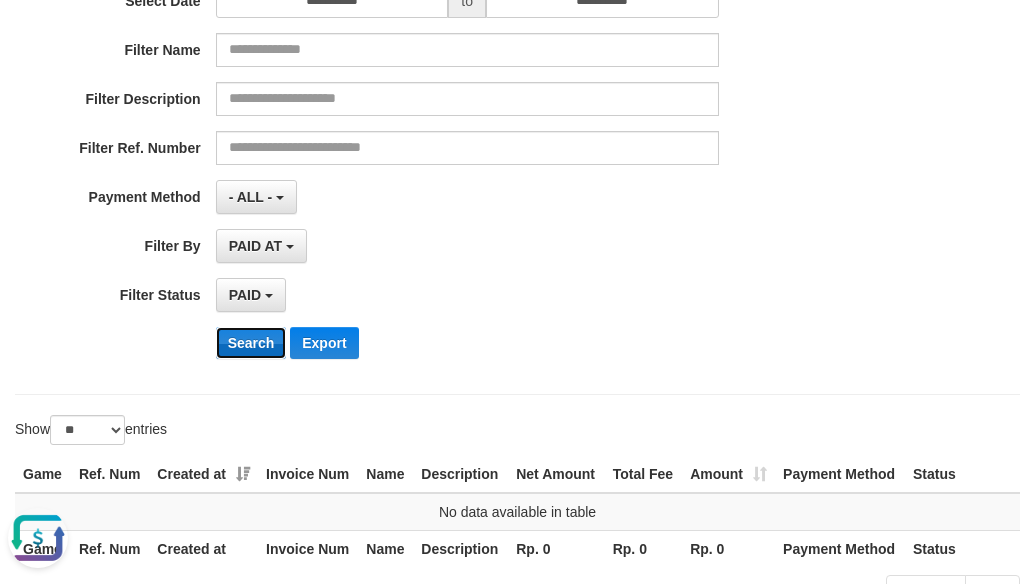 click on "Search" at bounding box center [251, 343] 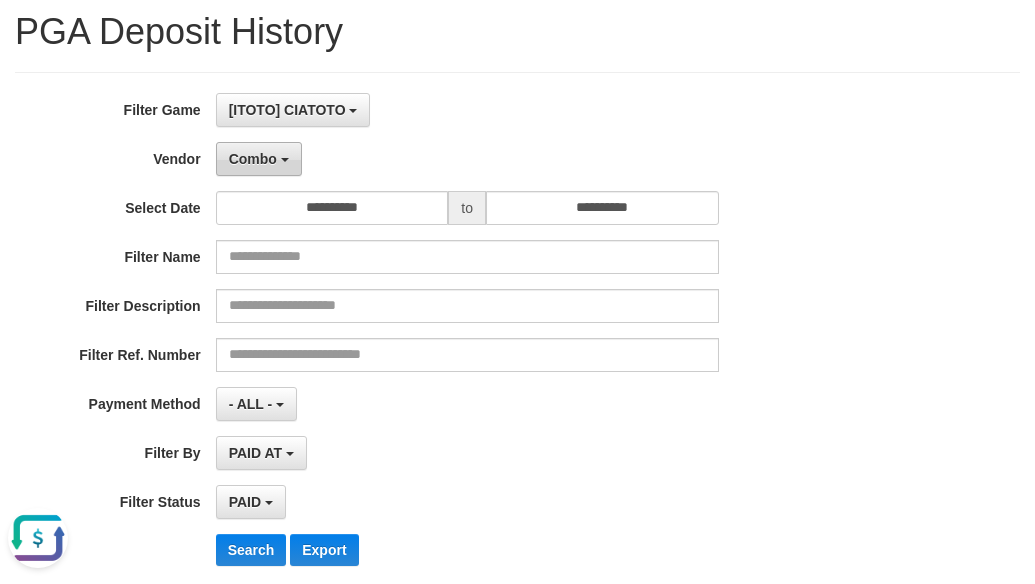 click on "Combo" at bounding box center (259, 159) 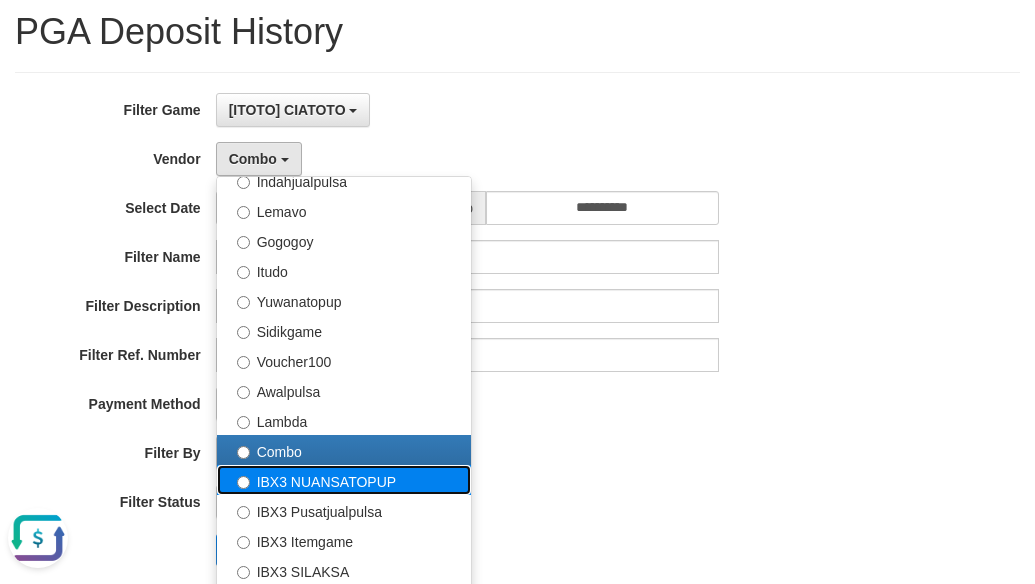 click on "IBX3 NUANSATOPUP" at bounding box center (344, 480) 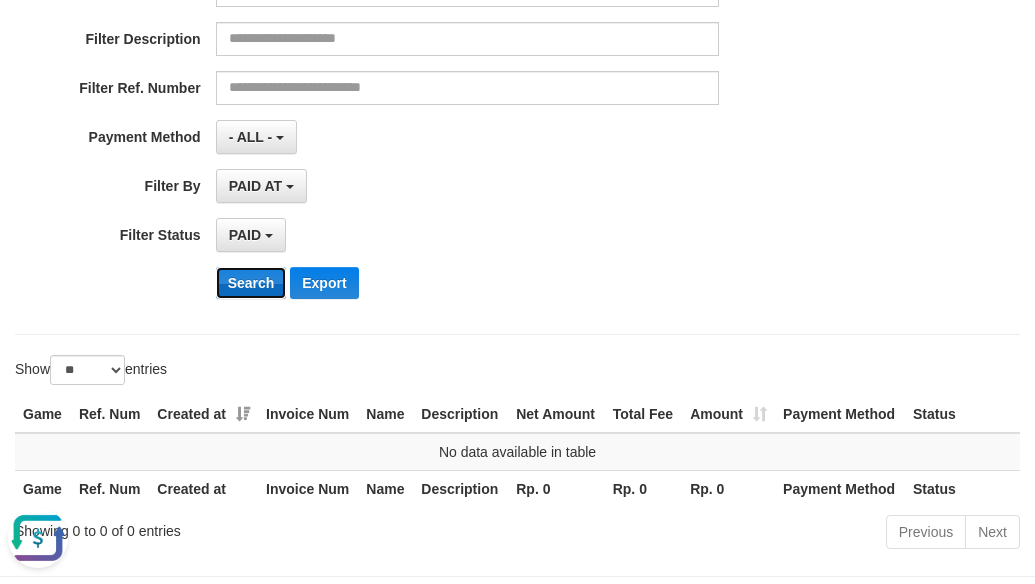 click on "Search" at bounding box center (251, 283) 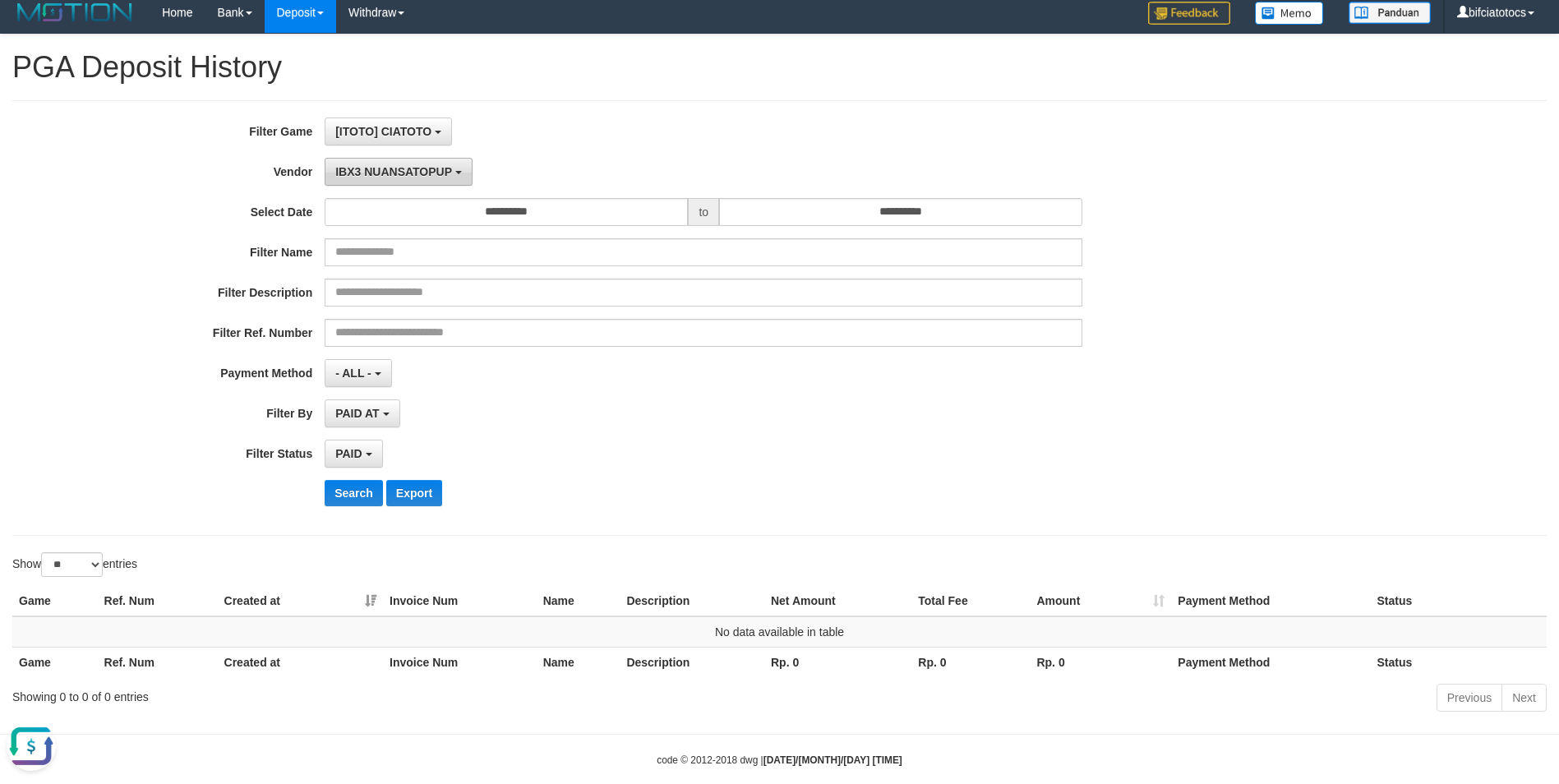 click on "IBX3 NUANSATOPUP" at bounding box center (398, 172) 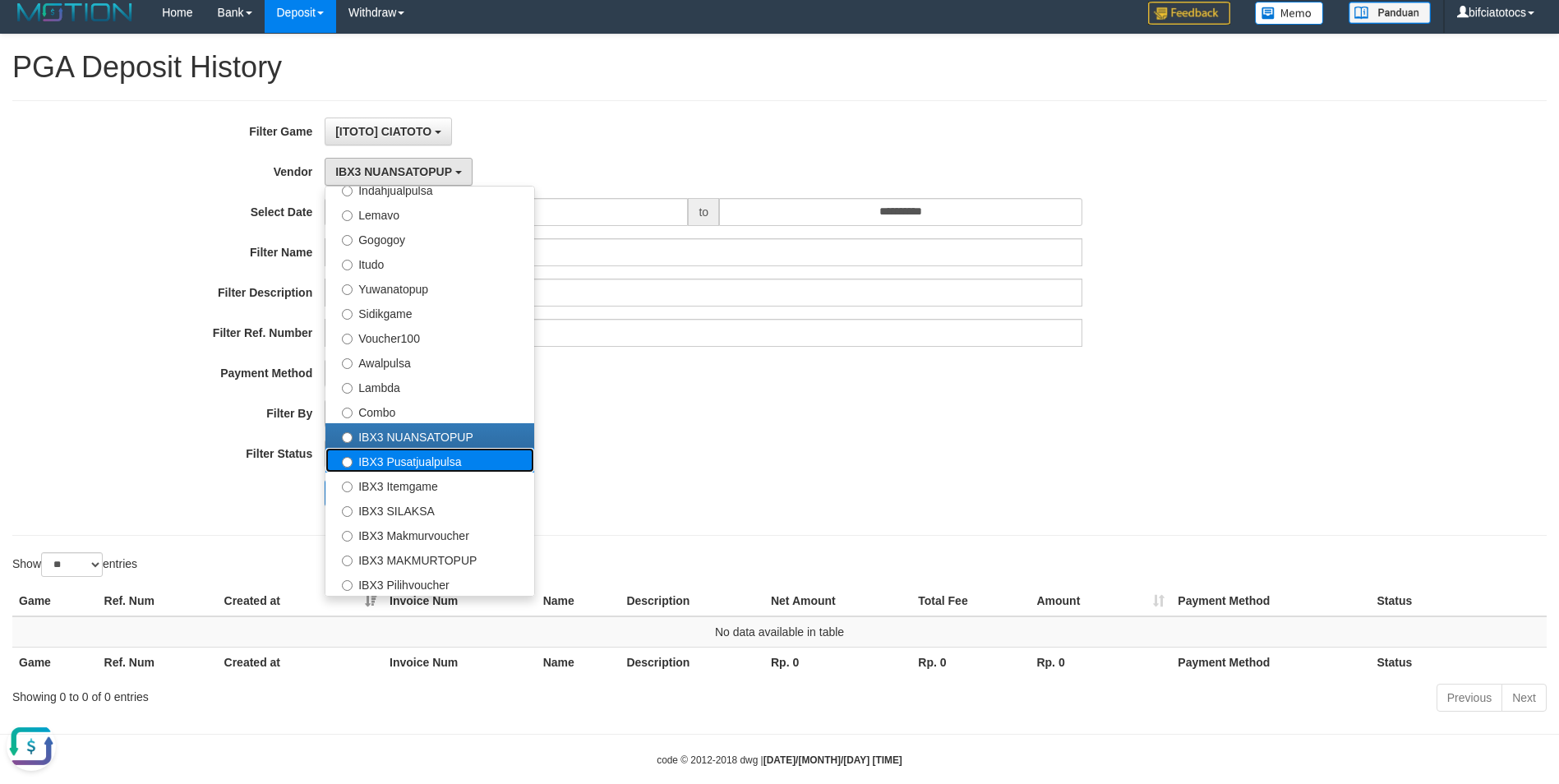 click on "IBX3 Pusatjualpulsa" at bounding box center [430, 460] 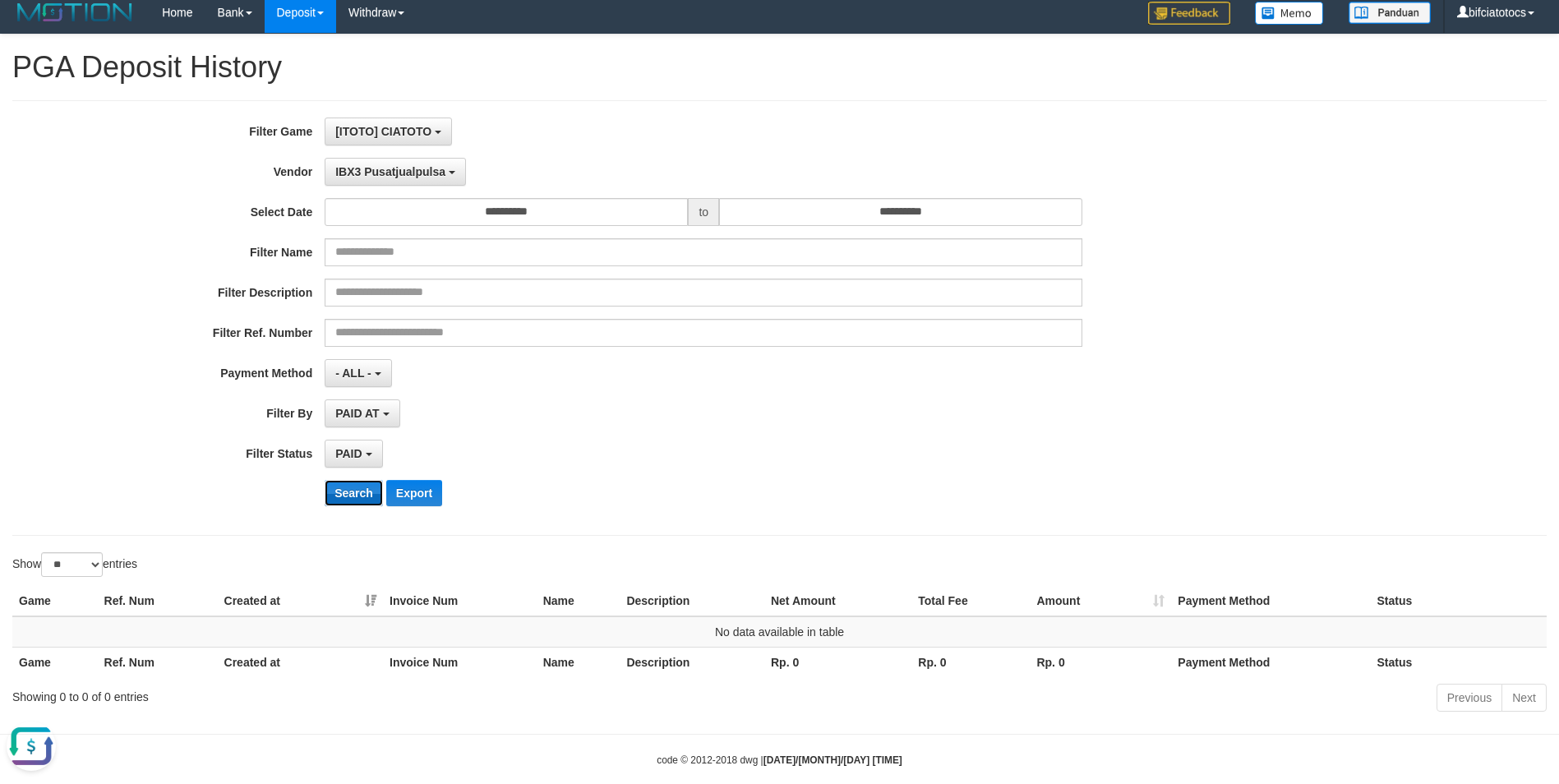 click on "Search" at bounding box center [353, 493] 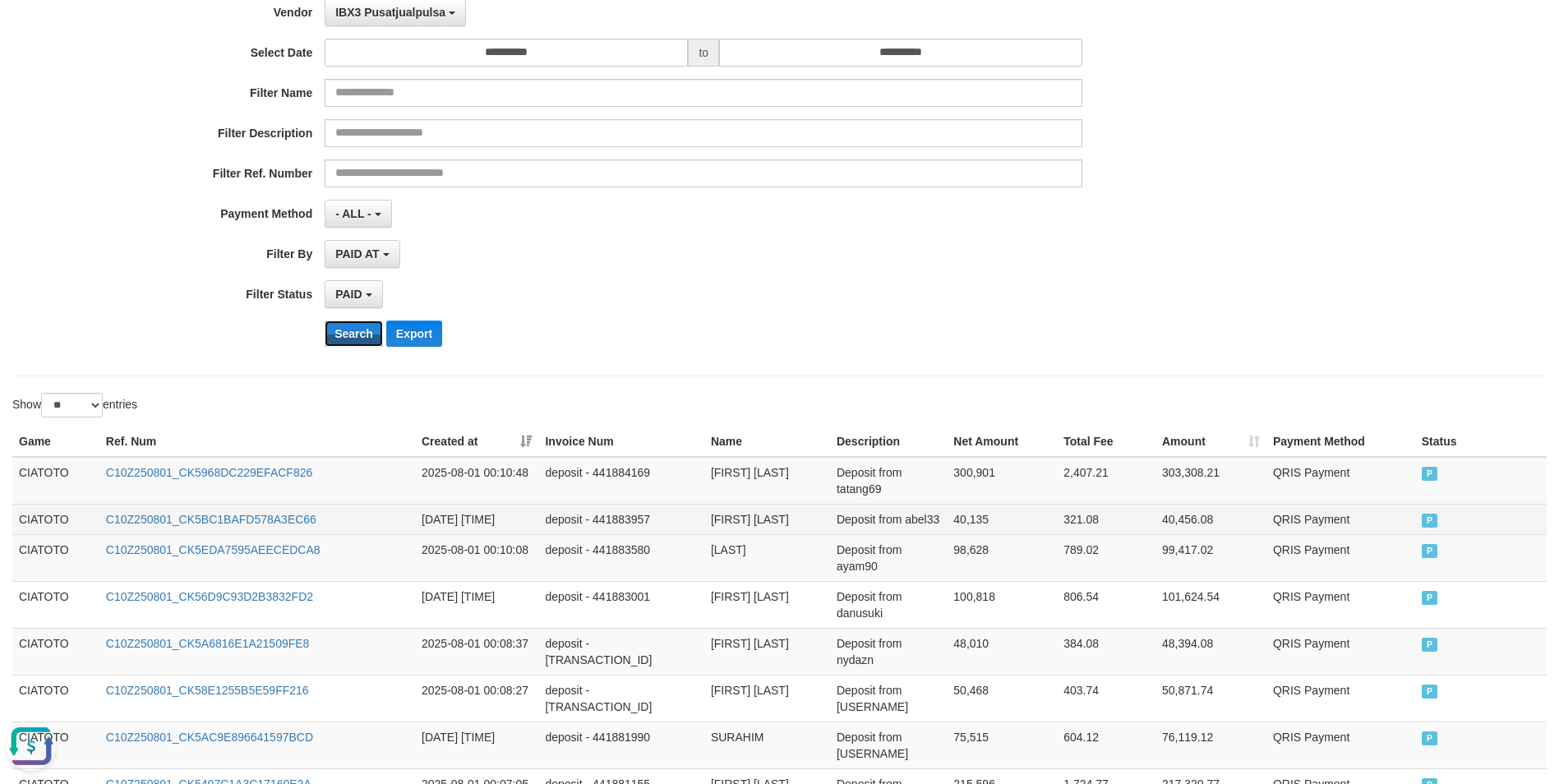 scroll, scrollTop: 35, scrollLeft: 0, axis: vertical 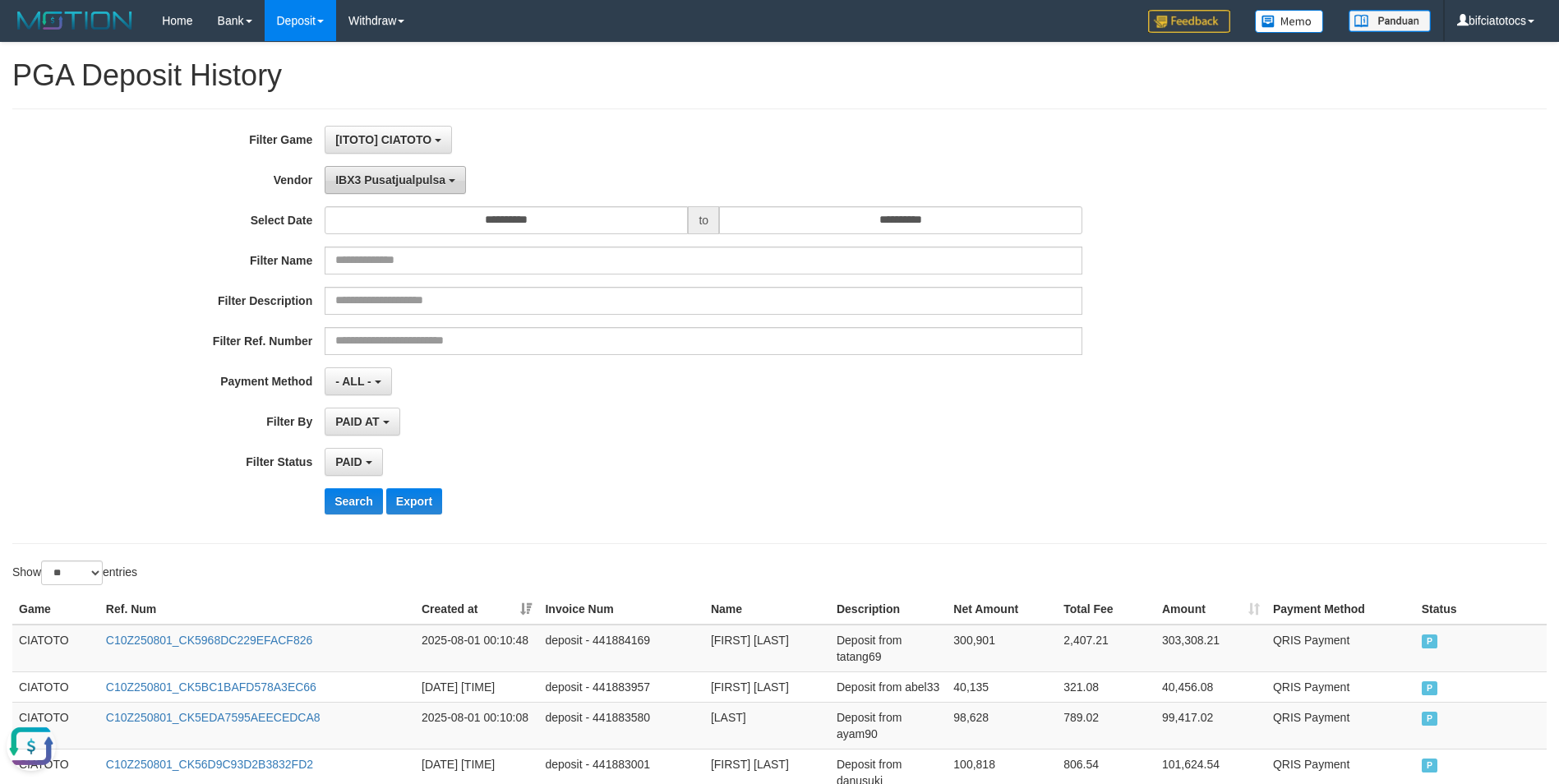 click on "IBX3 Pusatjualpulsa" at bounding box center [395, 180] 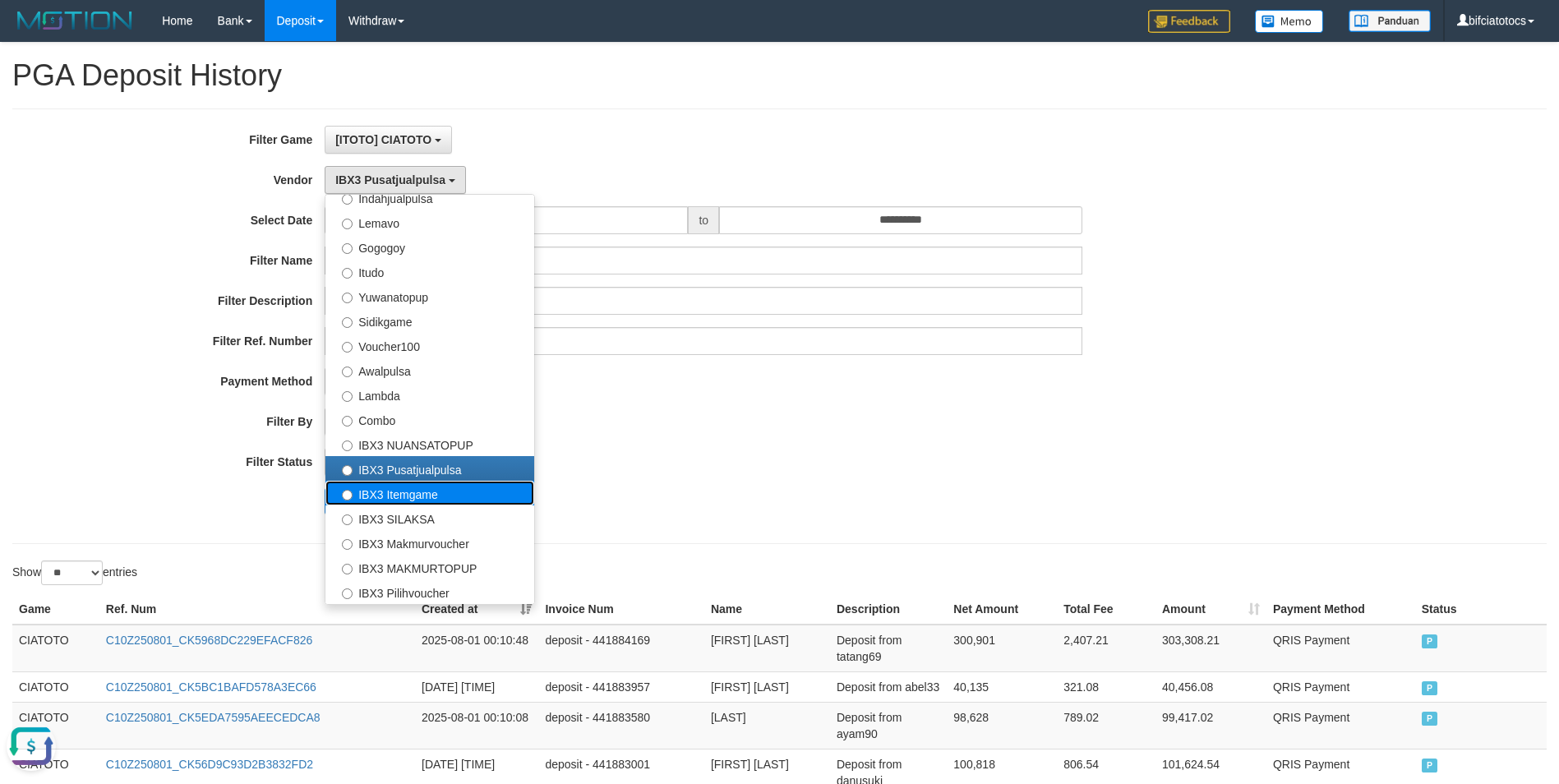 click on "IBX3 Itemgame" at bounding box center (430, 493) 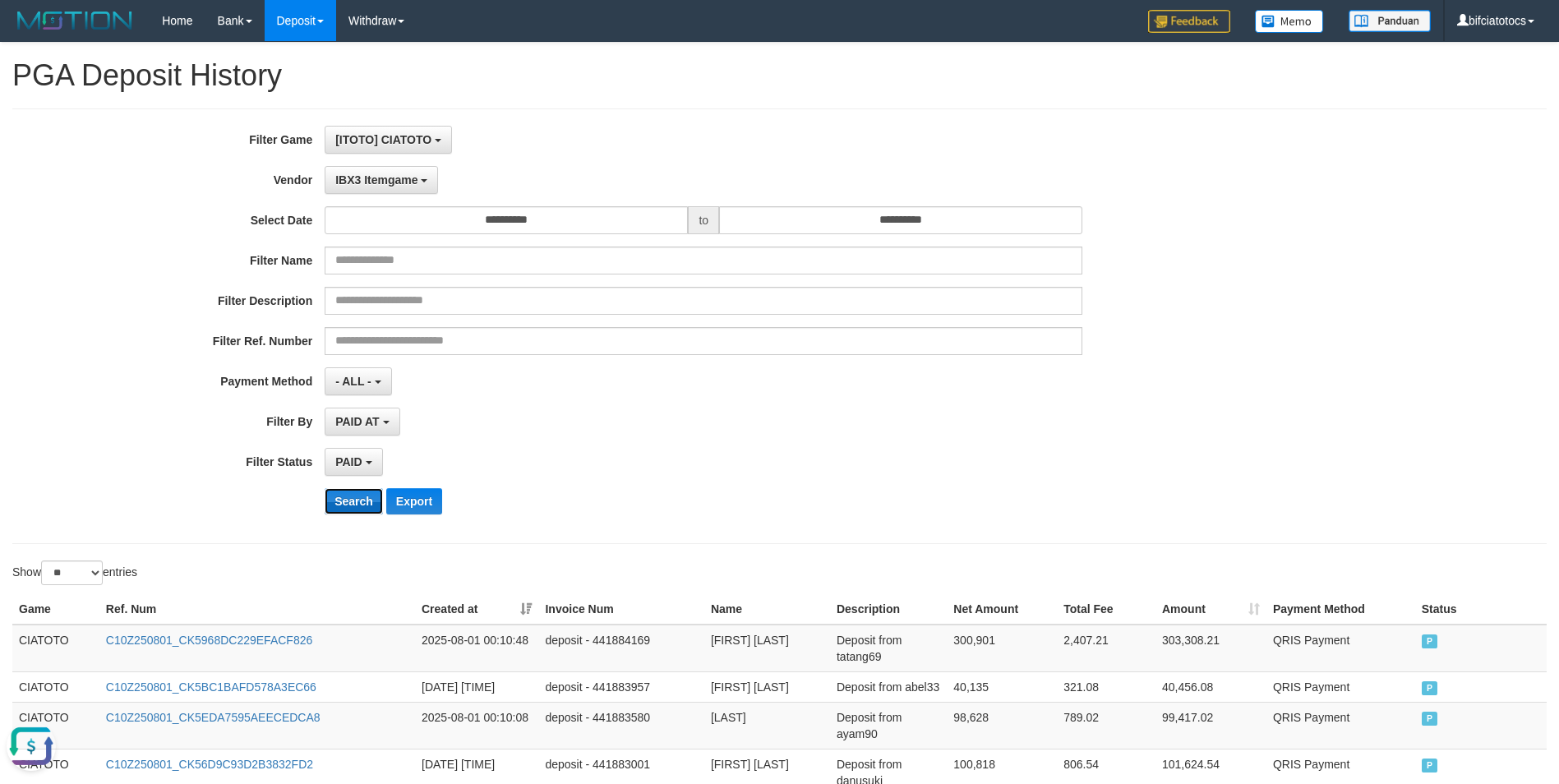 click on "Search" at bounding box center [353, 501] 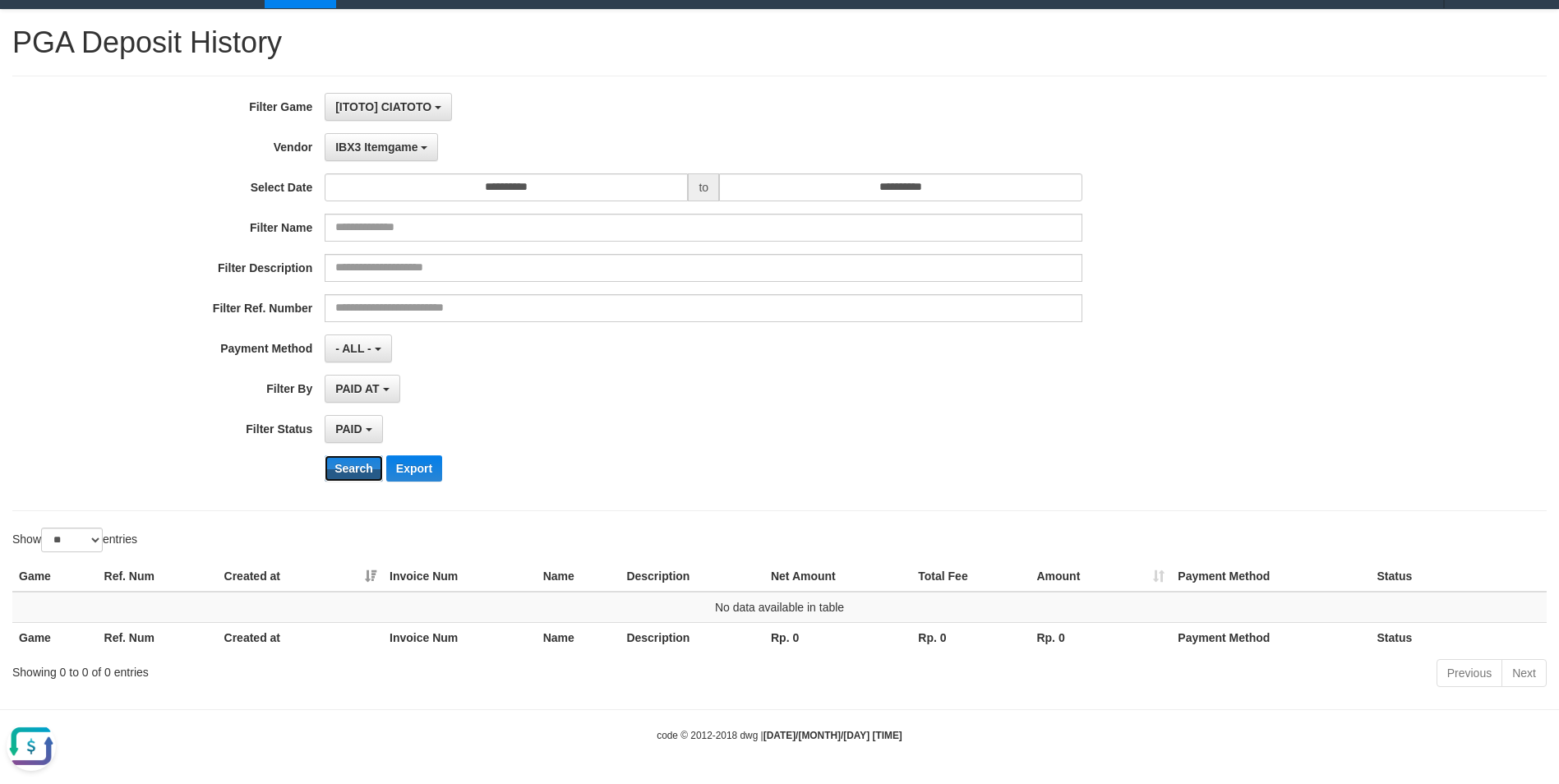scroll, scrollTop: 0, scrollLeft: 0, axis: both 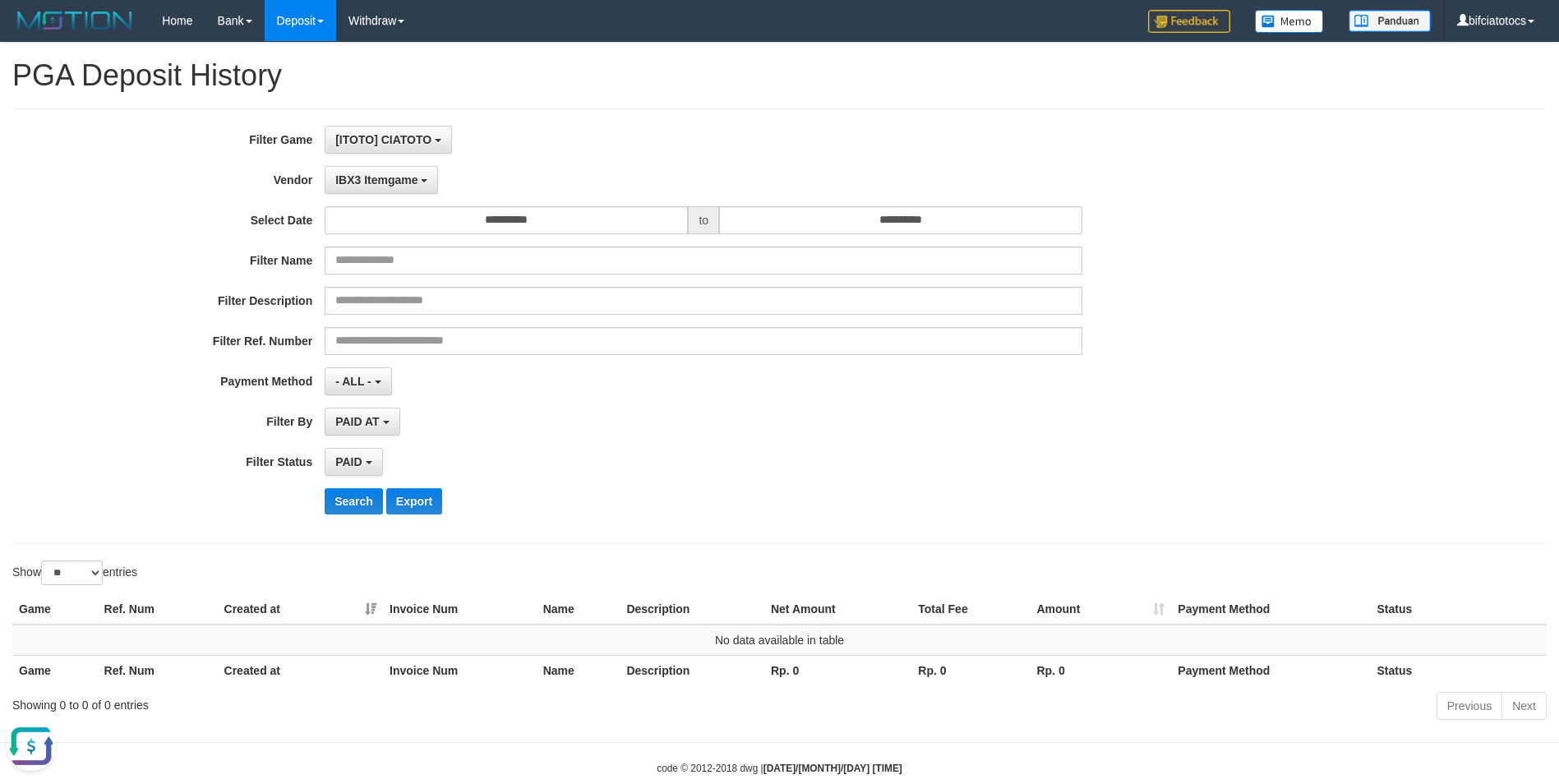 click on "PAID								    SELECT ALL  - ALL -  SELECT STATUS
PENDING/UNPAID
PAID
CANCELED
EXPIRED" at bounding box center [703, 462] 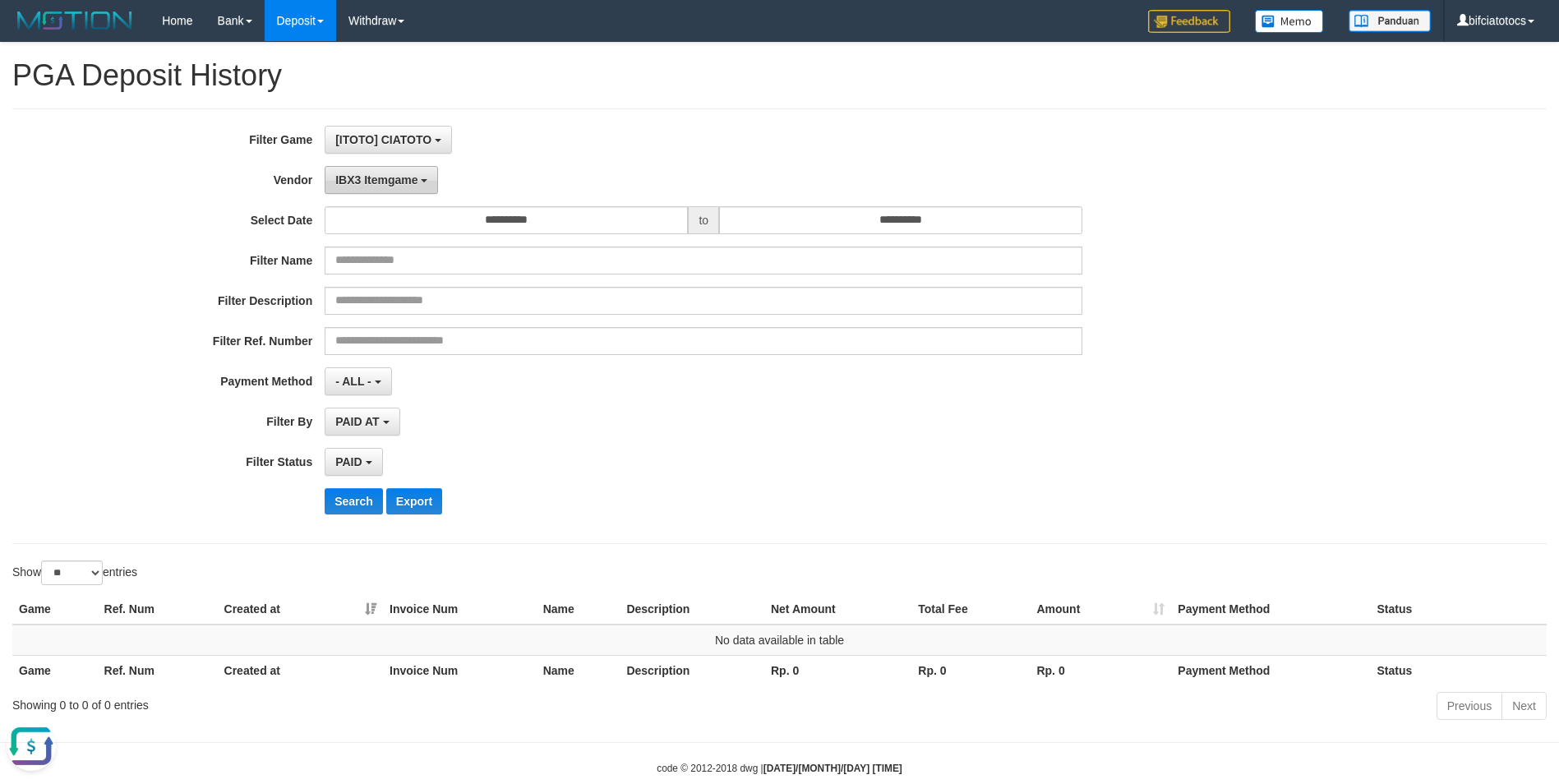 click on "IBX3 Itemgame" at bounding box center (381, 180) 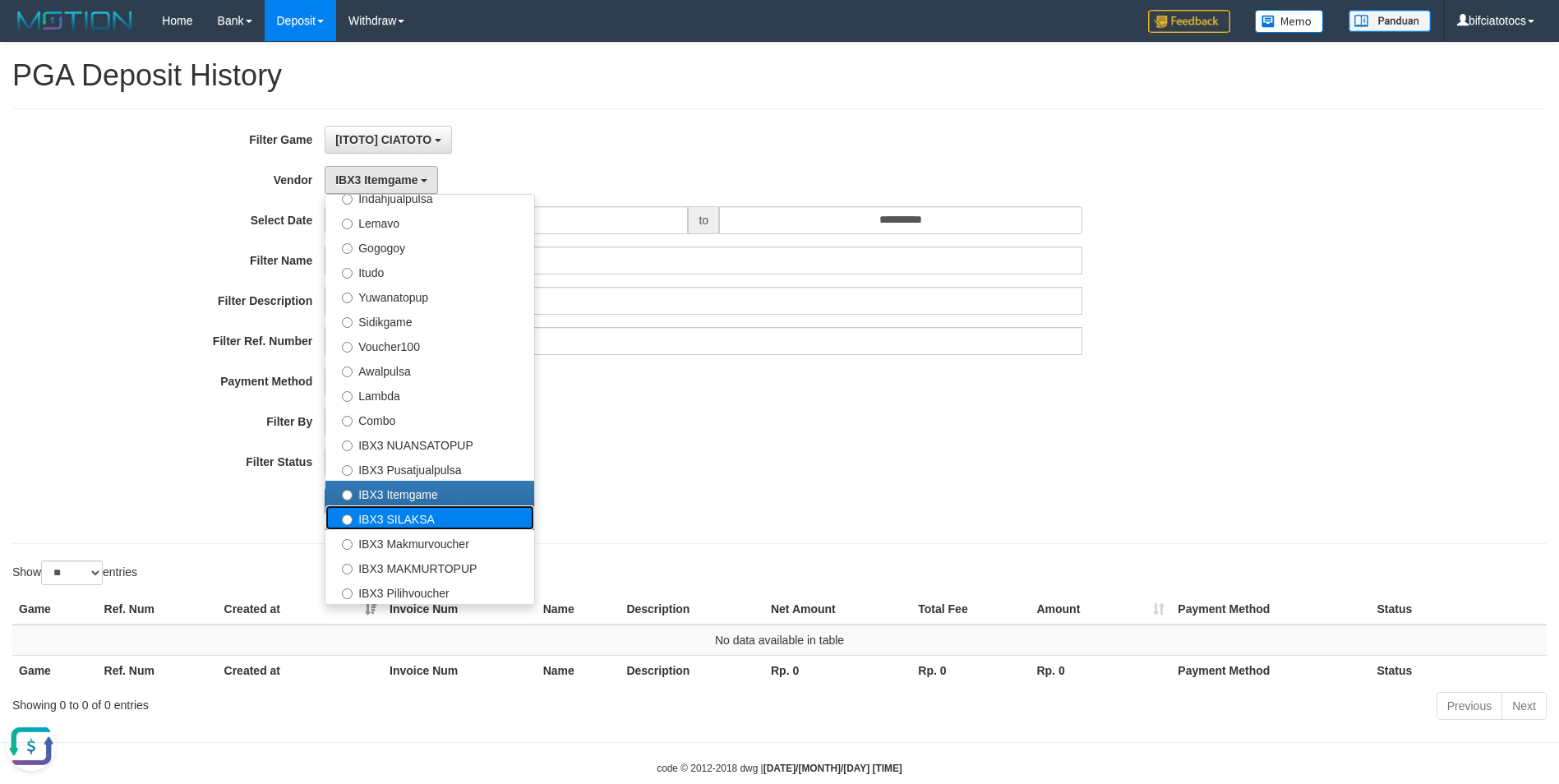 click on "IBX3 SILAKSA" at bounding box center [430, 518] 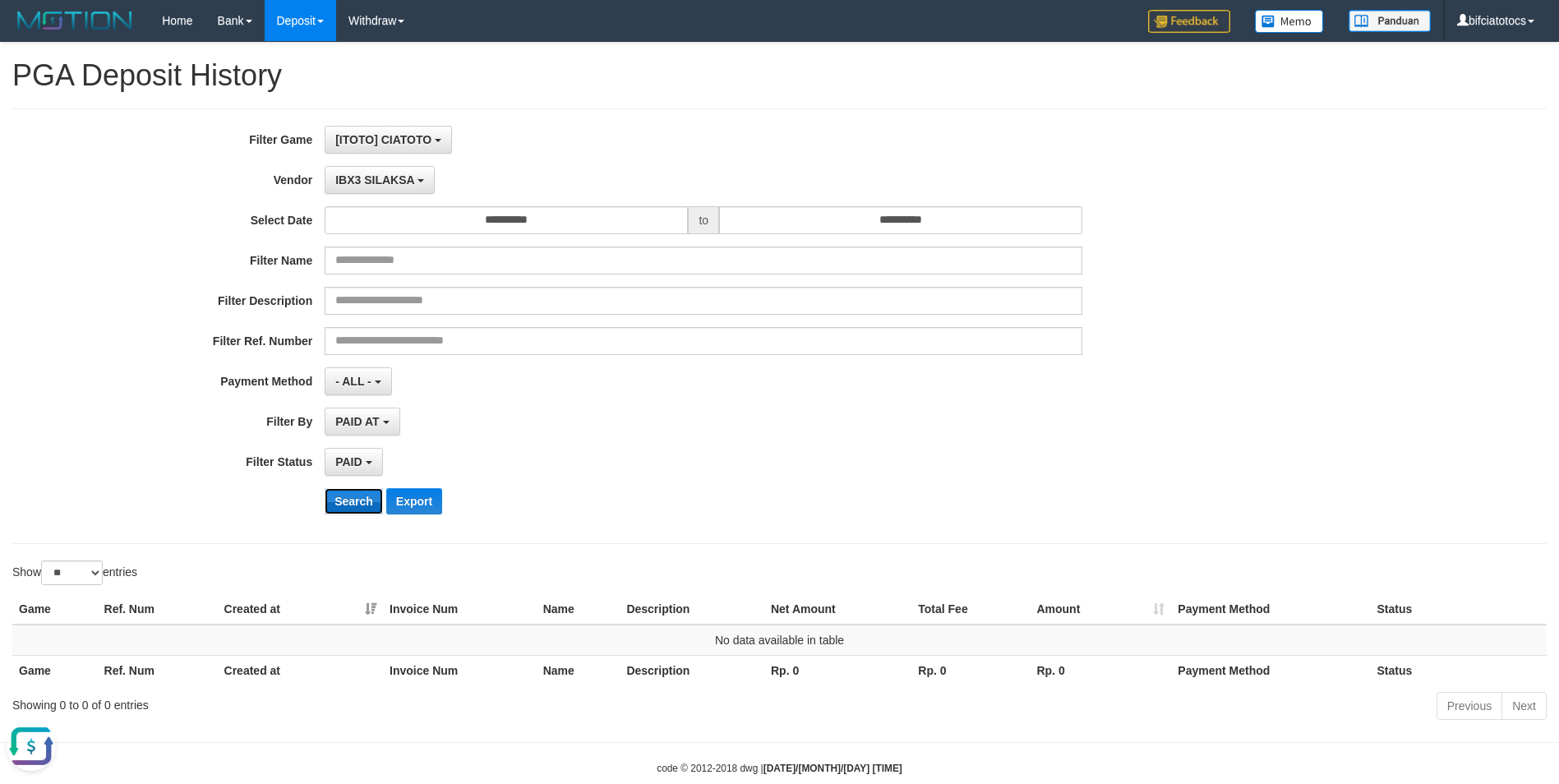 click on "Search" at bounding box center (353, 501) 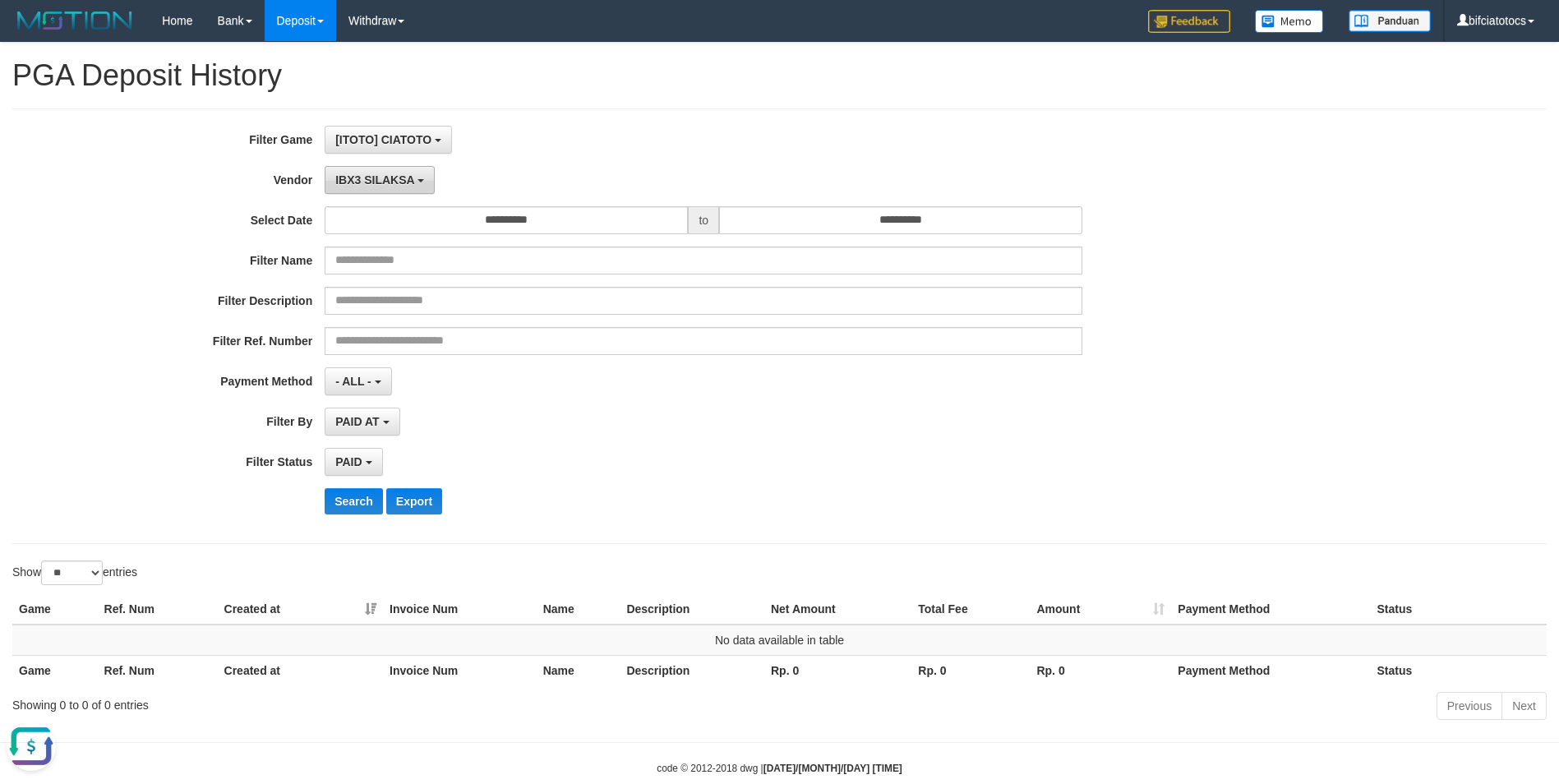 click on "IBX3 SILAKSA" at bounding box center (375, 180) 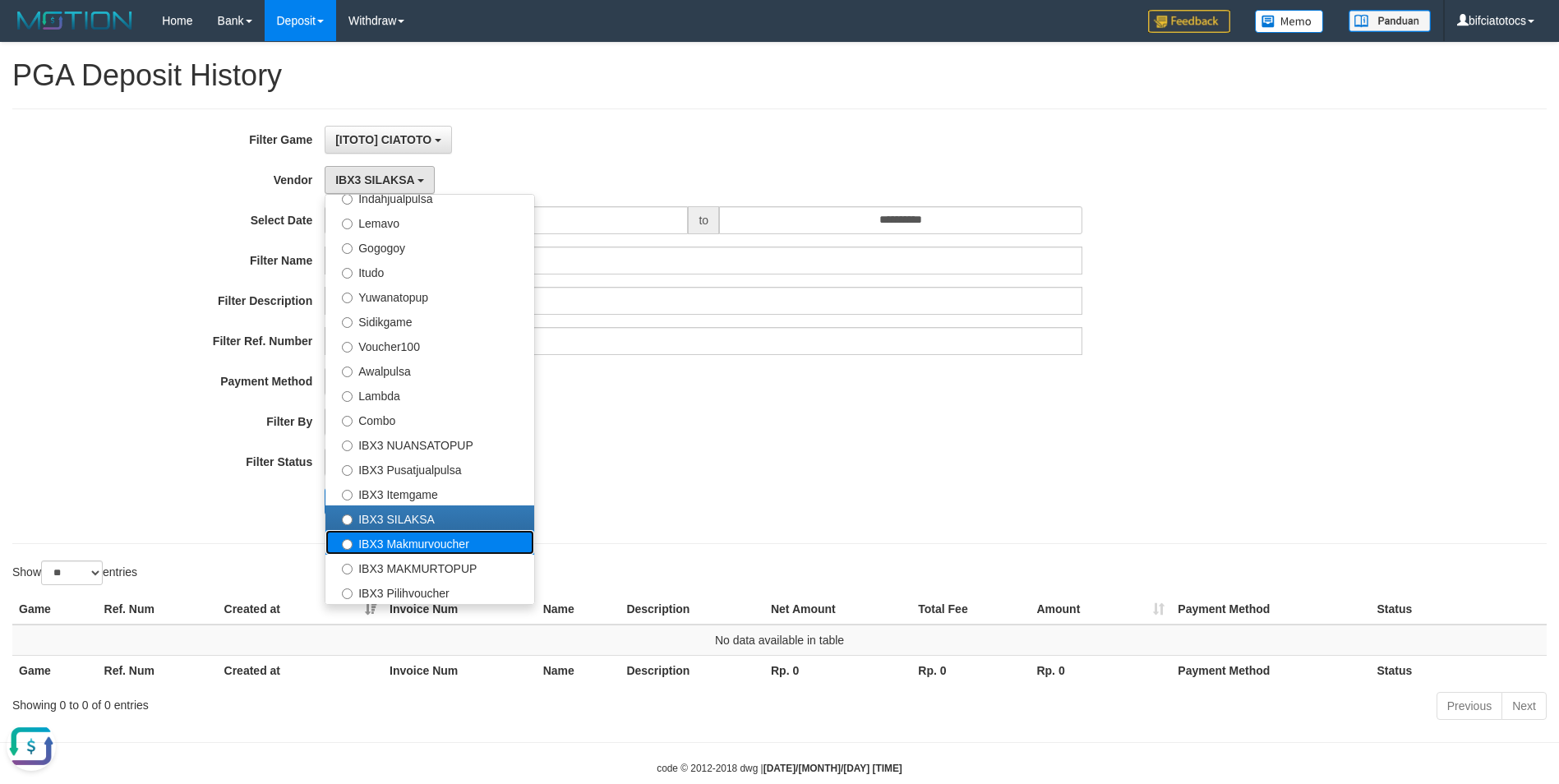 click on "IBX3 Makmurvoucher" at bounding box center (430, 542) 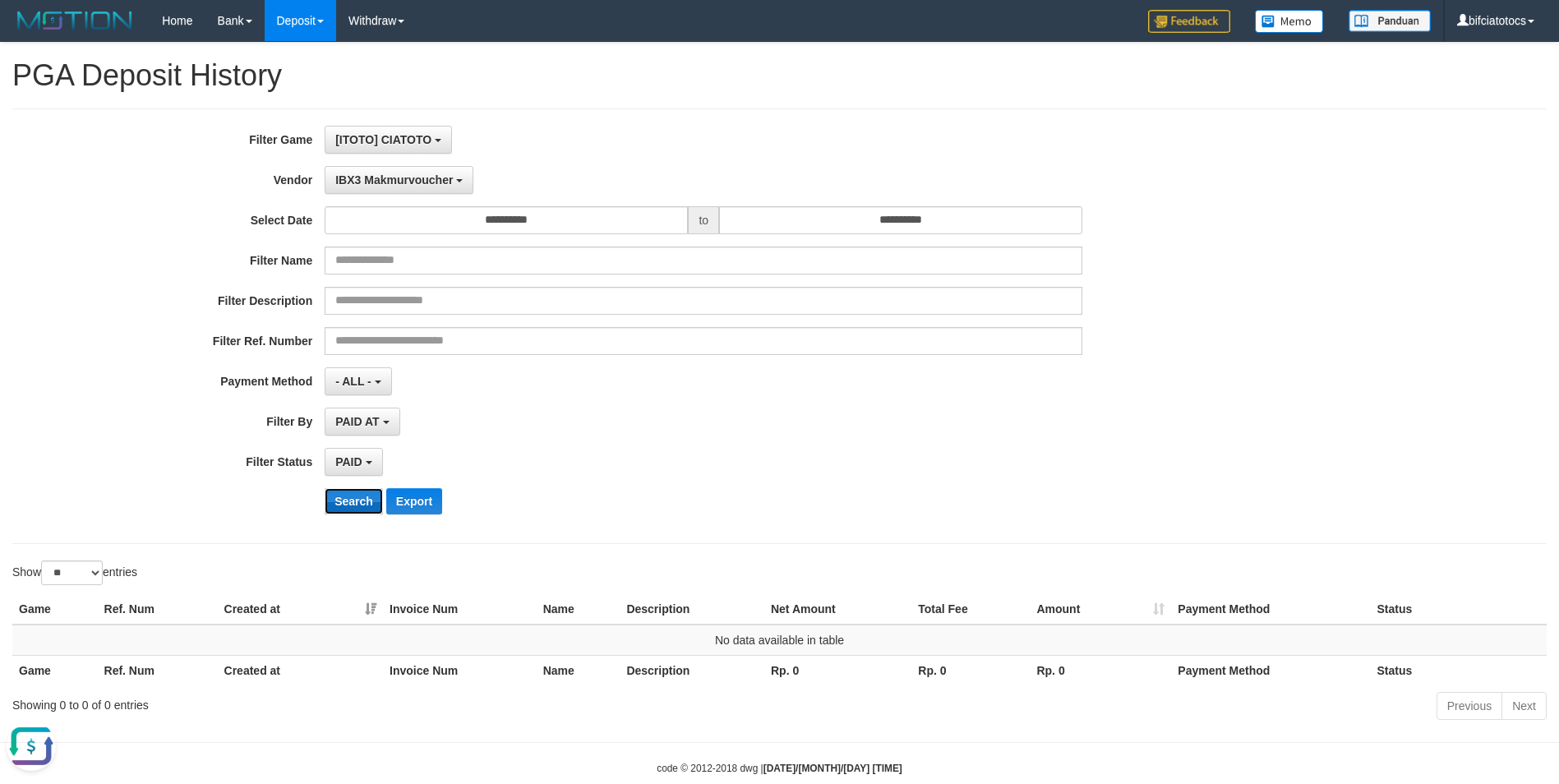 click on "Search" at bounding box center (353, 501) 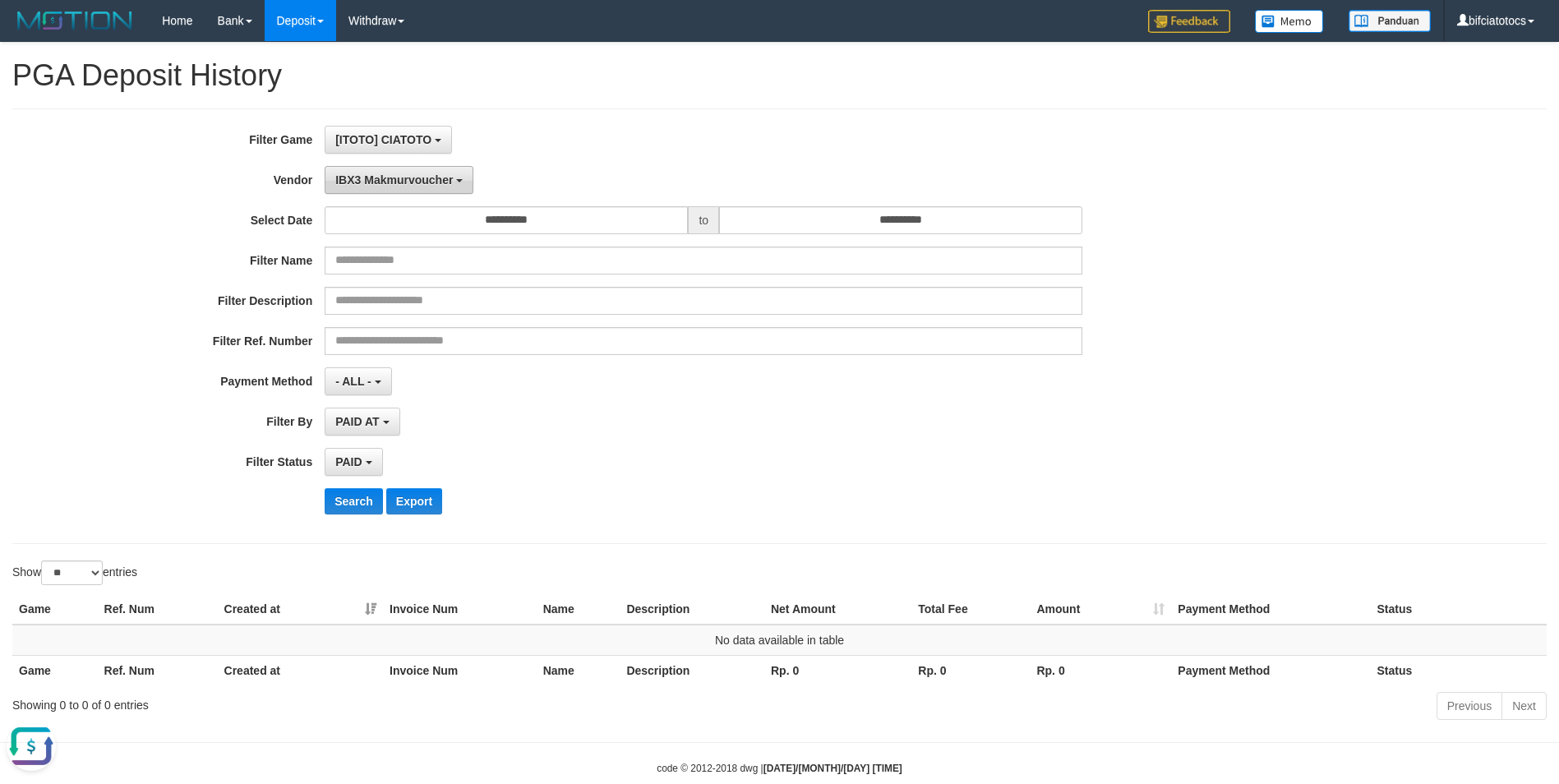 click on "IBX3 Makmurvoucher" at bounding box center (399, 180) 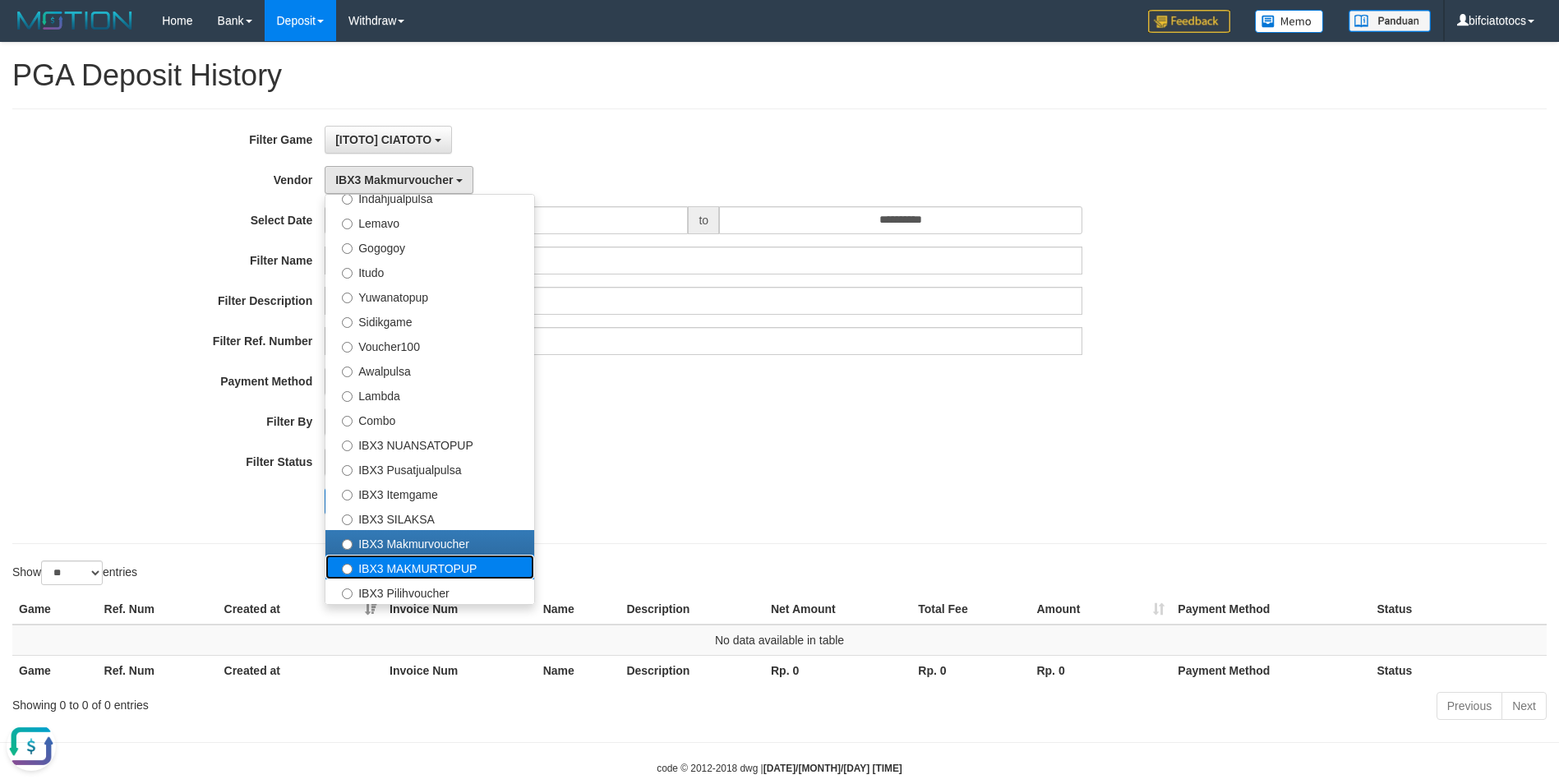 click on "IBX3 MAKMURTOPUP" at bounding box center [430, 567] 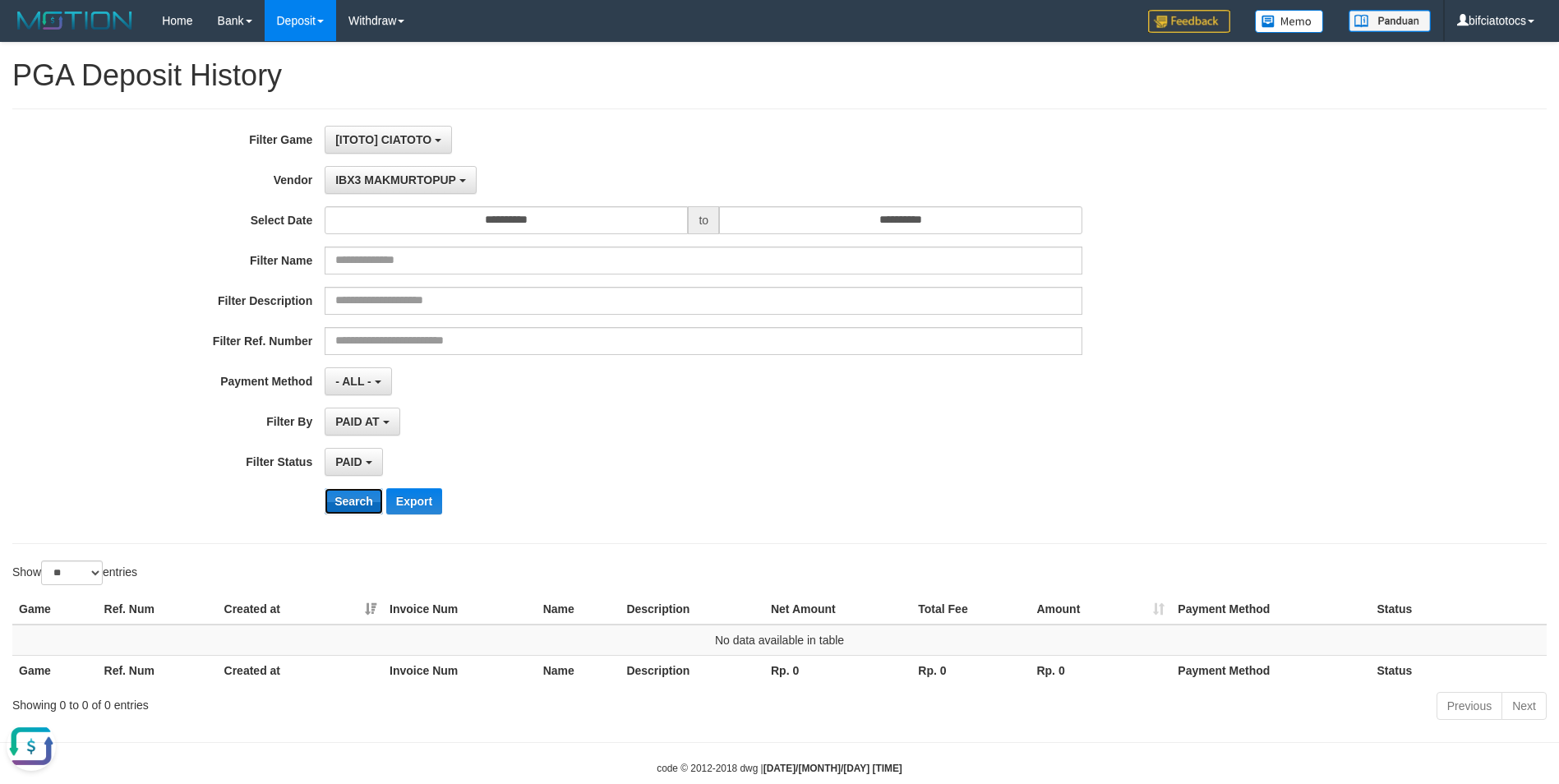 click on "Search" at bounding box center (353, 501) 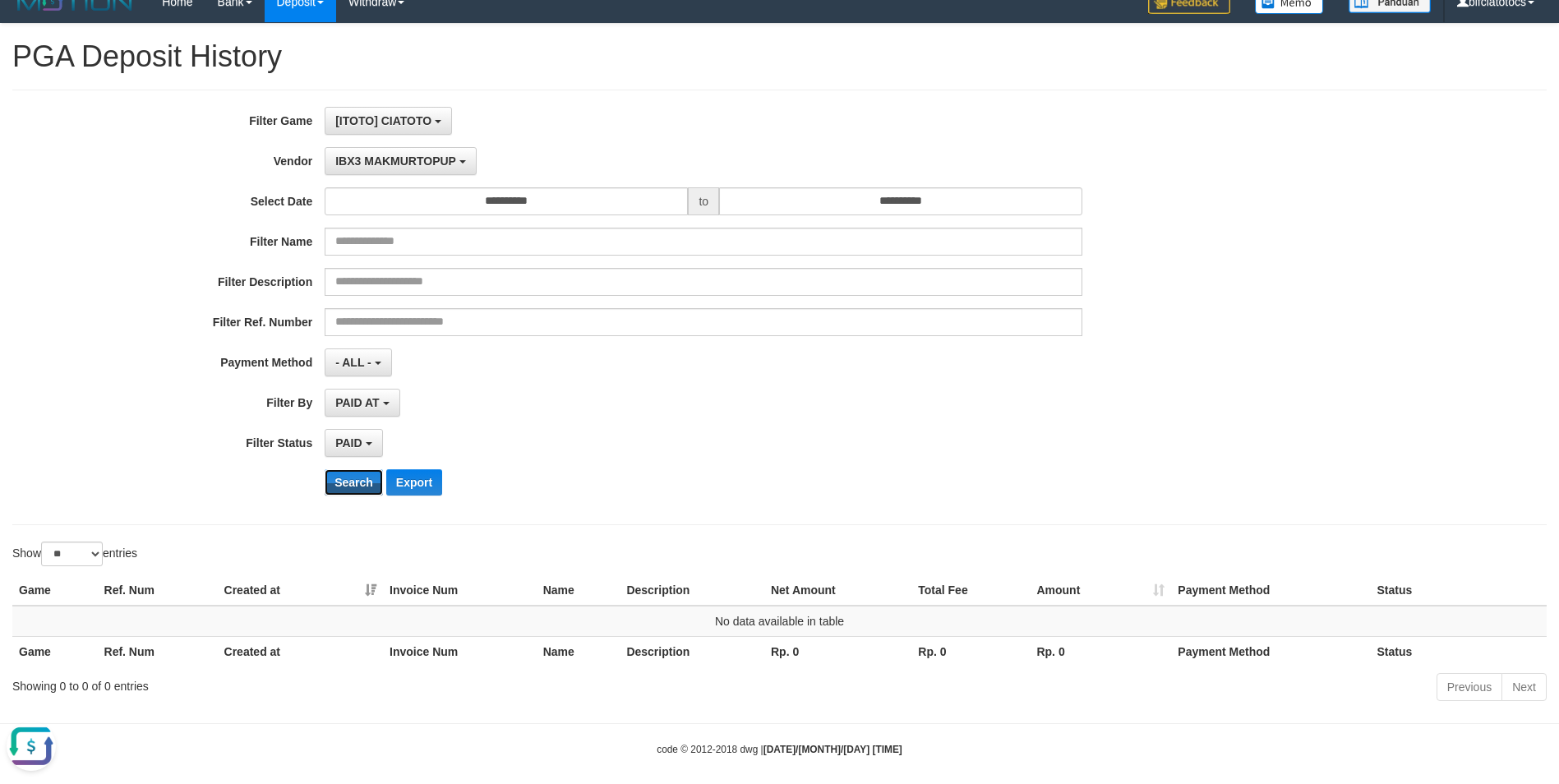 scroll, scrollTop: 33, scrollLeft: 0, axis: vertical 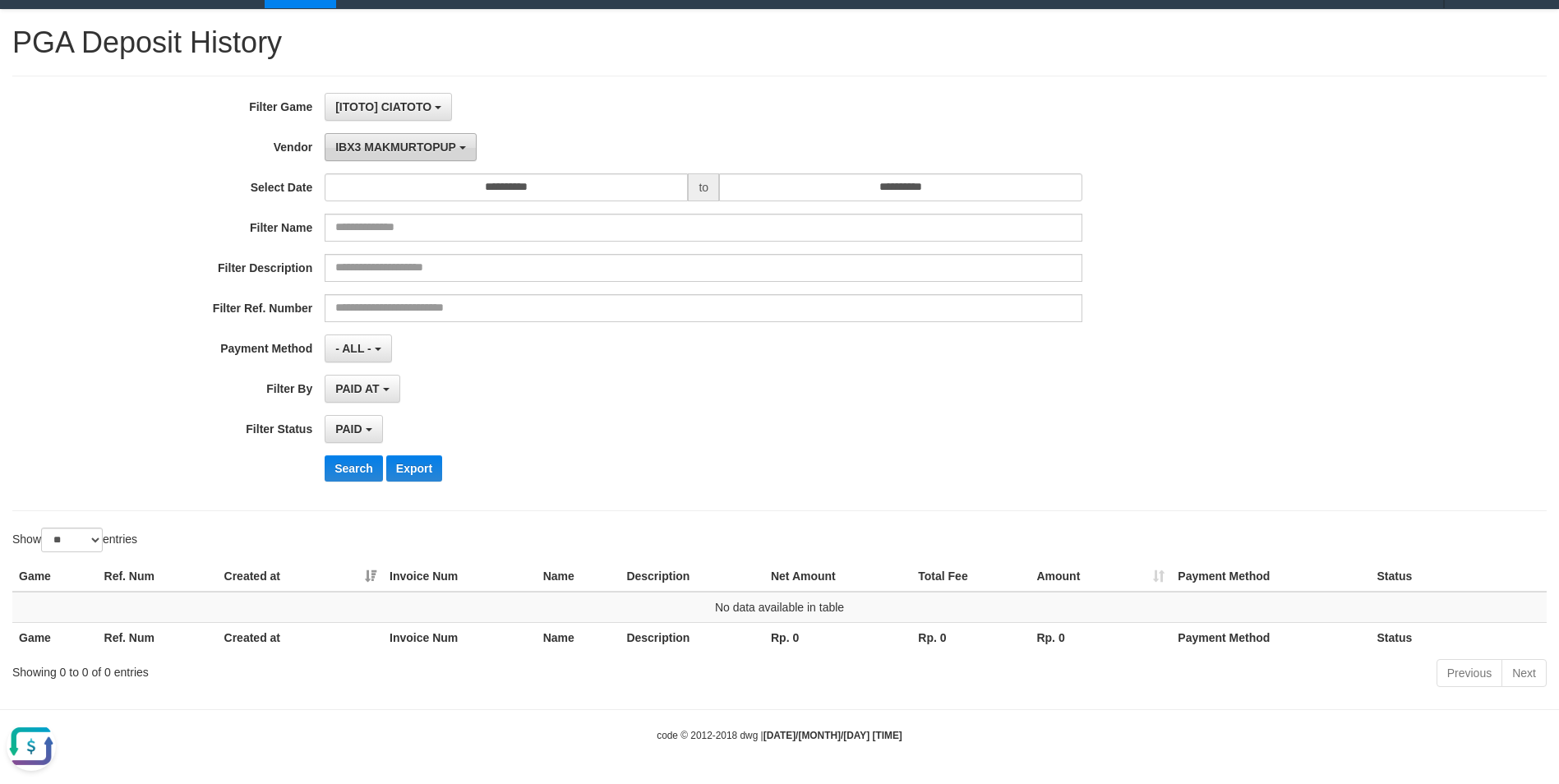click on "IBX3 MAKMURTOPUP" at bounding box center [400, 147] 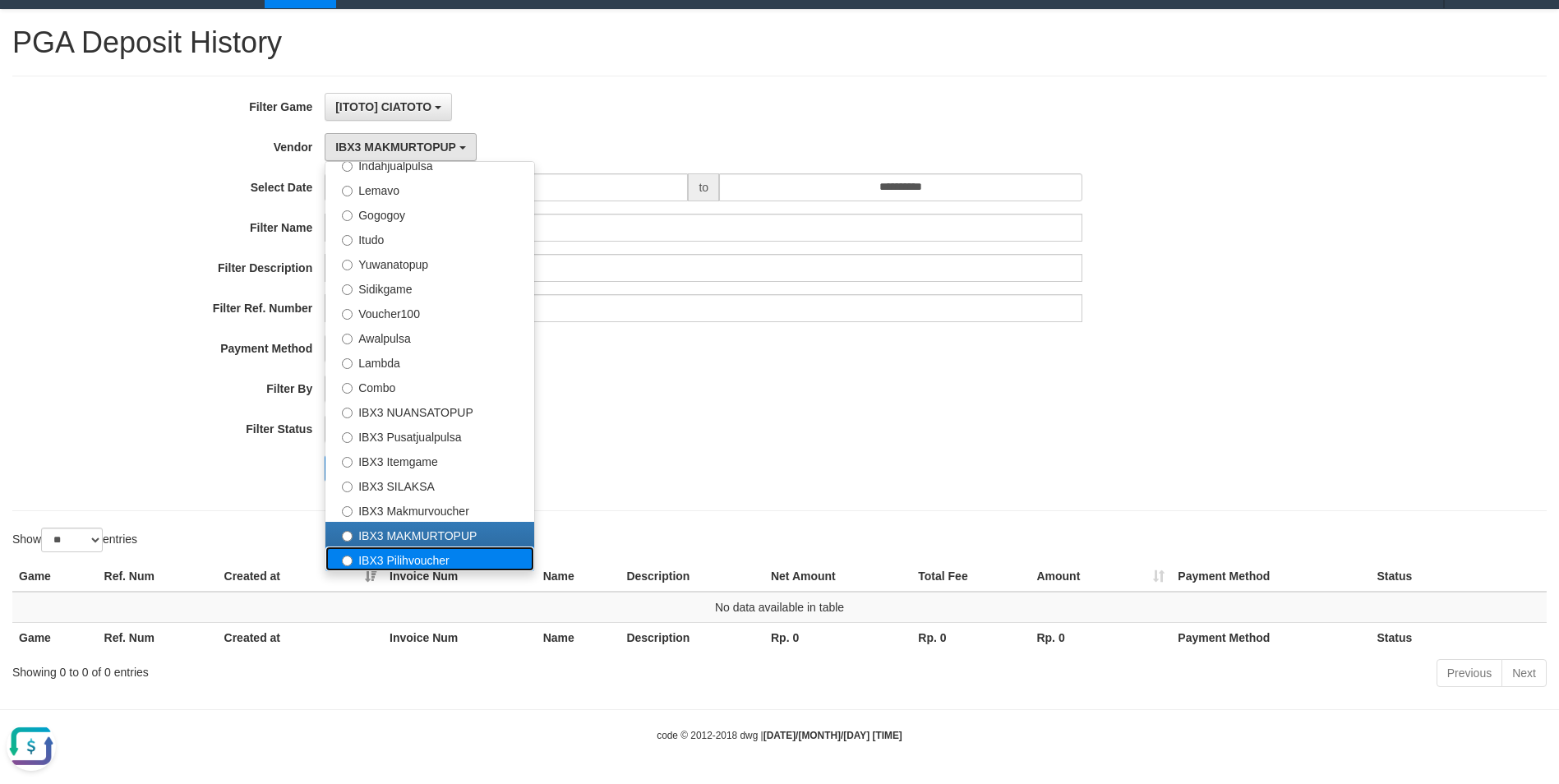 click on "IBX3 Pilihvoucher" at bounding box center (430, 559) 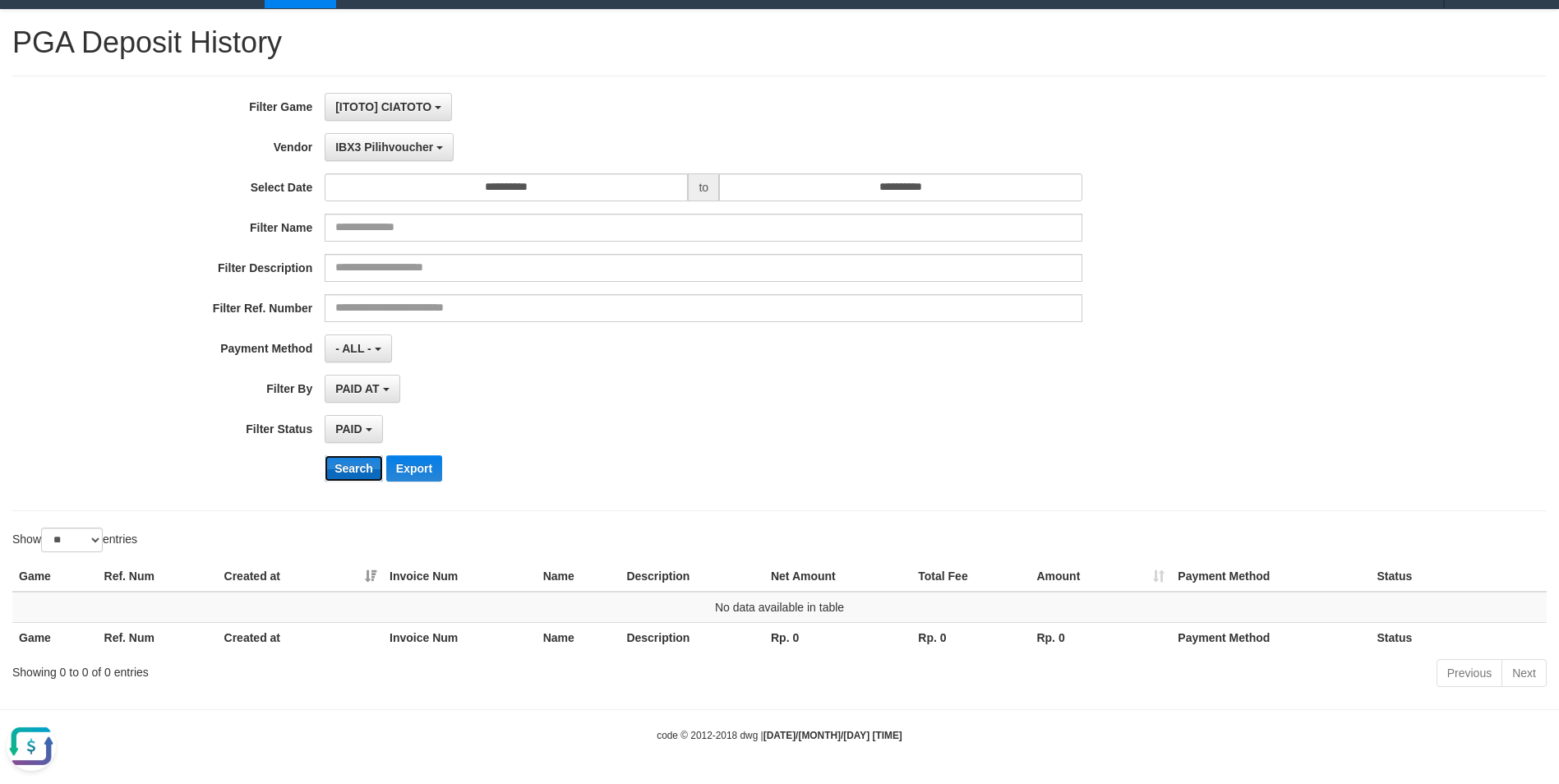 click on "Search" at bounding box center [353, 468] 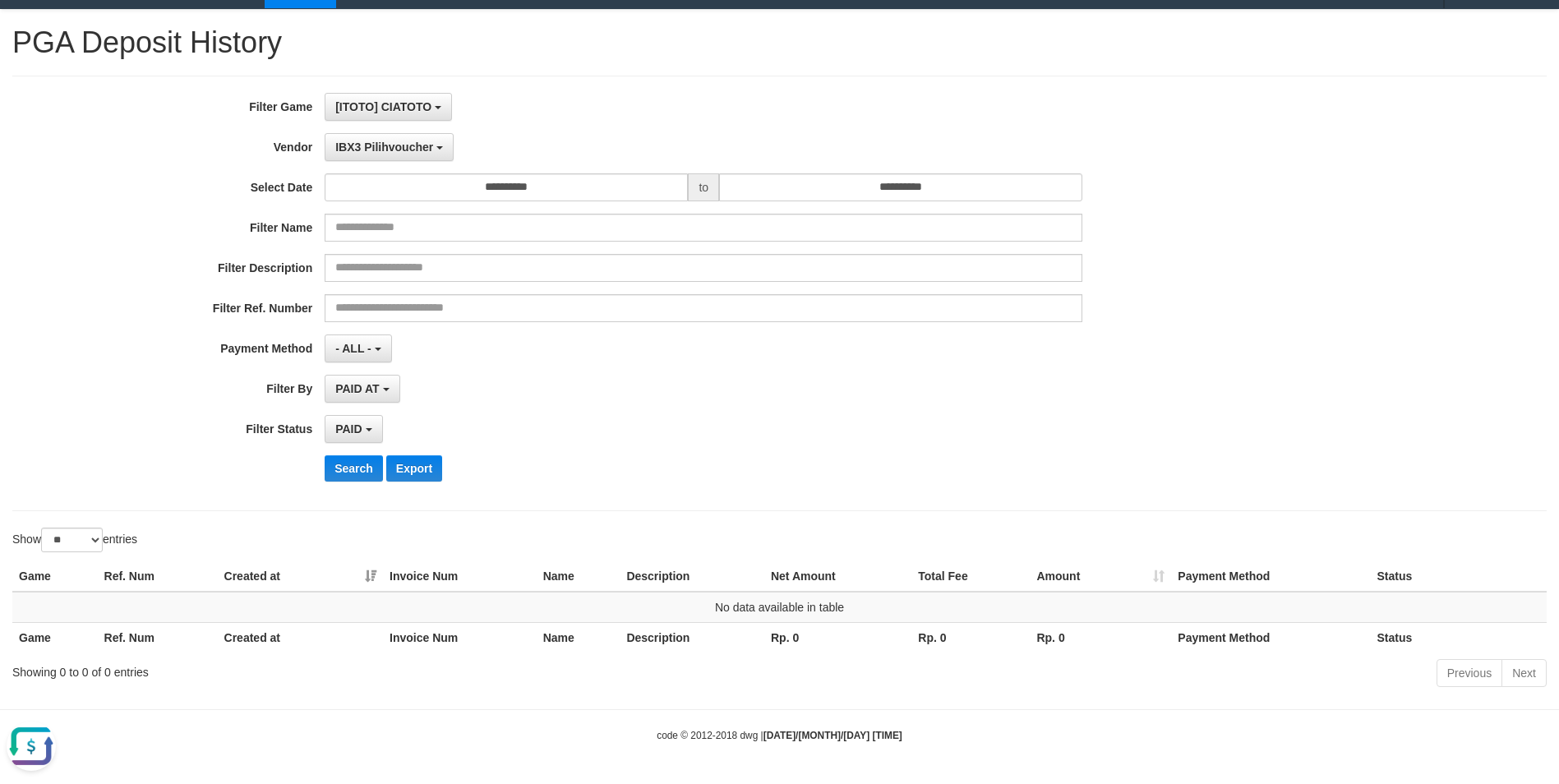 click on "Filter Ref. Number" at bounding box center (649, 308) 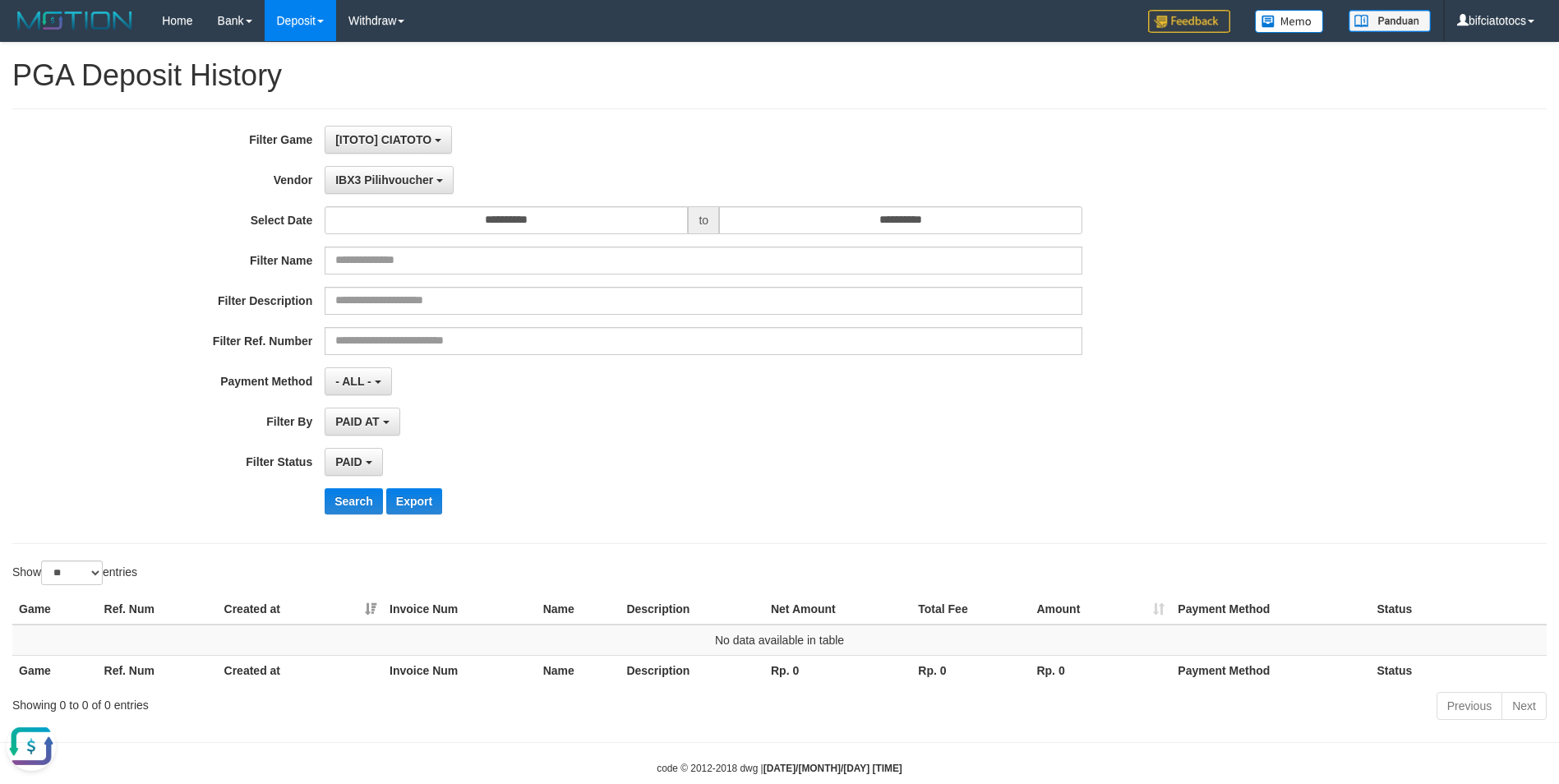 click on "IBX3 Pilihvoucher    - Default Vendor -  [FIRST]  [LAST]  Atlas  WD LB  Java  Purple  Green  Gigantic  Aladin  Dubai  Alibaba  Grape  Gameboy  Bigon  Allstar  Xtr  Gama  IBX11  Borde  Indahjualpulsa  Lemavo  Gogogoy  Itudo  Yuwanatopup  Sidikgame  Voucher100  Awalpulsa  Lambda  Combo  IBX3 NUANSATOPUP  IBX3 Pusatjualpulsa  IBX3 Itemgame  IBX3 SILAKSA  IBX3 Makmurvoucher  IBX3 MAKMURTOPUP  IBX3 Pilihvoucher" at bounding box center (703, 180) 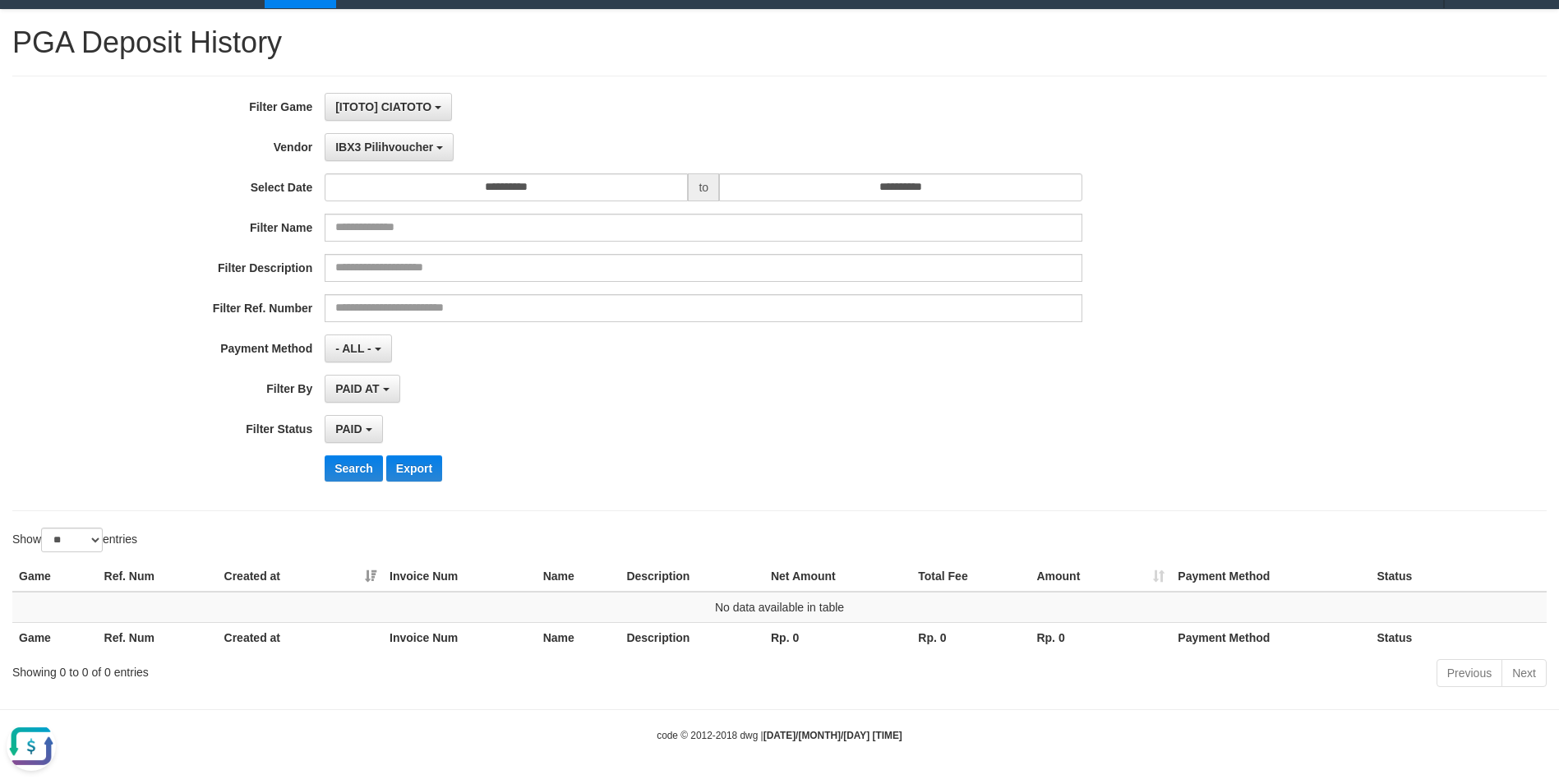 scroll, scrollTop: 0, scrollLeft: 0, axis: both 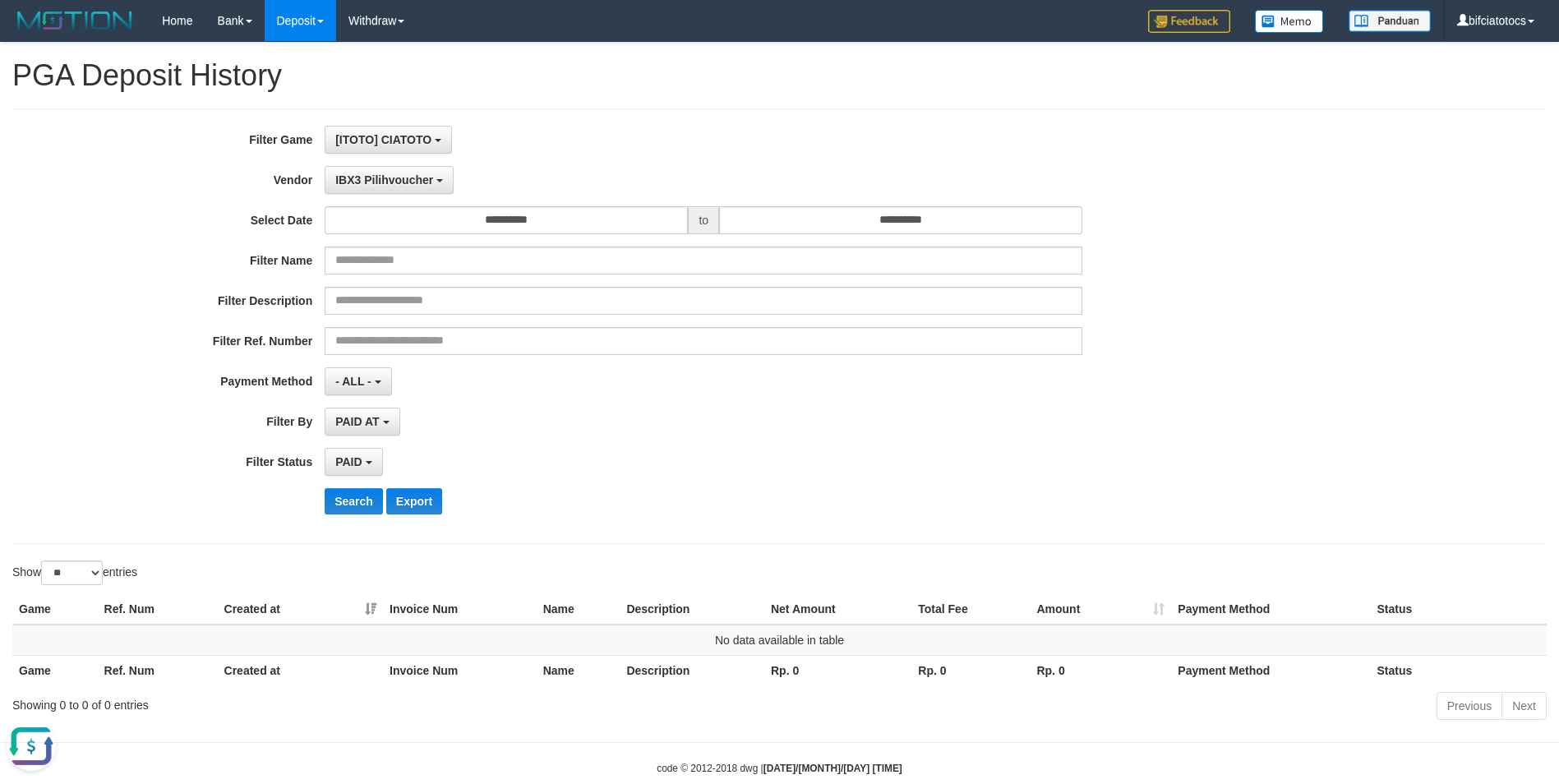 click on "PAID								    SELECT ALL  - ALL -  SELECT STATUS
PENDING/UNPAID
PAID
CANCELED
EXPIRED" at bounding box center [703, 462] 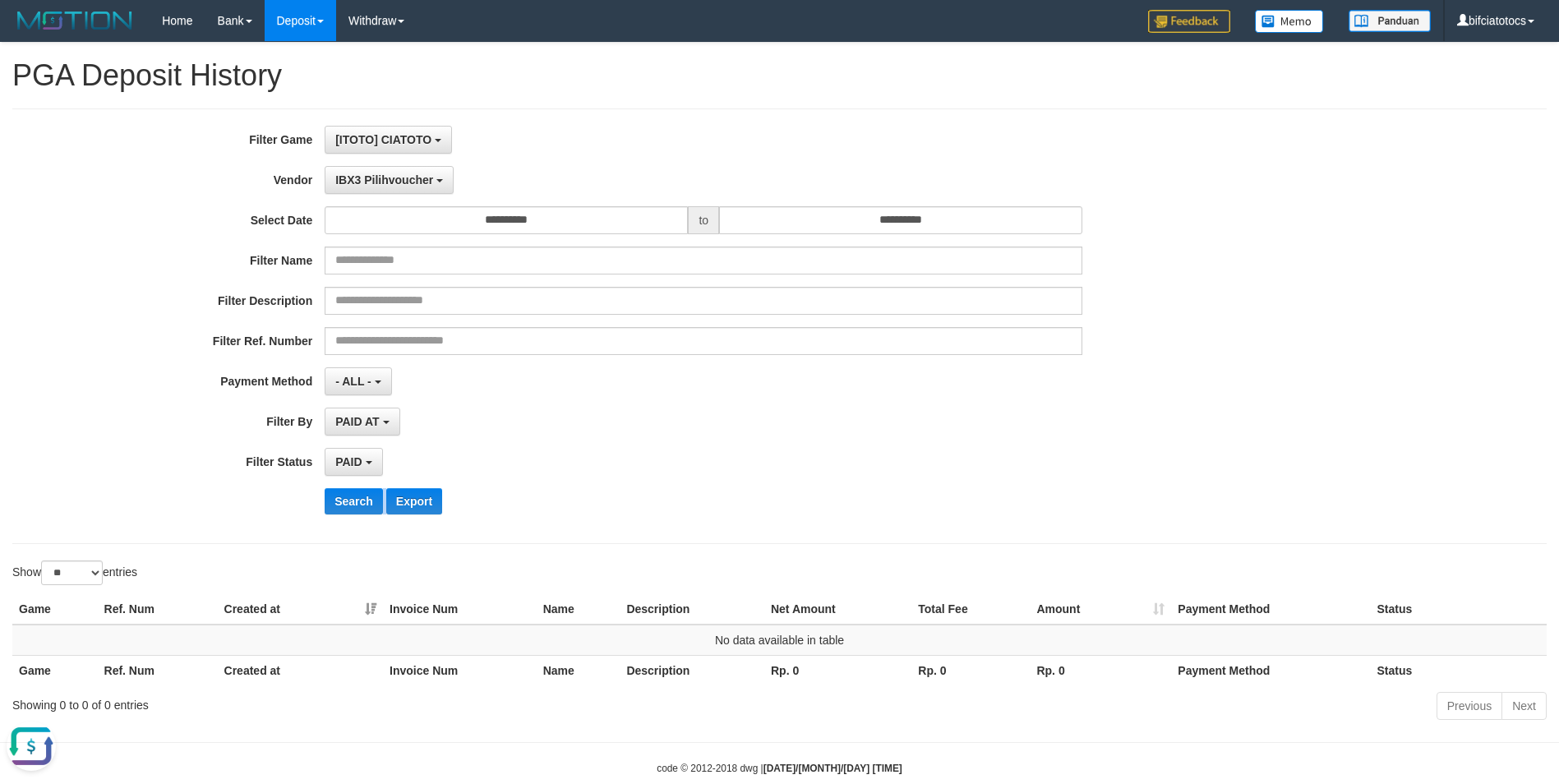 click on "**********" at bounding box center [649, 326] 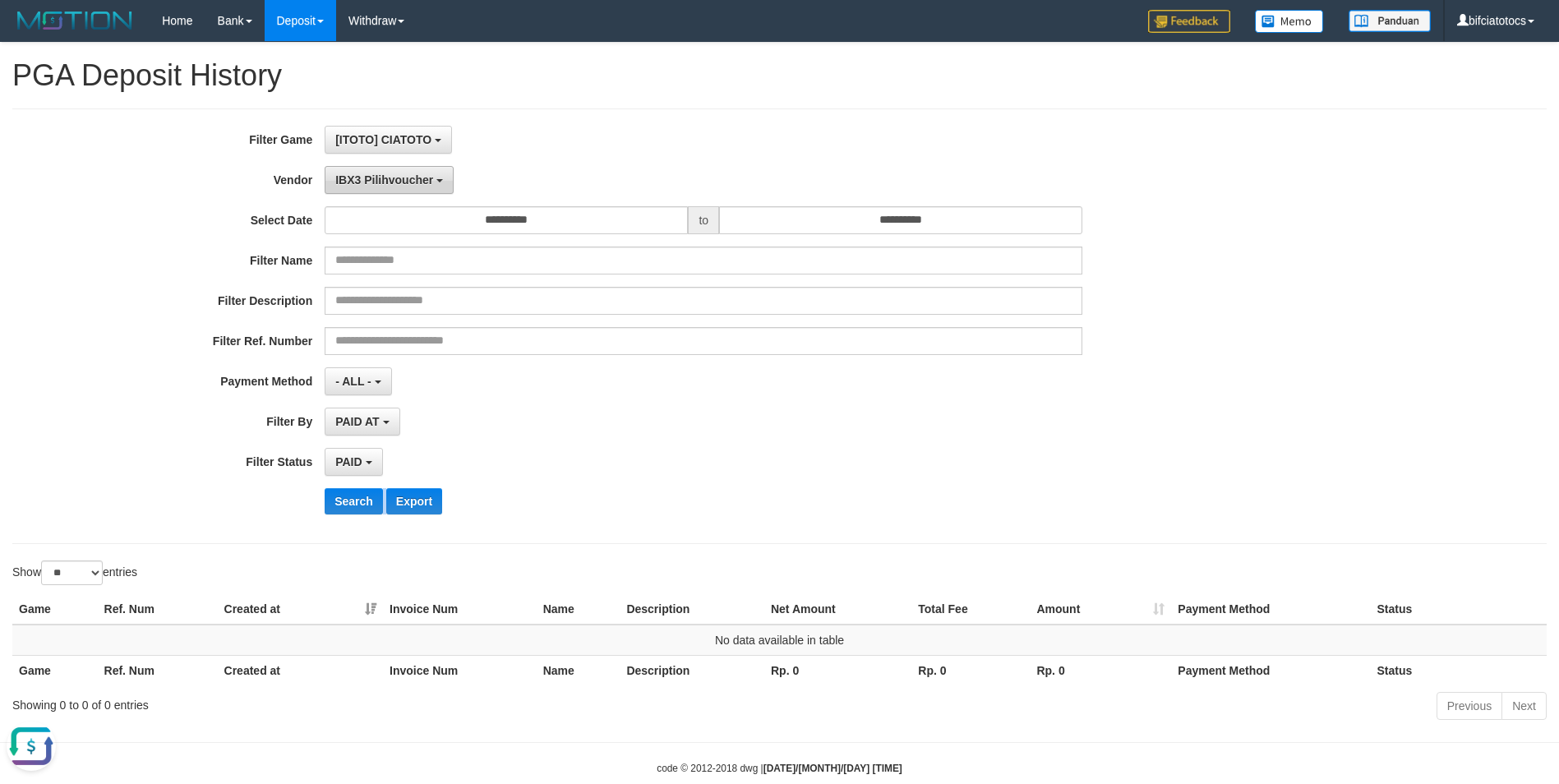 click on "IBX3 Pilihvoucher" at bounding box center (389, 180) 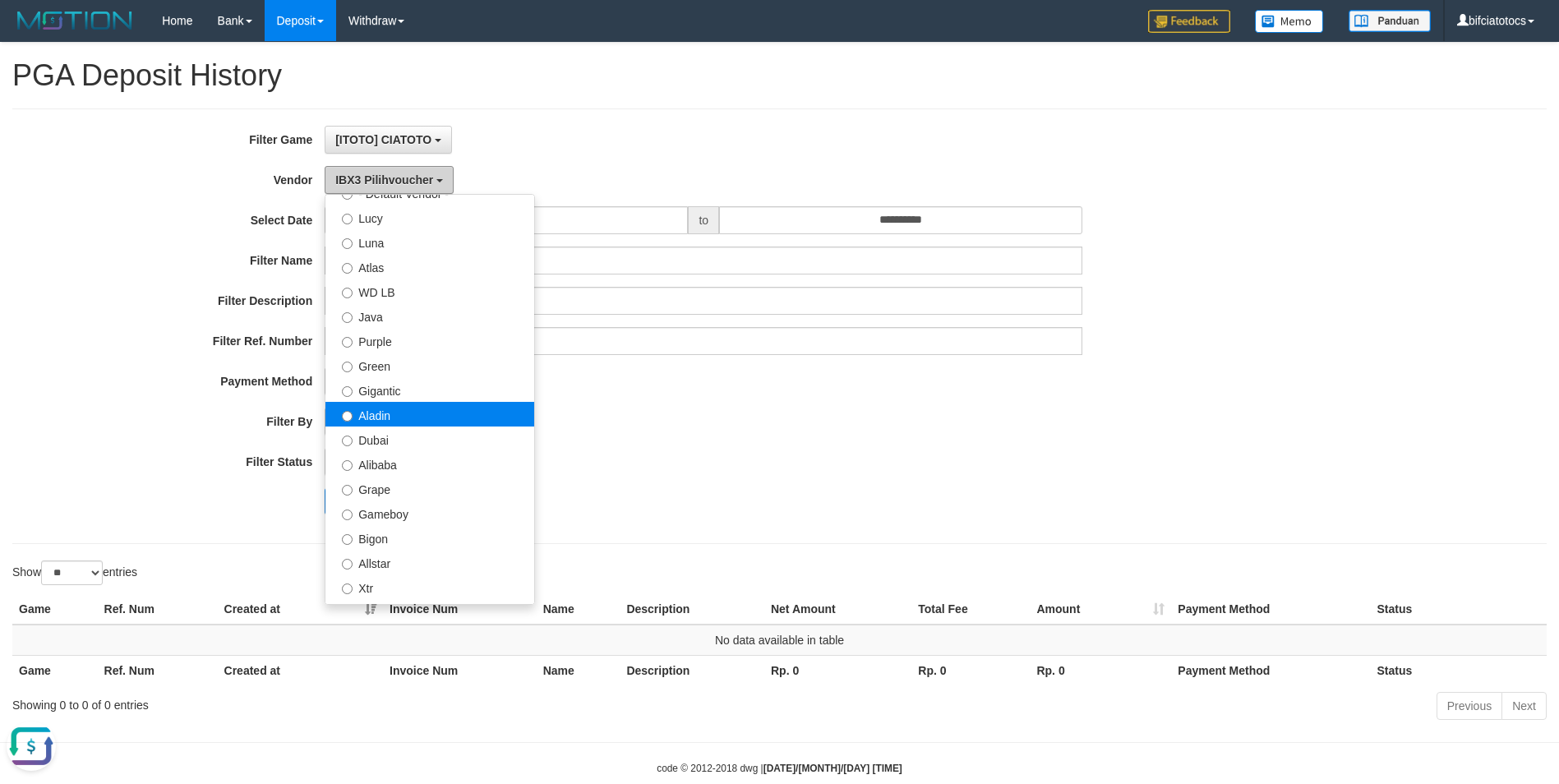 scroll, scrollTop: 109, scrollLeft: 0, axis: vertical 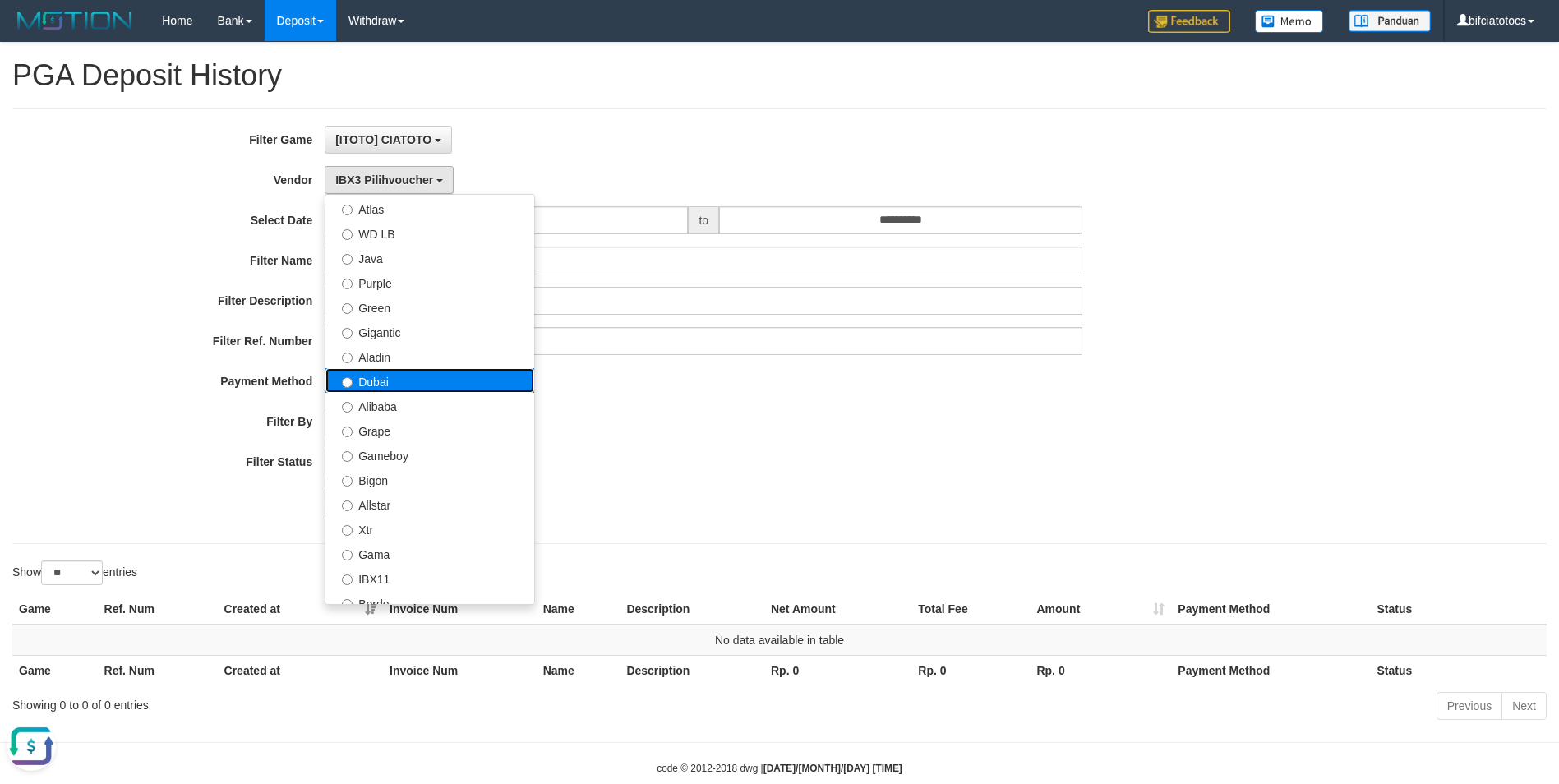 click on "Dubai" at bounding box center (430, 380) 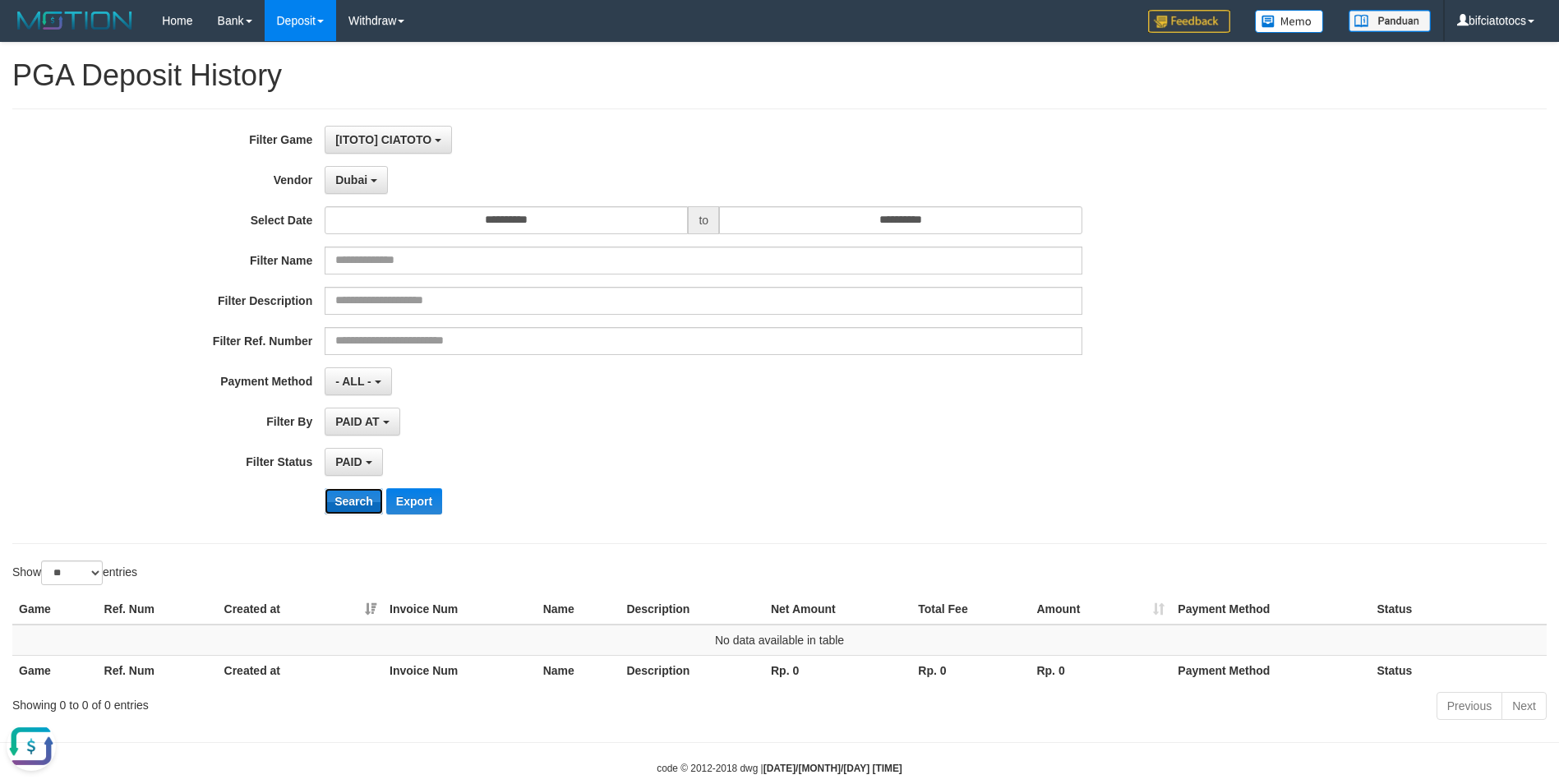 click on "Search" at bounding box center [353, 501] 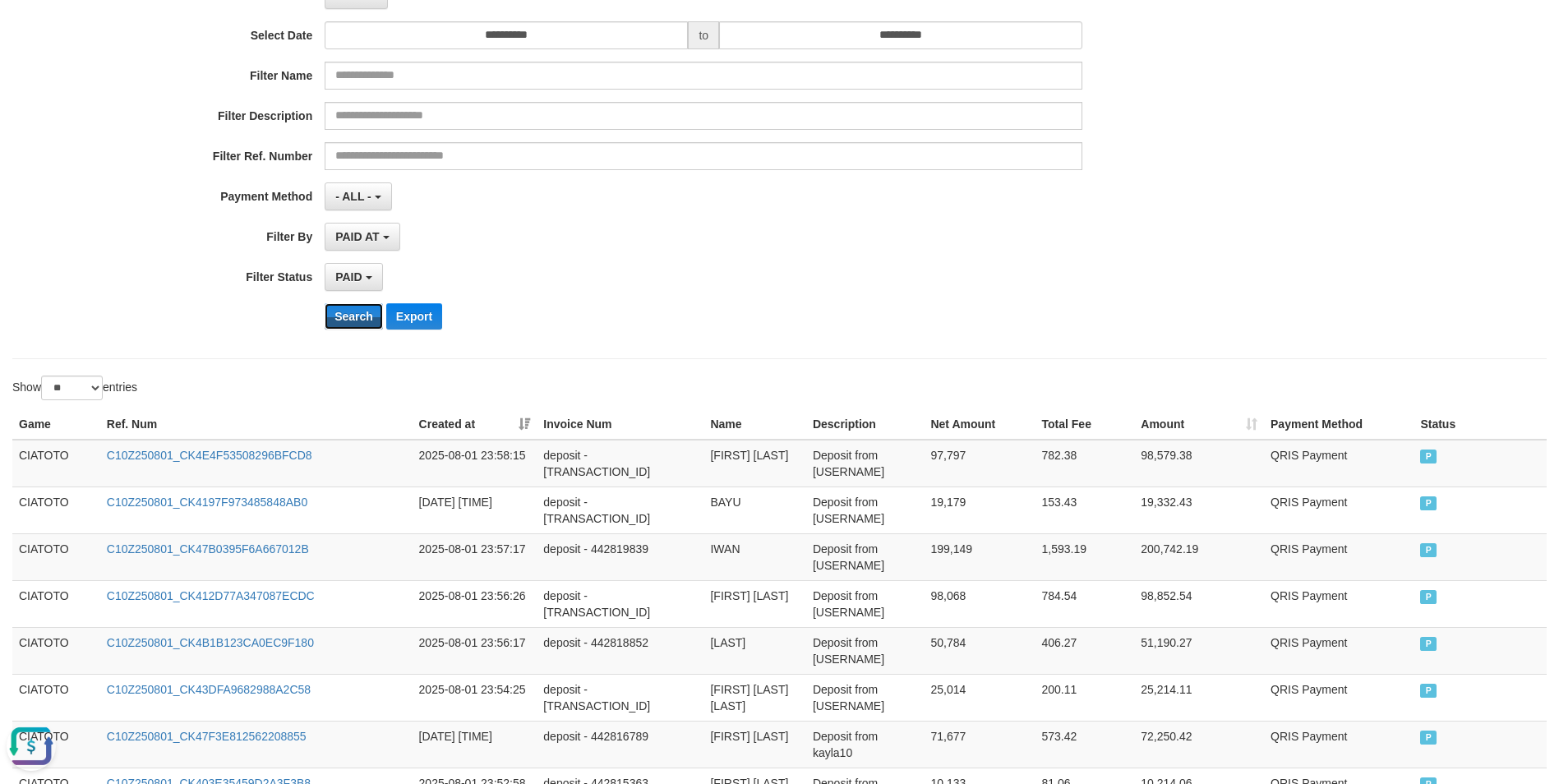 scroll, scrollTop: 219, scrollLeft: 0, axis: vertical 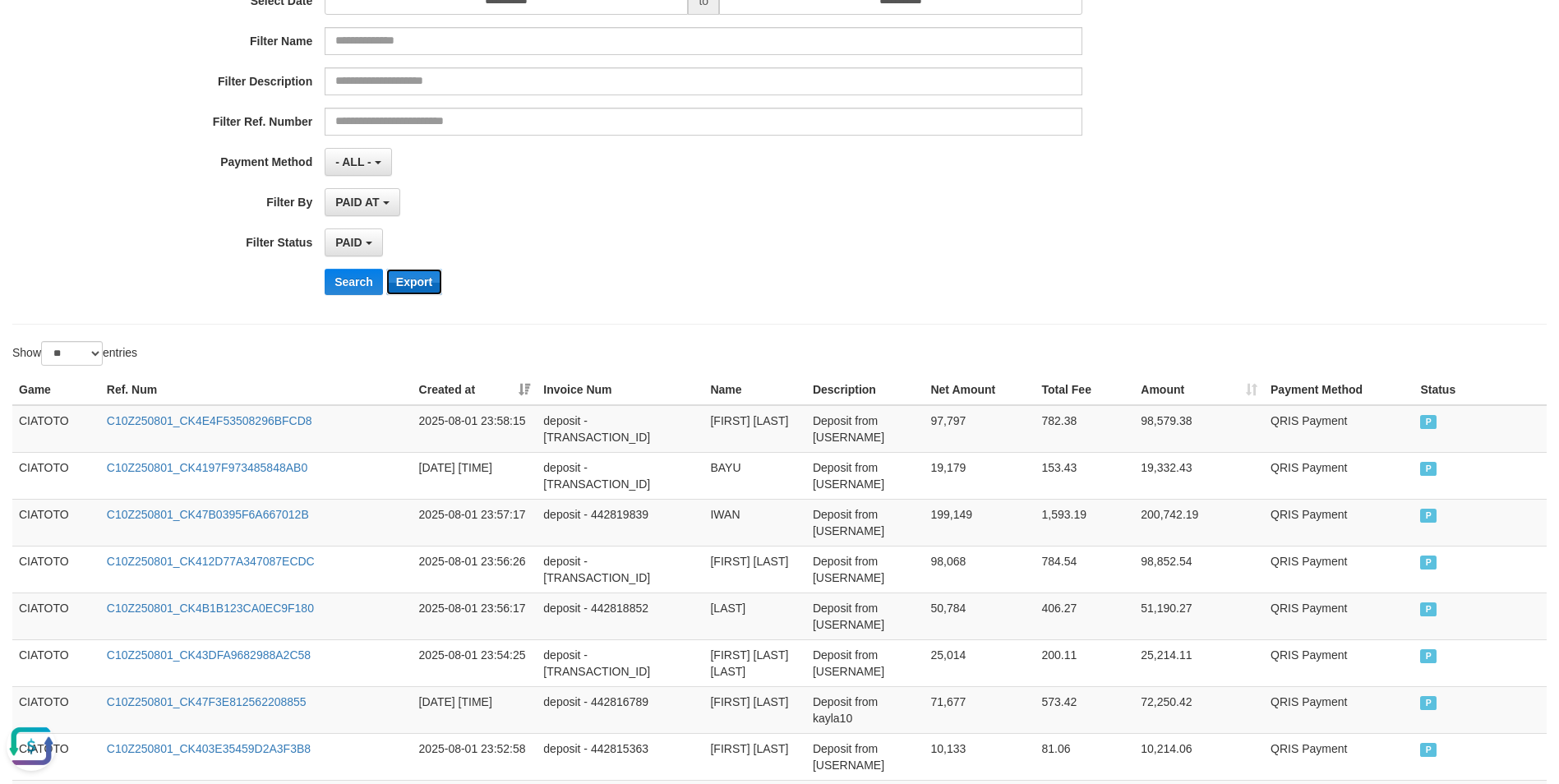click on "Export" at bounding box center [414, 282] 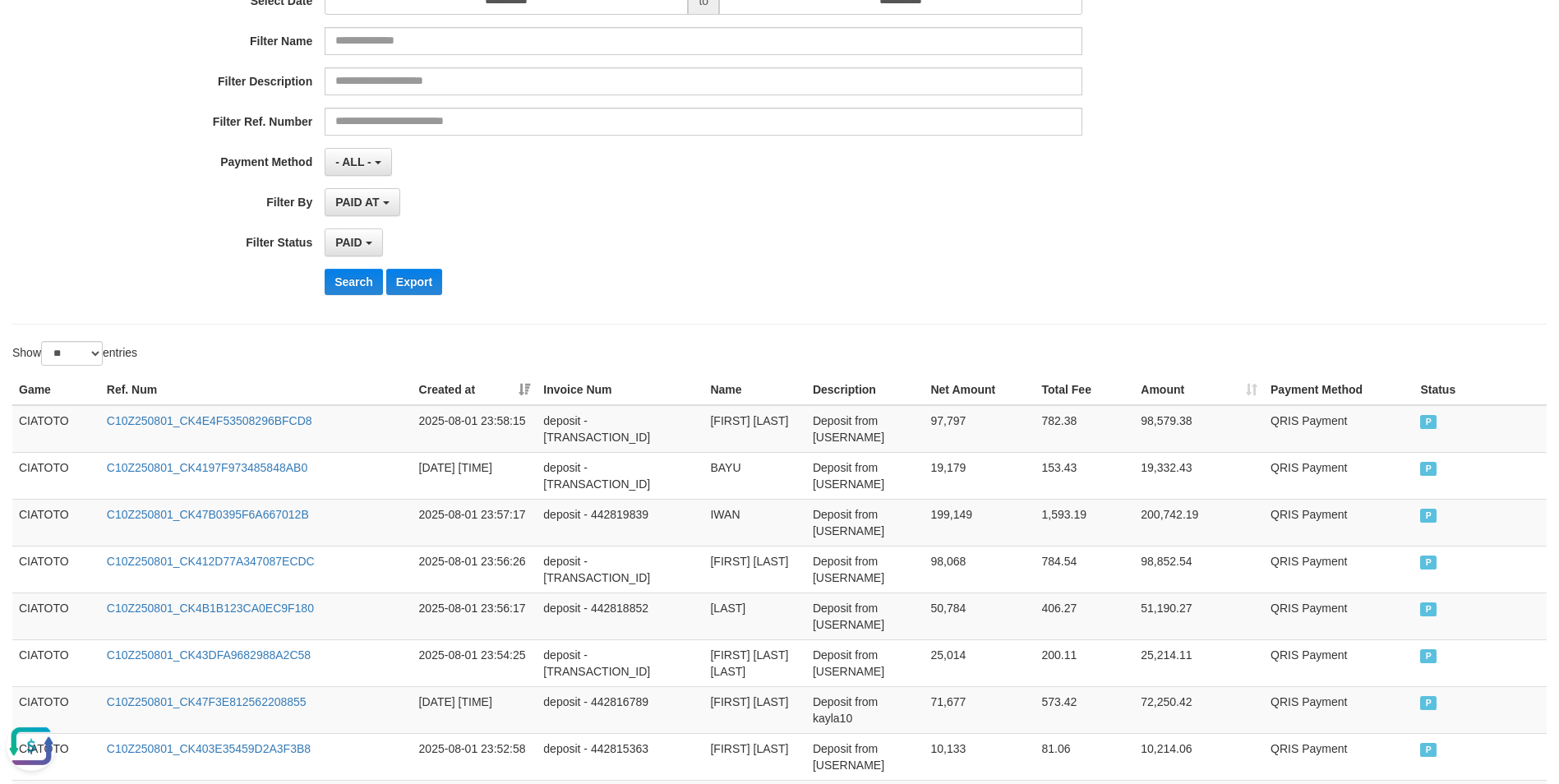 click on "**********" at bounding box center (779, 107) 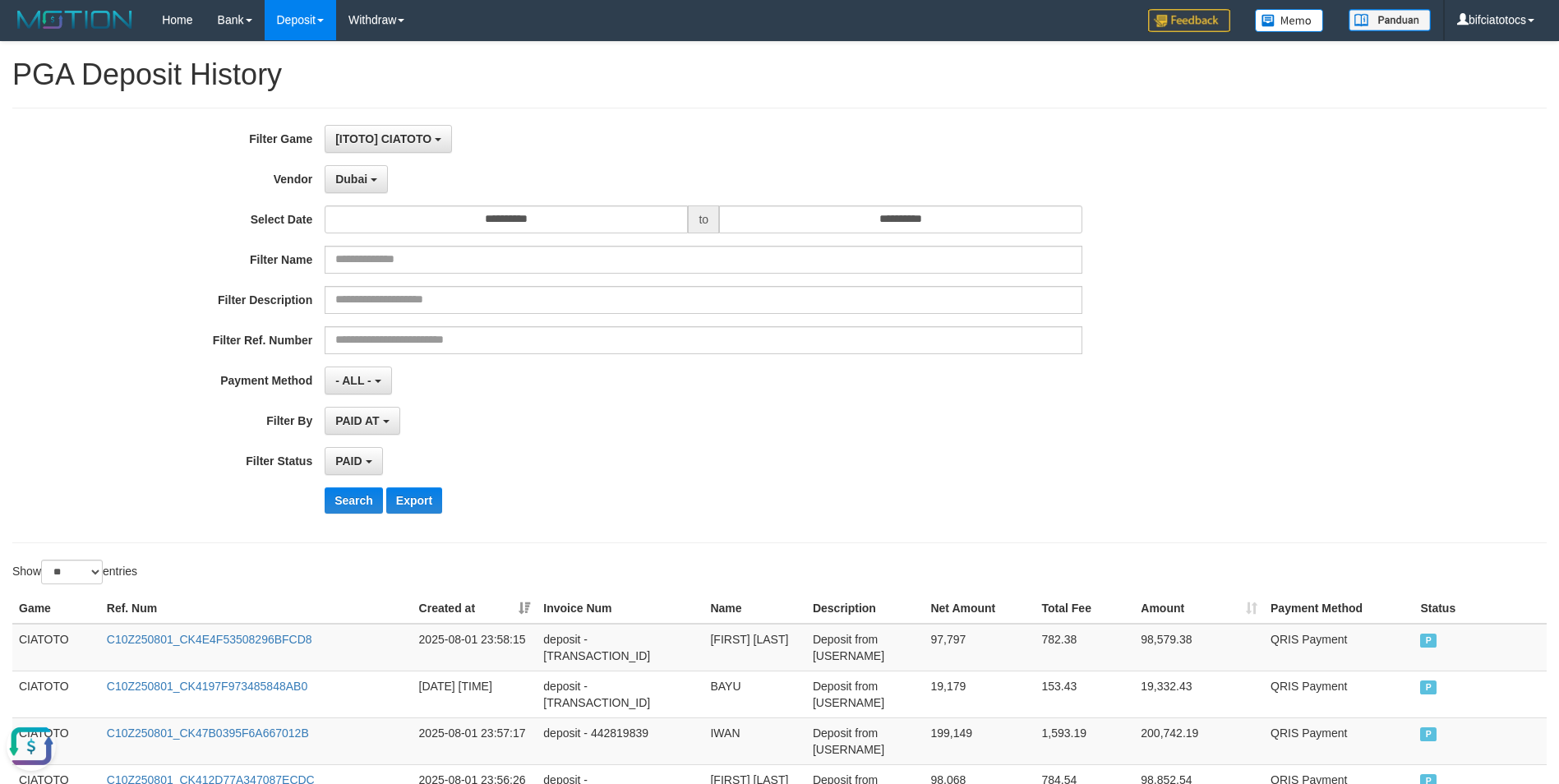 scroll, scrollTop: 0, scrollLeft: 0, axis: both 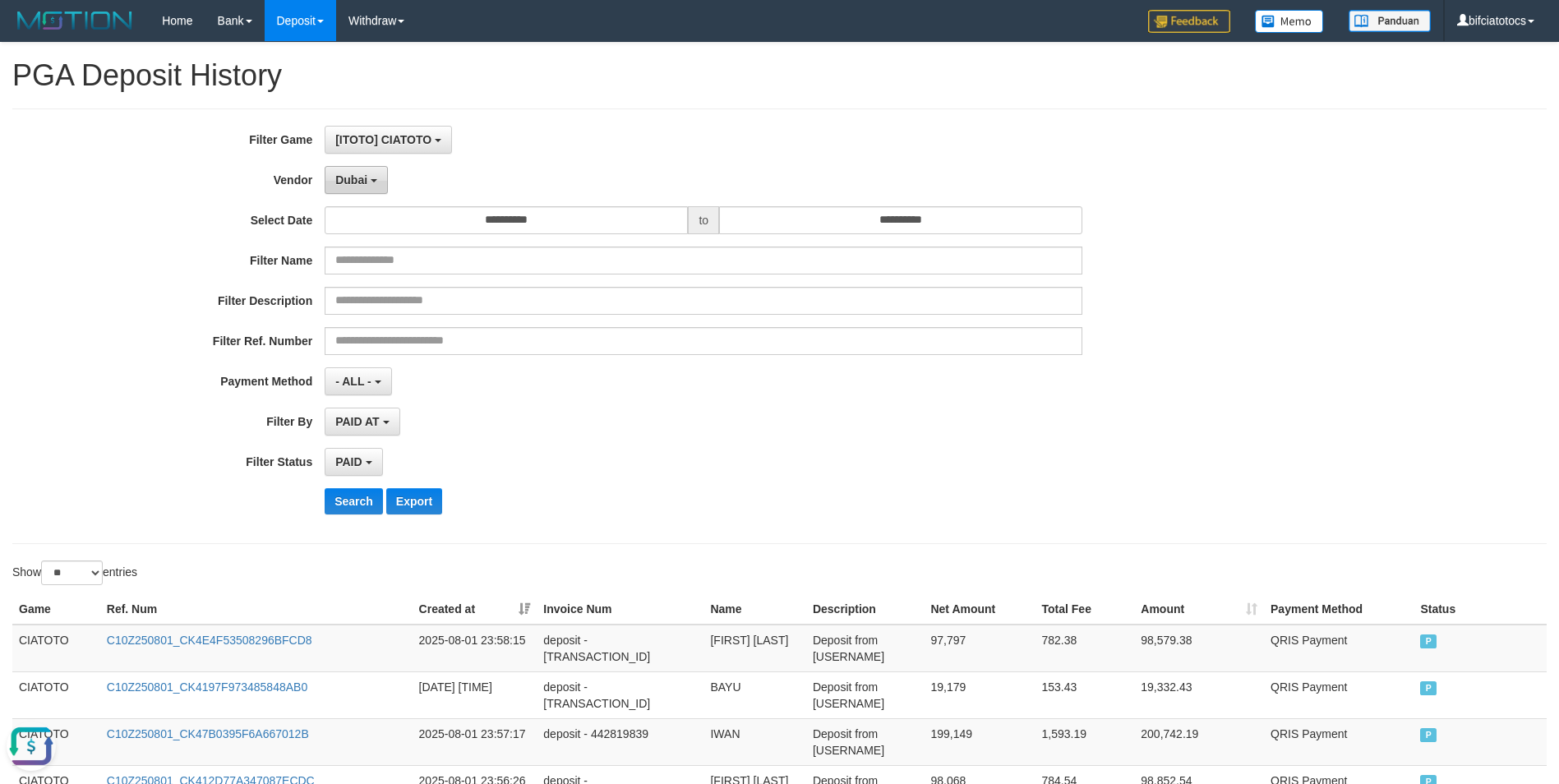 click on "Dubai" at bounding box center (356, 180) 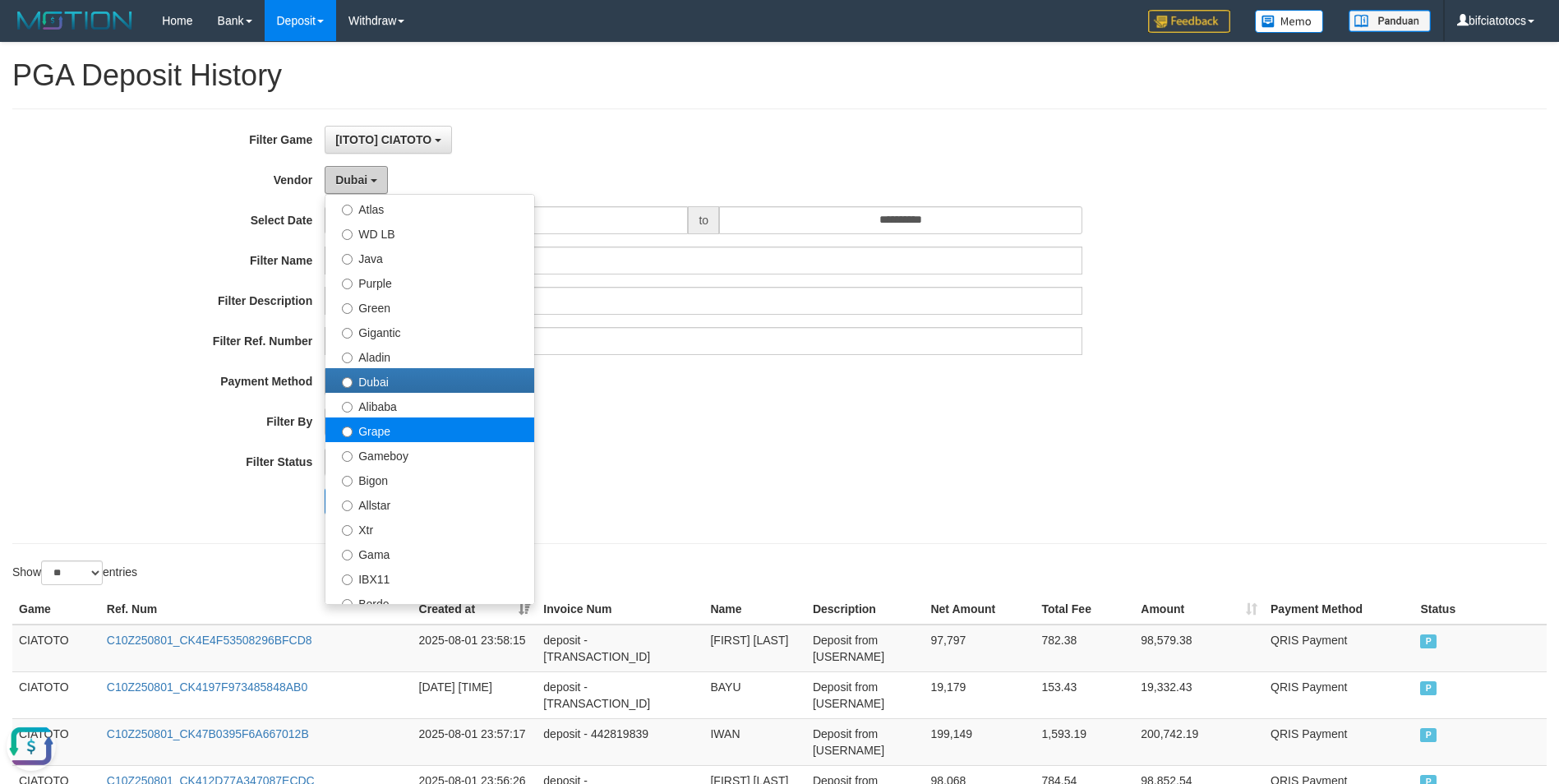 scroll, scrollTop: 219, scrollLeft: 0, axis: vertical 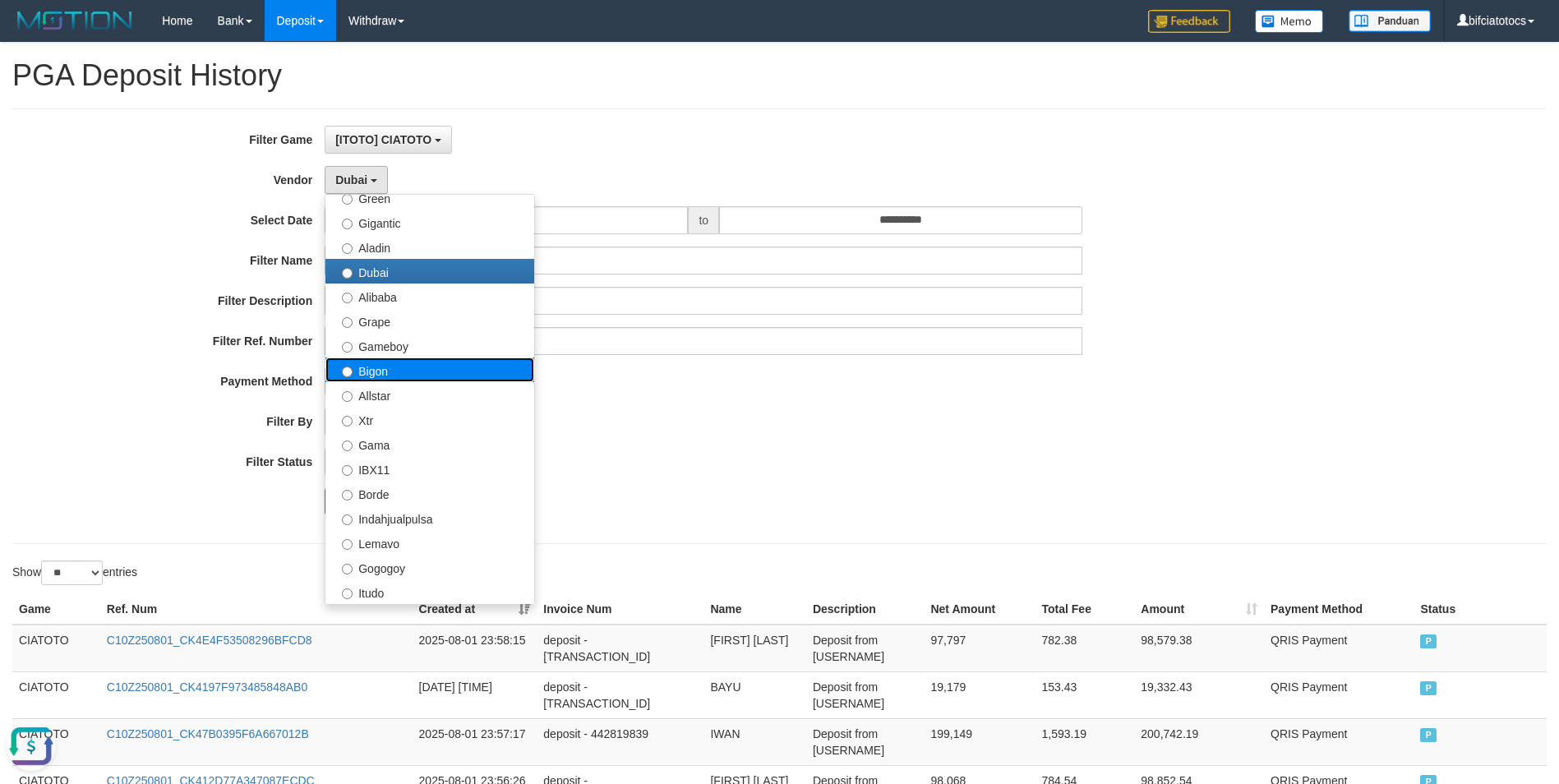 click on "Bigon" at bounding box center (430, 370) 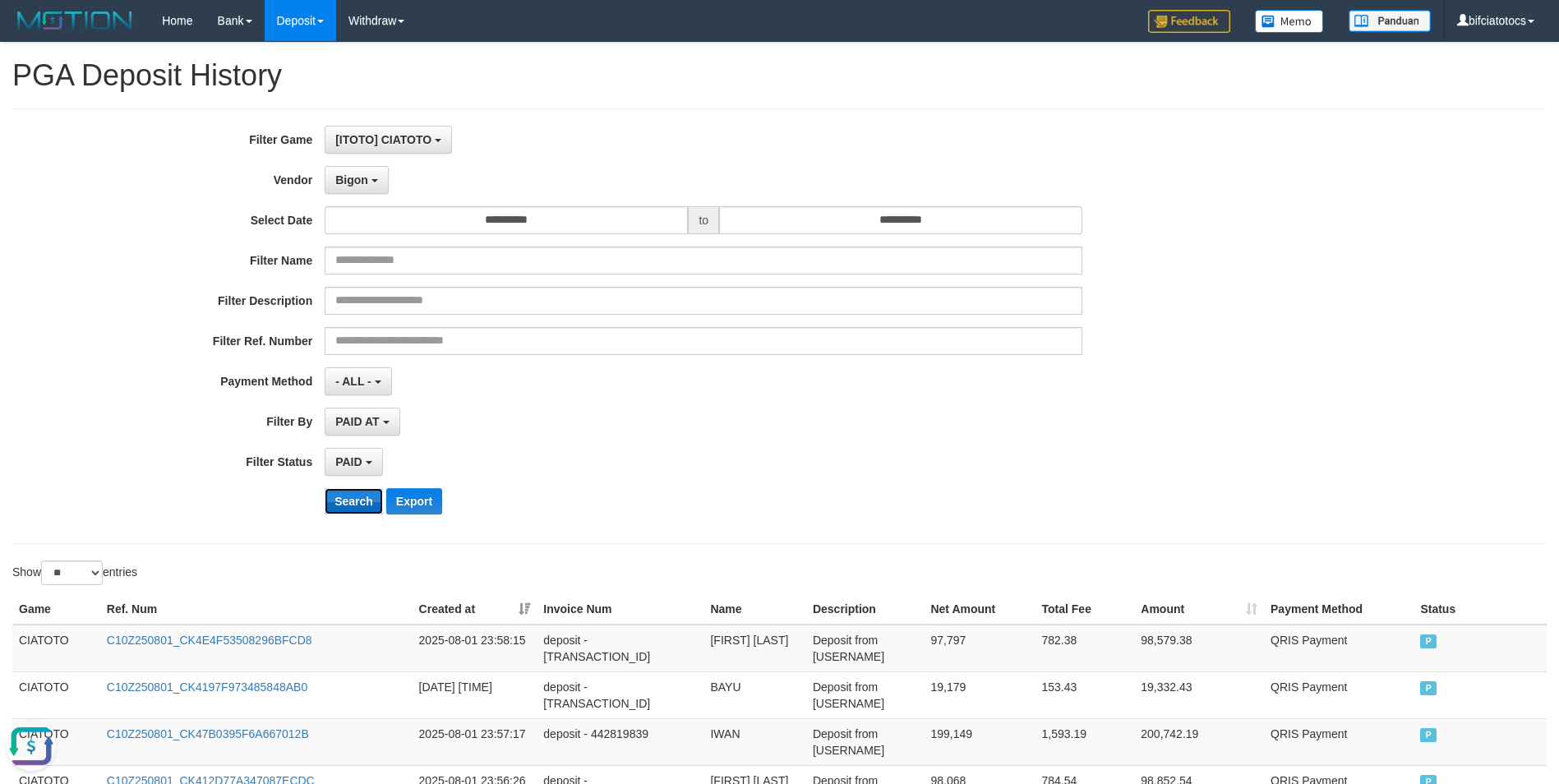 click on "Search" at bounding box center [353, 501] 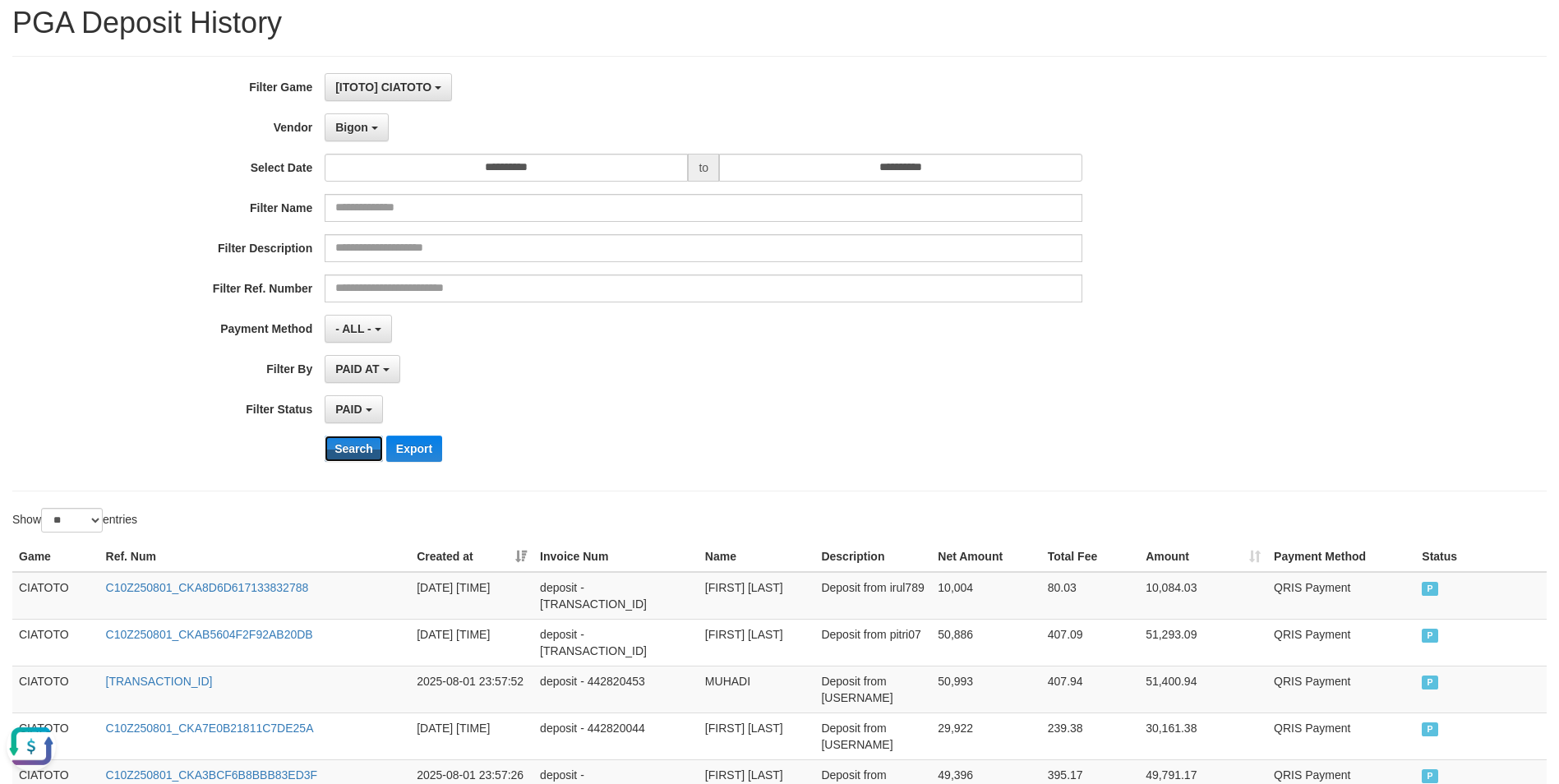 scroll, scrollTop: 109, scrollLeft: 0, axis: vertical 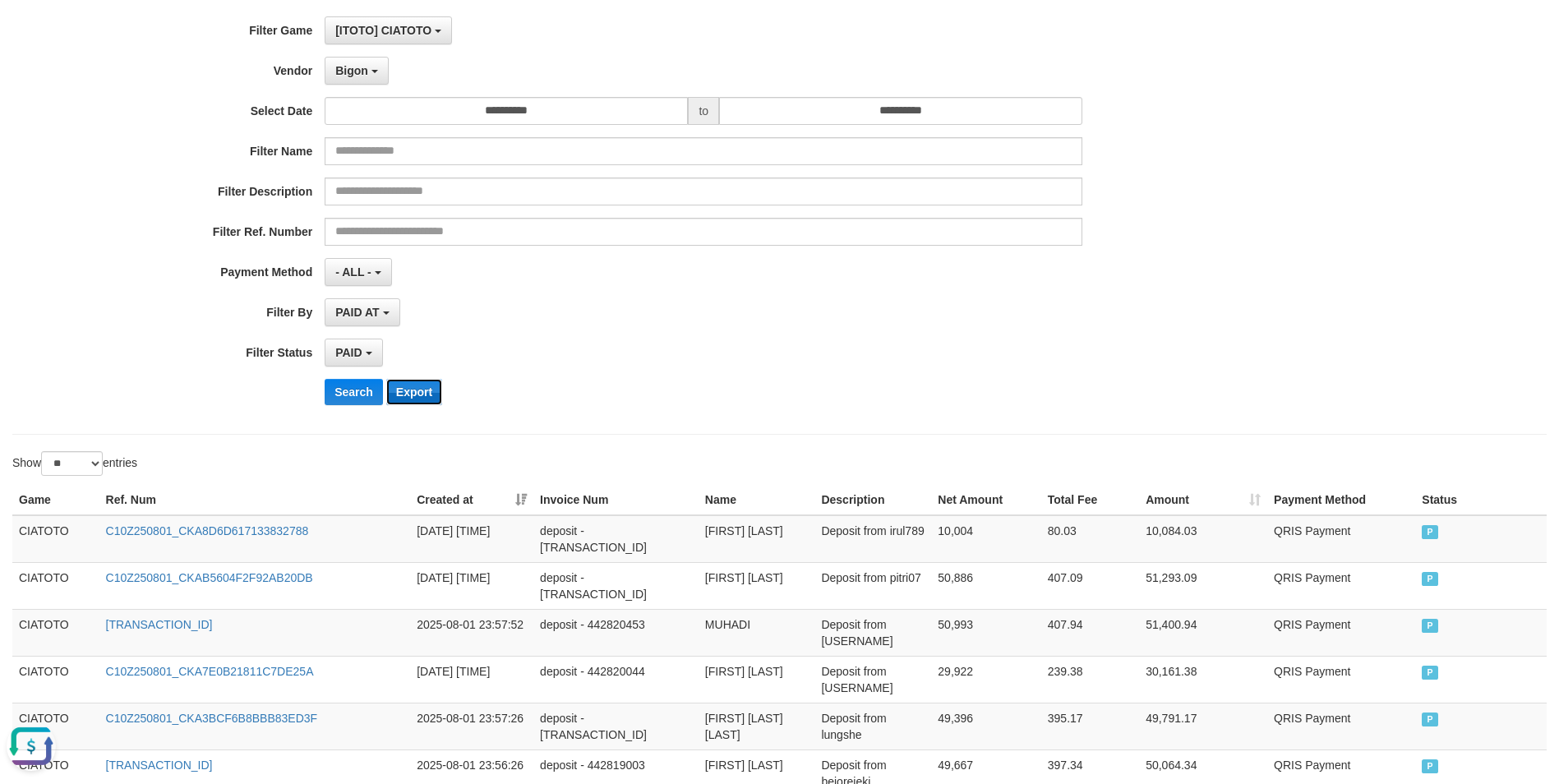 click on "Export" at bounding box center (414, 392) 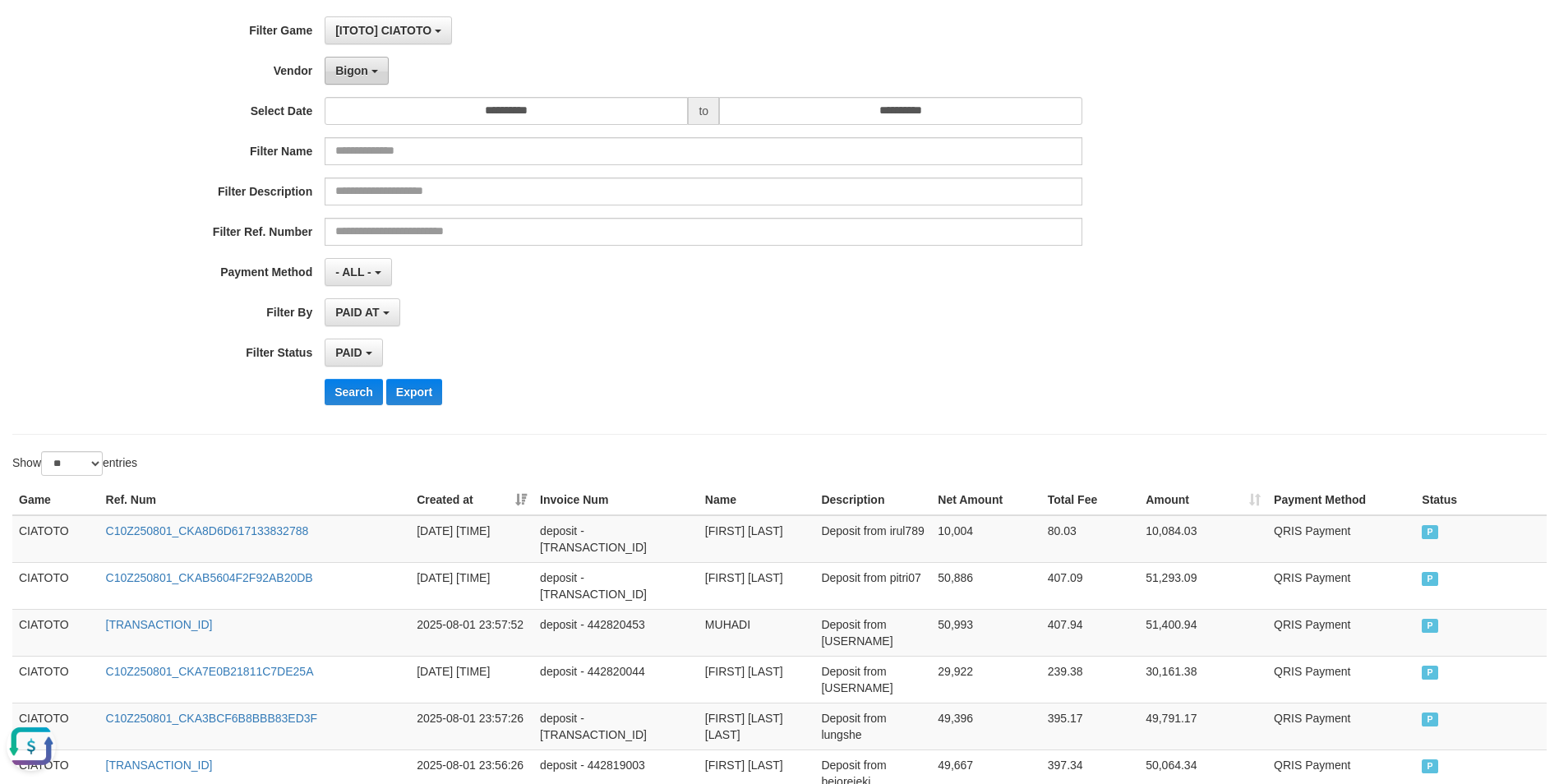 click on "Bigon" at bounding box center (352, 71) 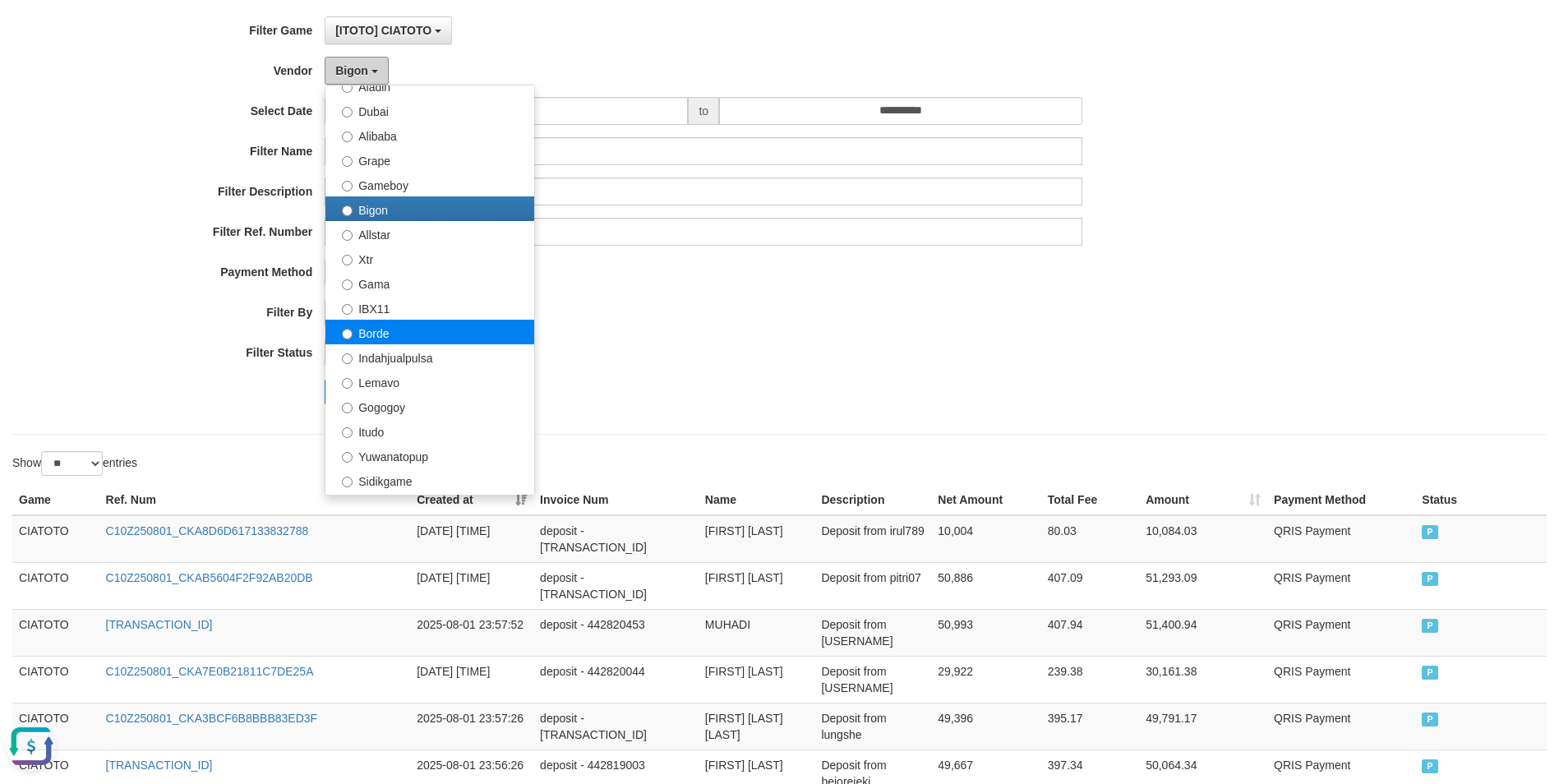 scroll, scrollTop: 328, scrollLeft: 0, axis: vertical 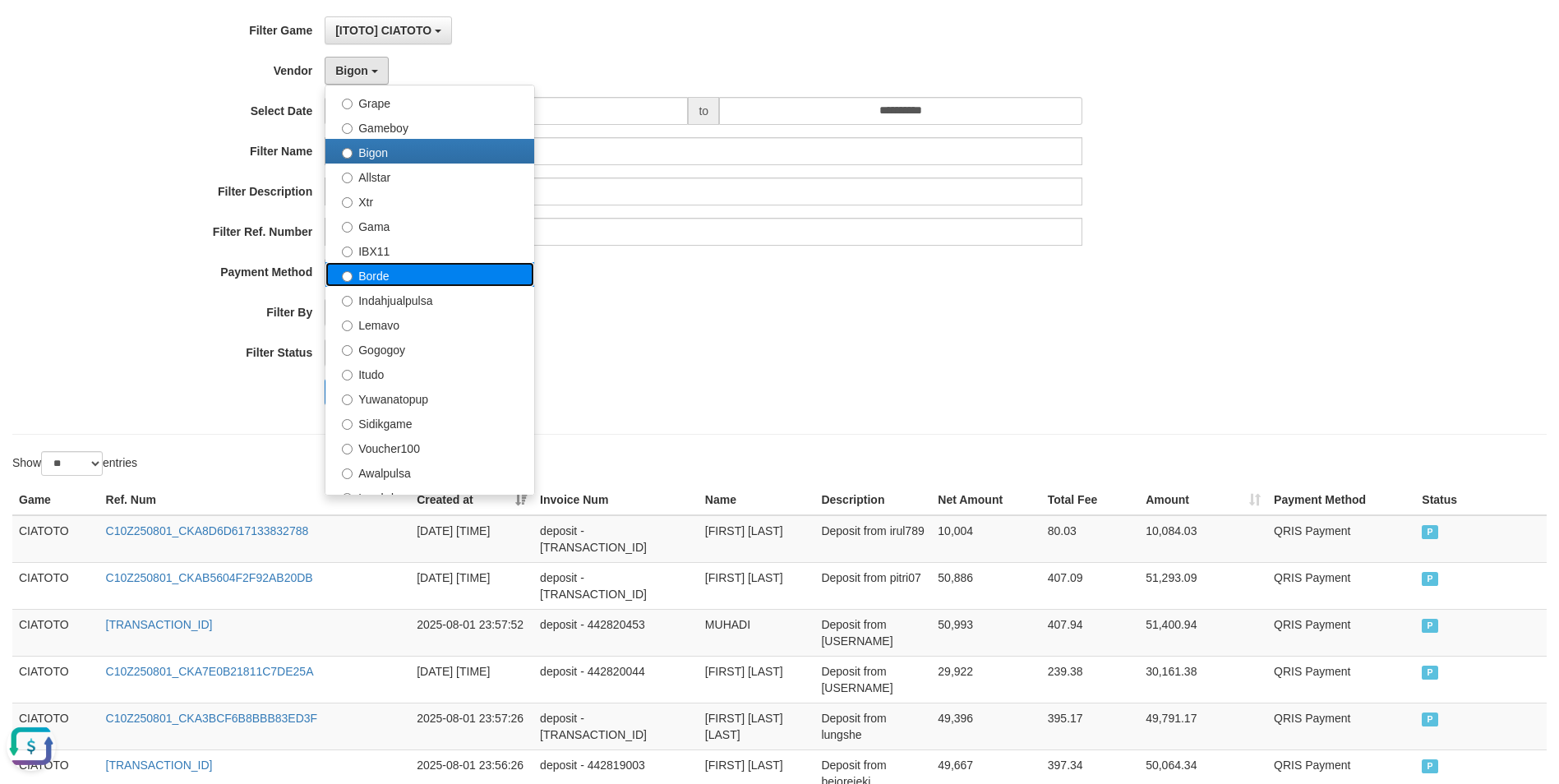 click on "Borde" at bounding box center (430, 274) 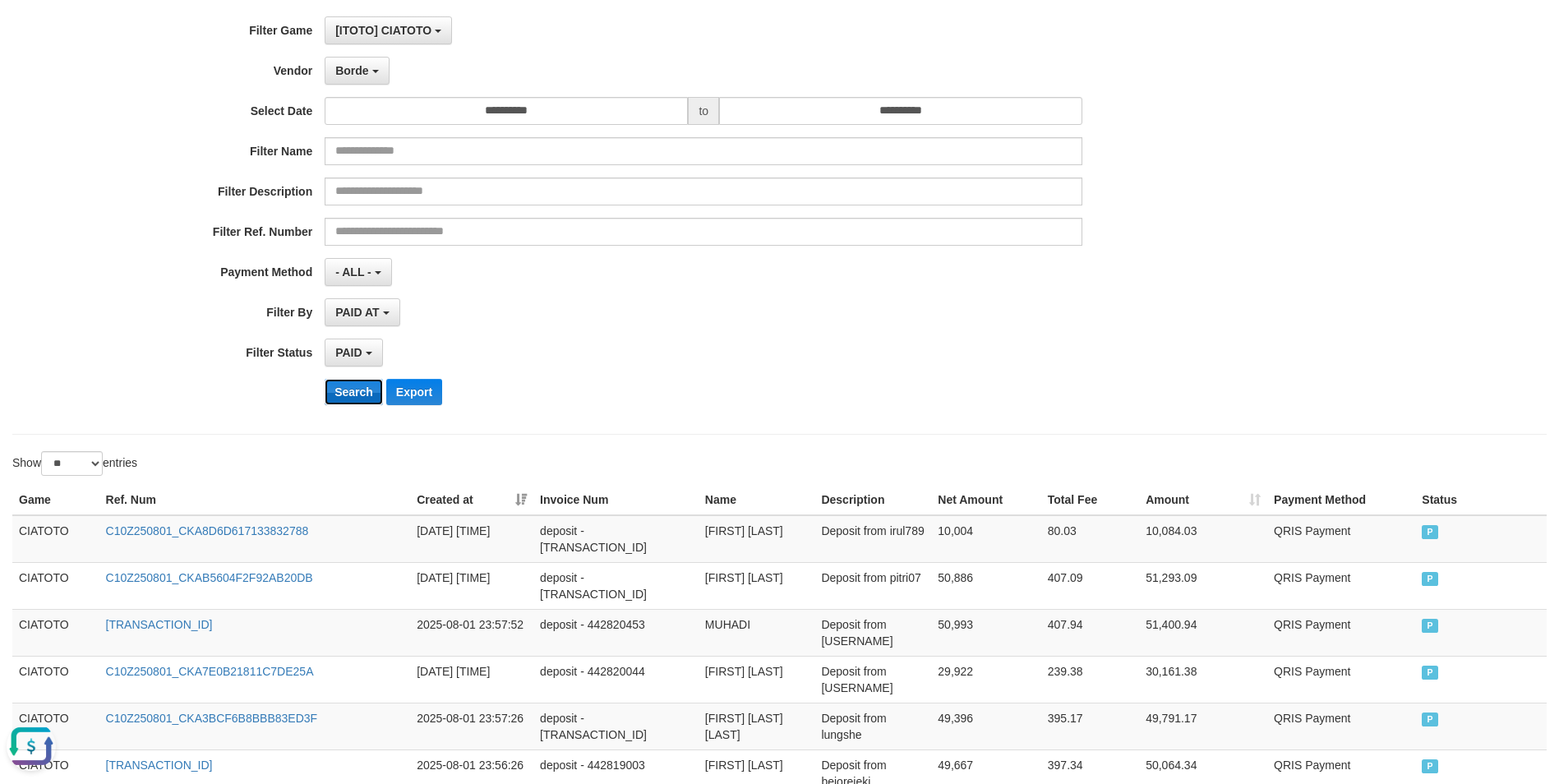 click on "Search" at bounding box center [353, 392] 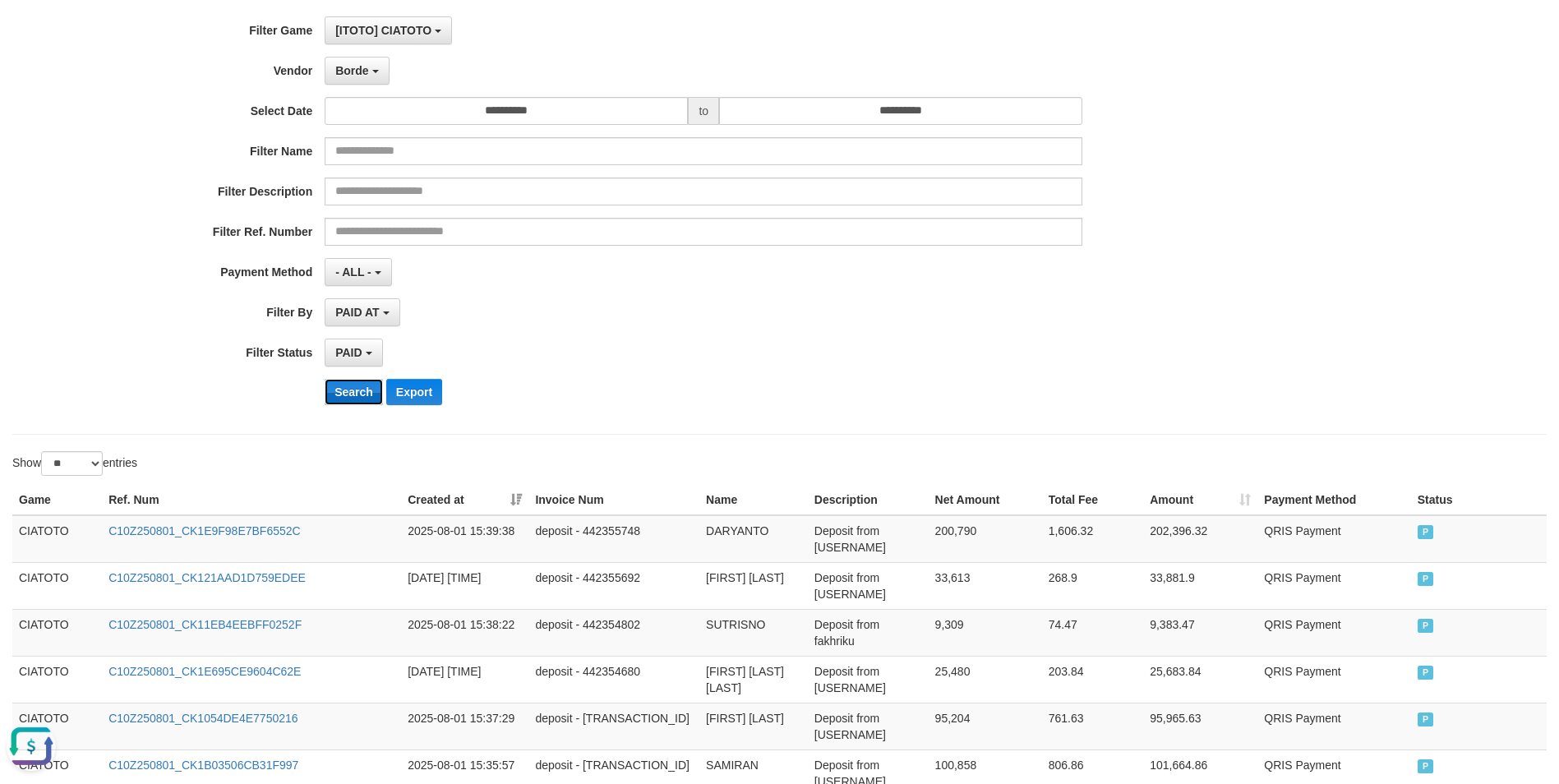click on "Search" at bounding box center [353, 392] 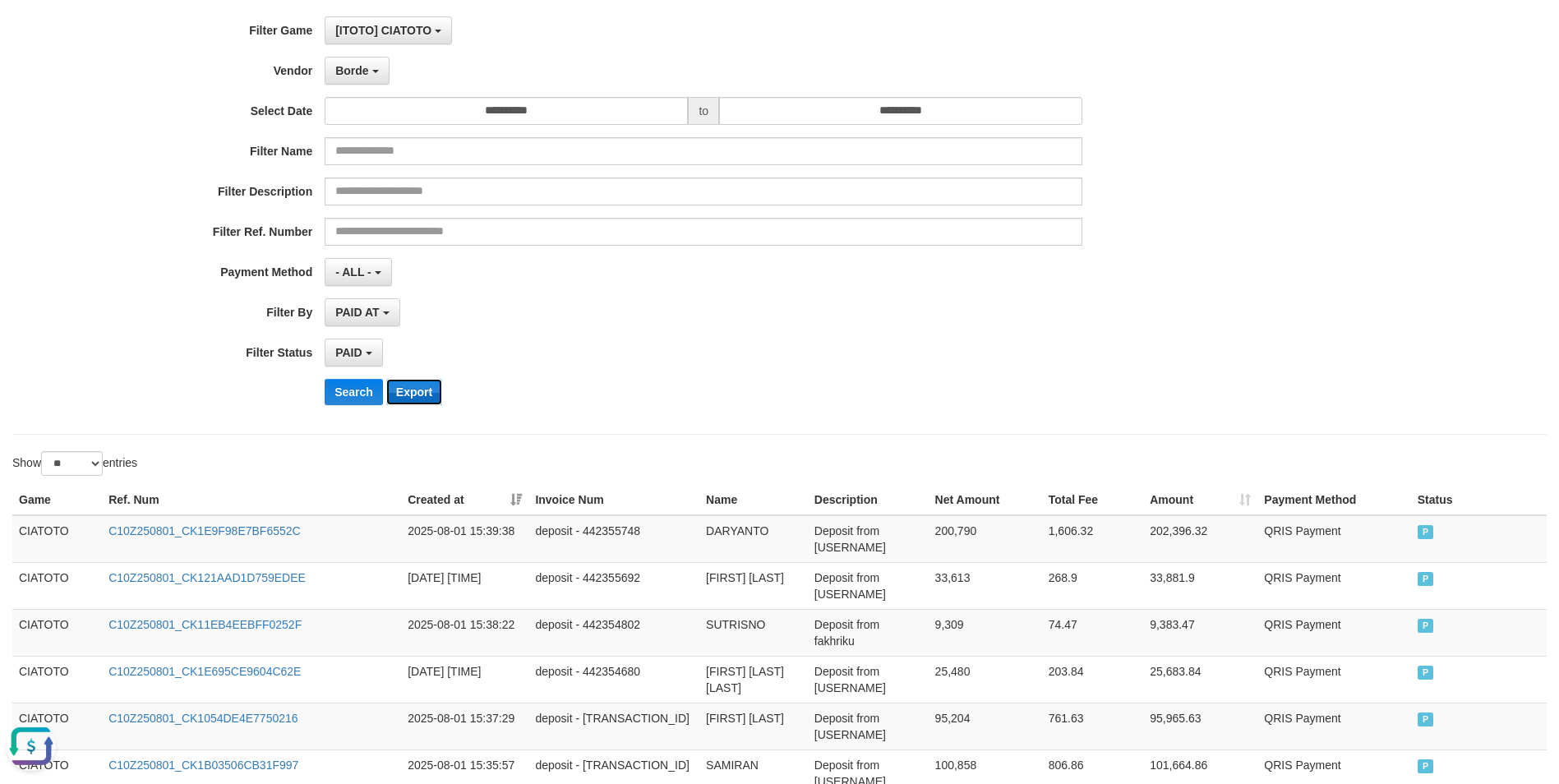 click on "Export" at bounding box center (414, 392) 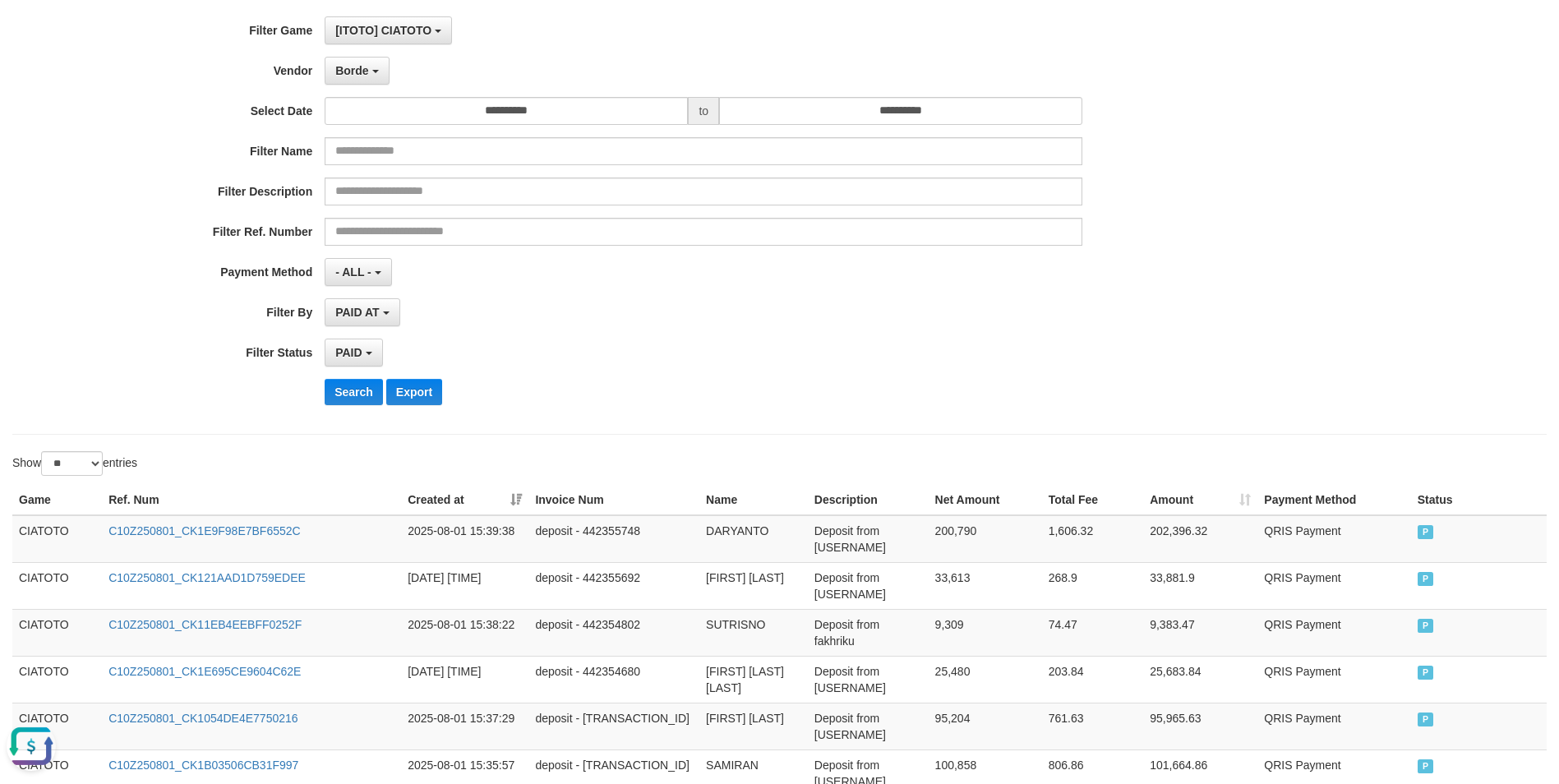 click on "PAID								    SELECT ALL  - ALL -  SELECT STATUS
PENDING/UNPAID
PAID
CANCELED
EXPIRED" at bounding box center (703, 353) 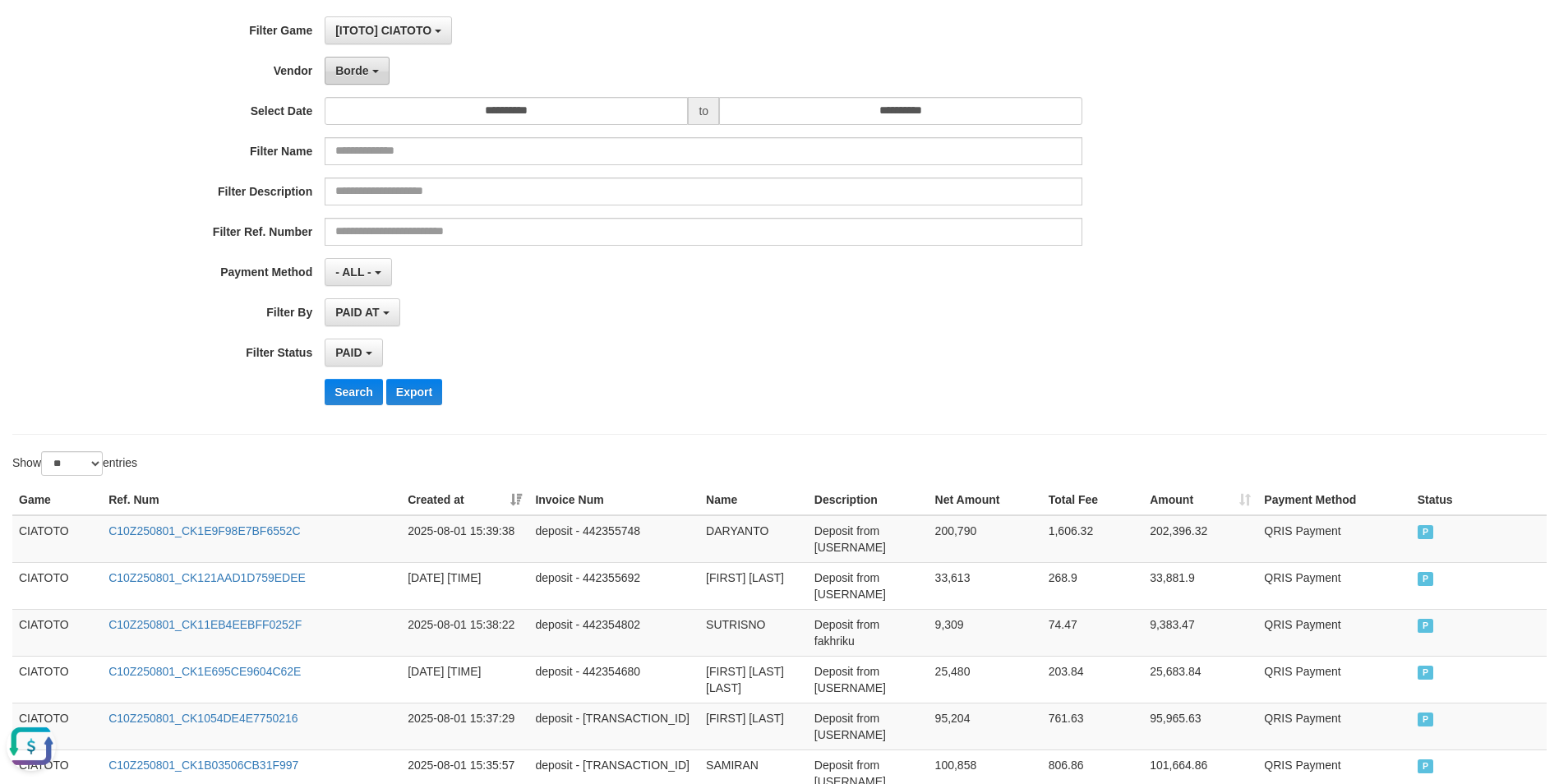 click on "Borde" at bounding box center (357, 71) 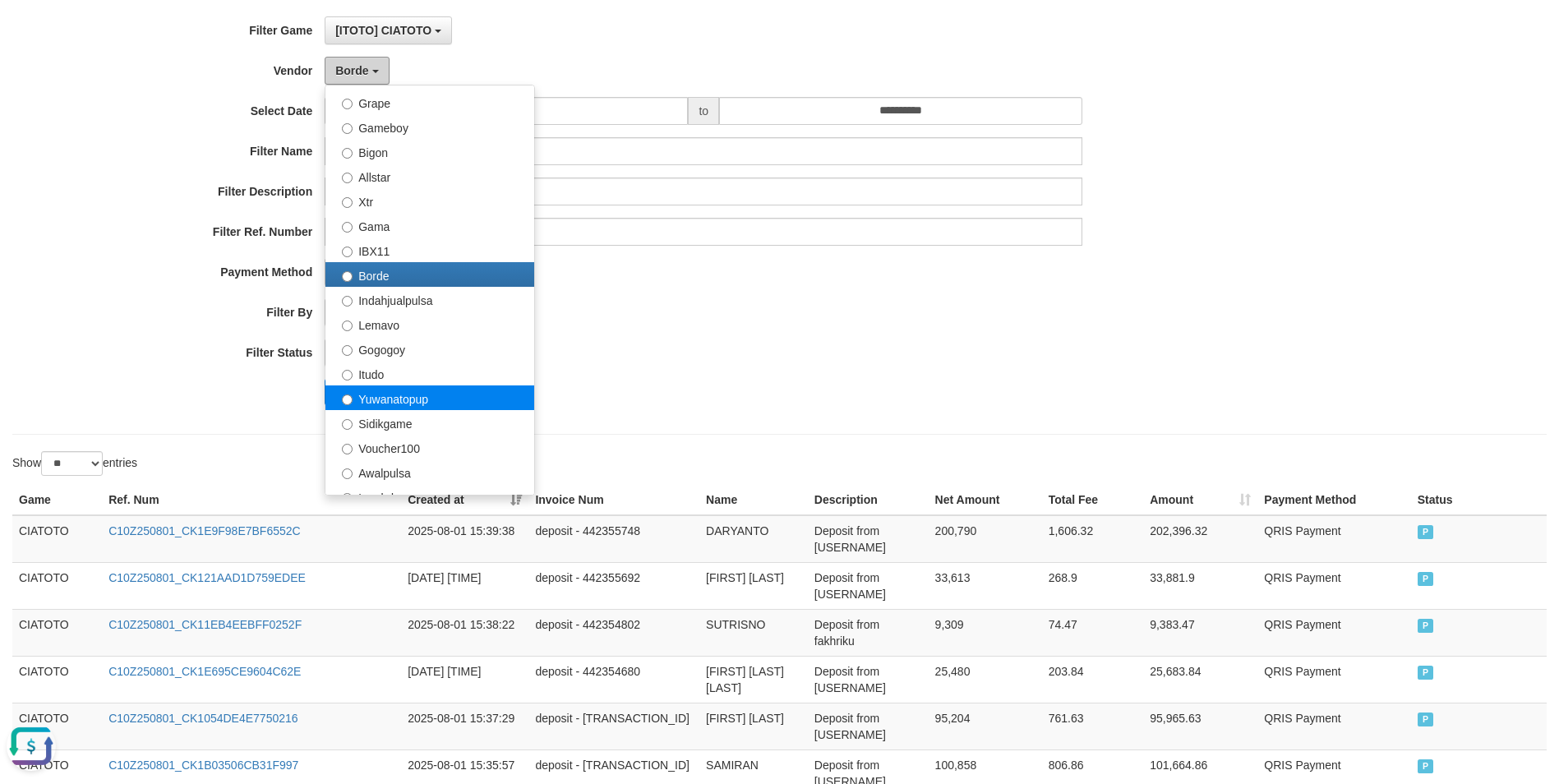 scroll, scrollTop: 437, scrollLeft: 0, axis: vertical 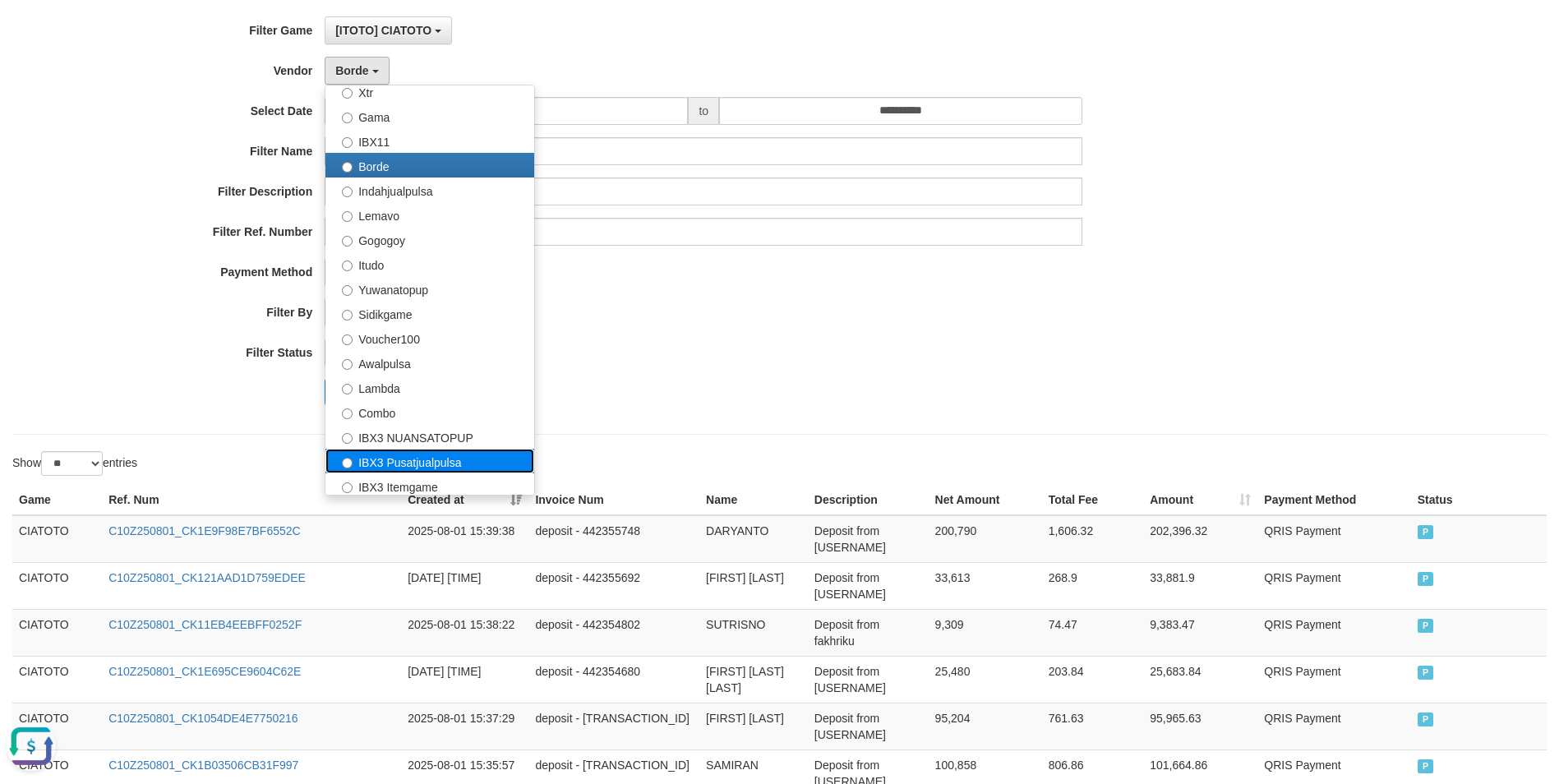 click on "IBX3 Pusatjualpulsa" at bounding box center [430, 461] 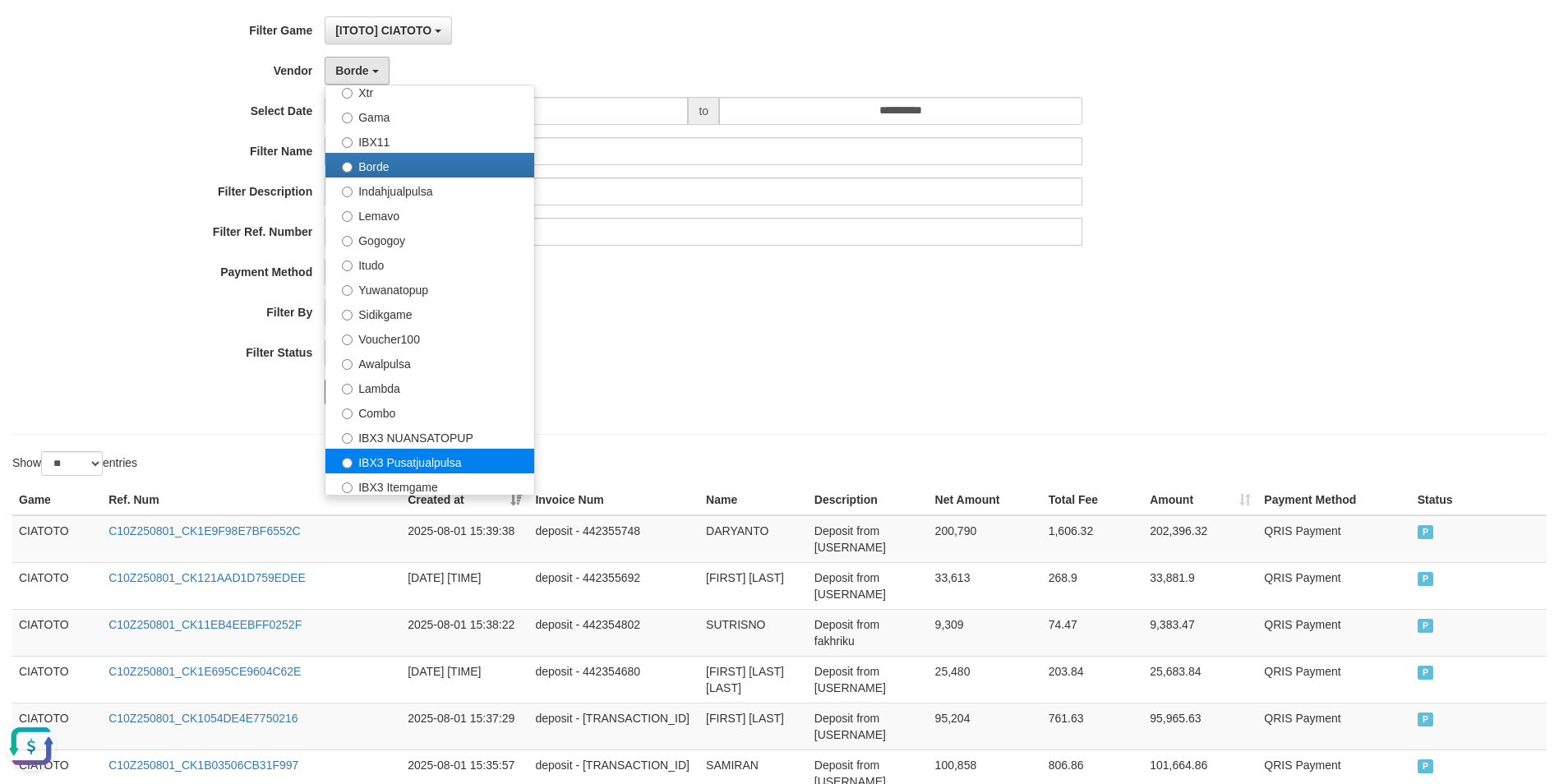 select on "**********" 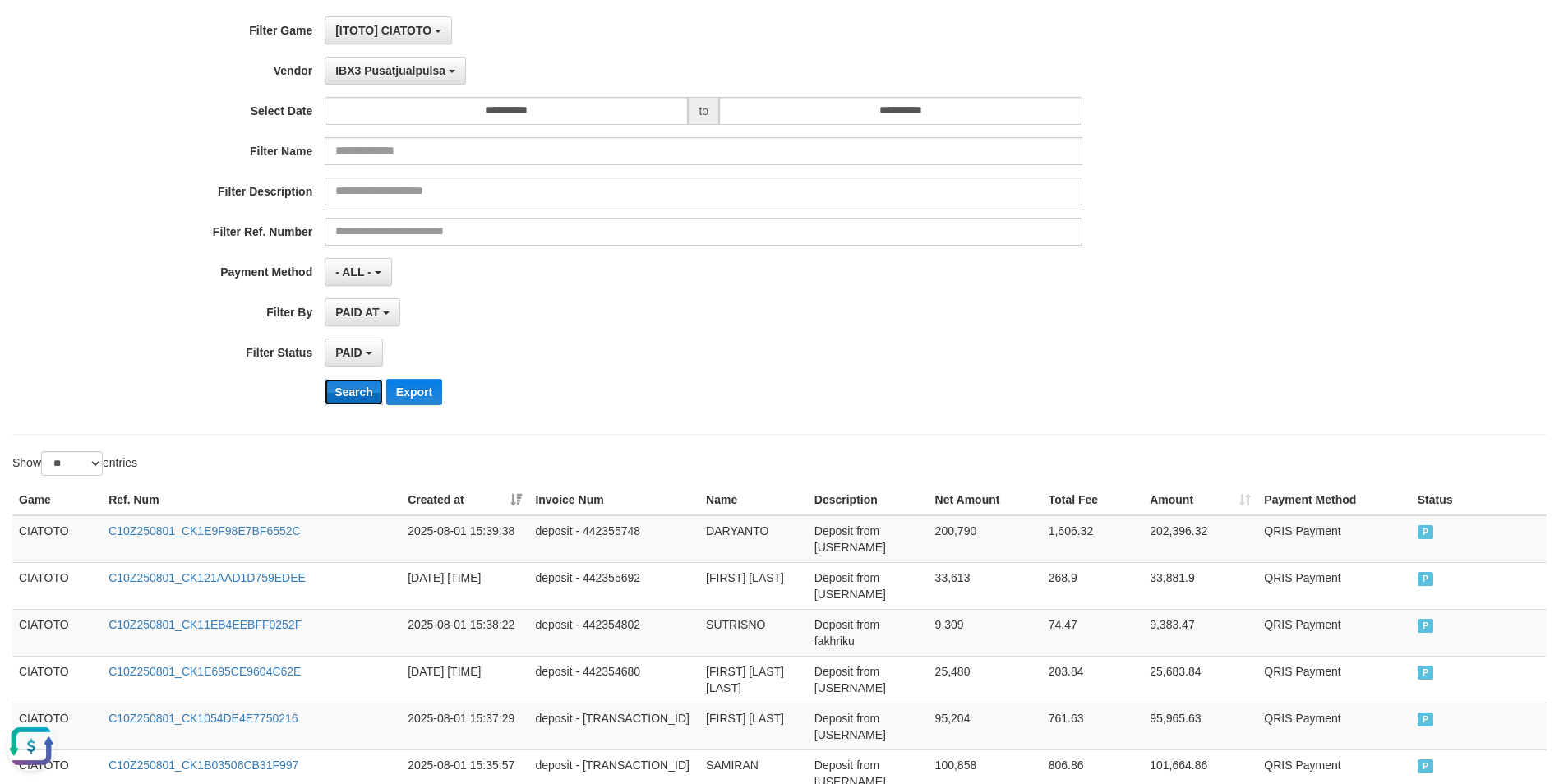 click on "Search" at bounding box center (353, 392) 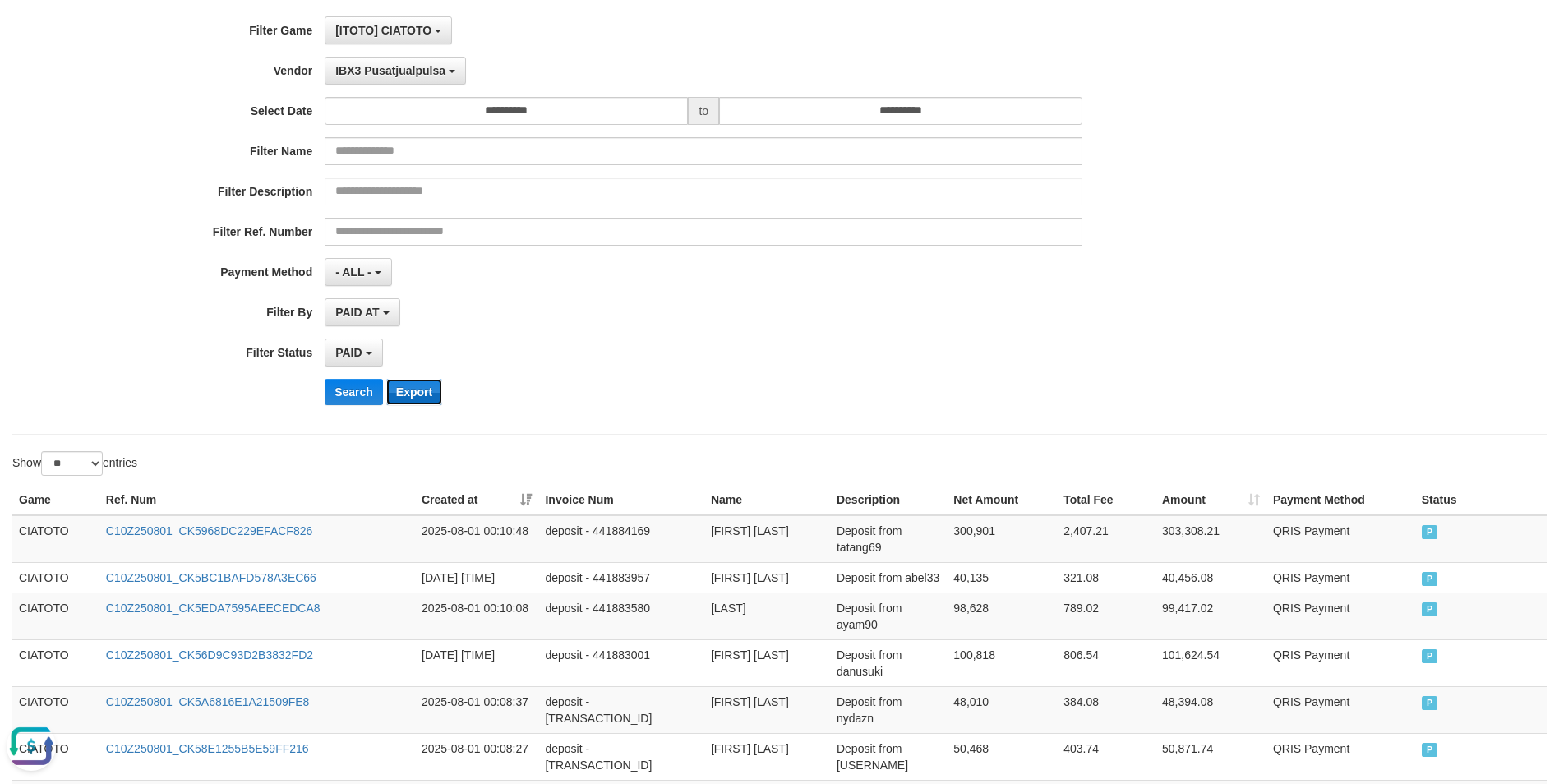 click on "Export" at bounding box center (414, 392) 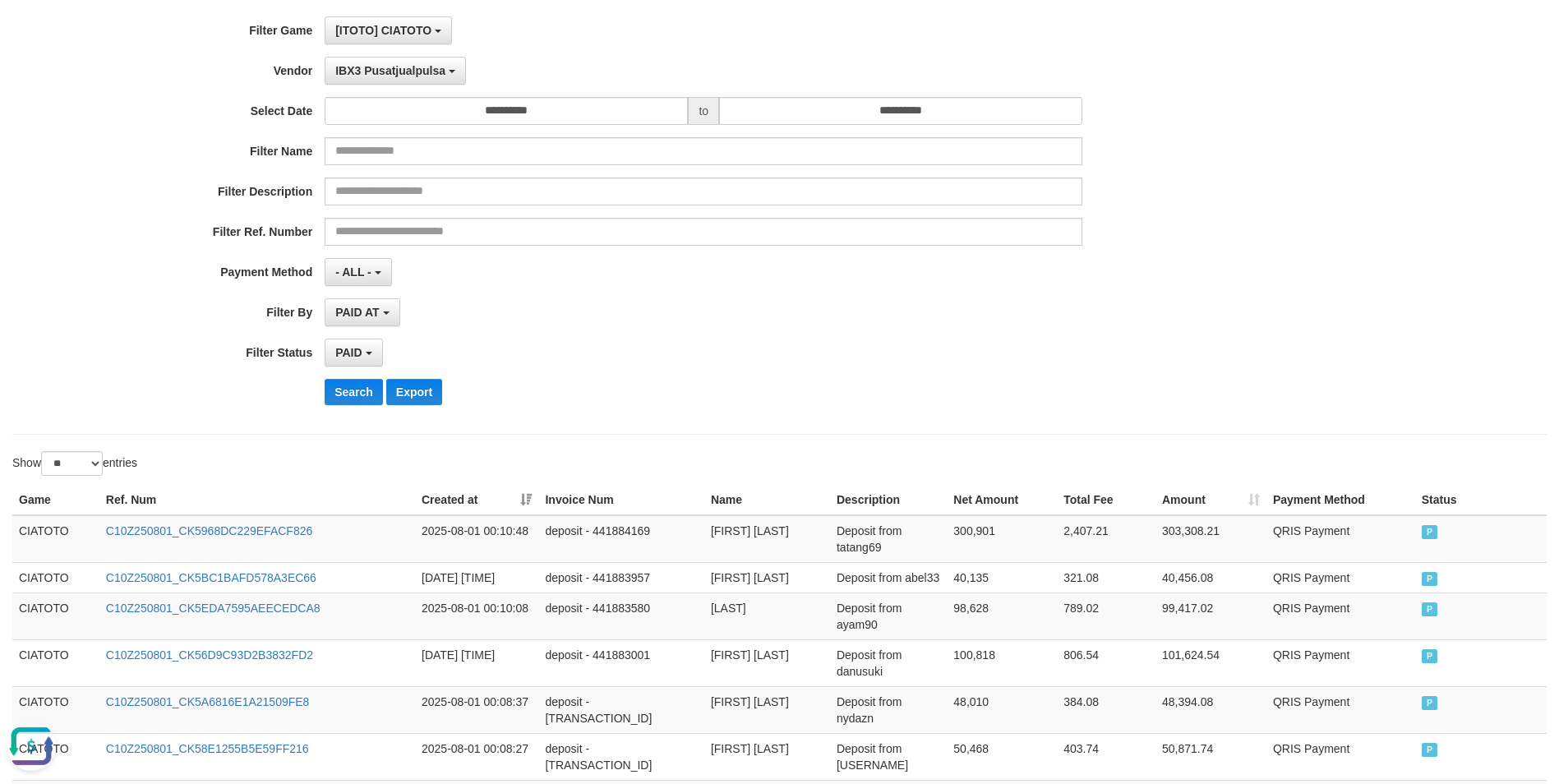 drag, startPoint x: 1054, startPoint y: 325, endPoint x: 1181, endPoint y: 263, distance: 141.32586 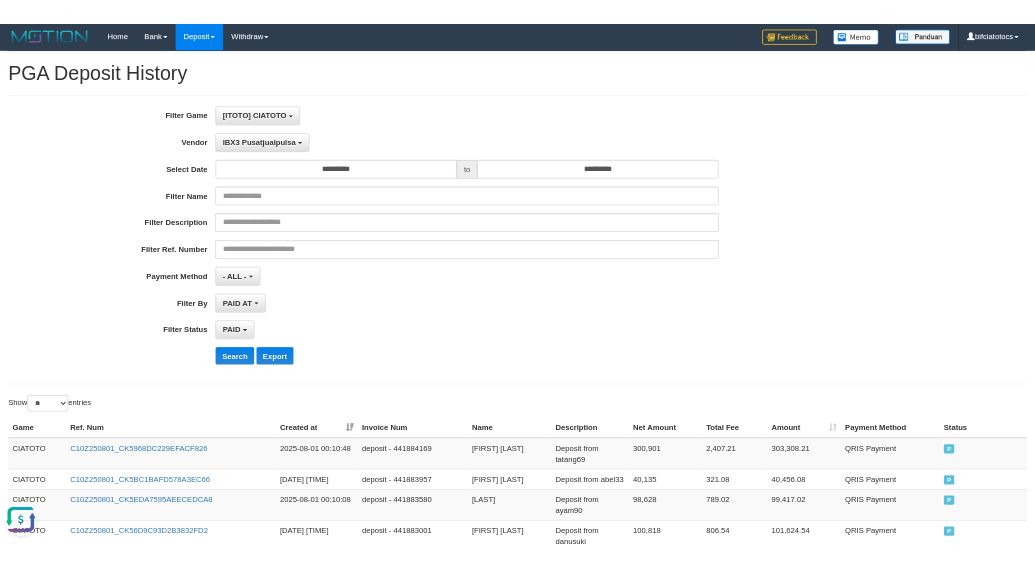 scroll, scrollTop: 0, scrollLeft: 0, axis: both 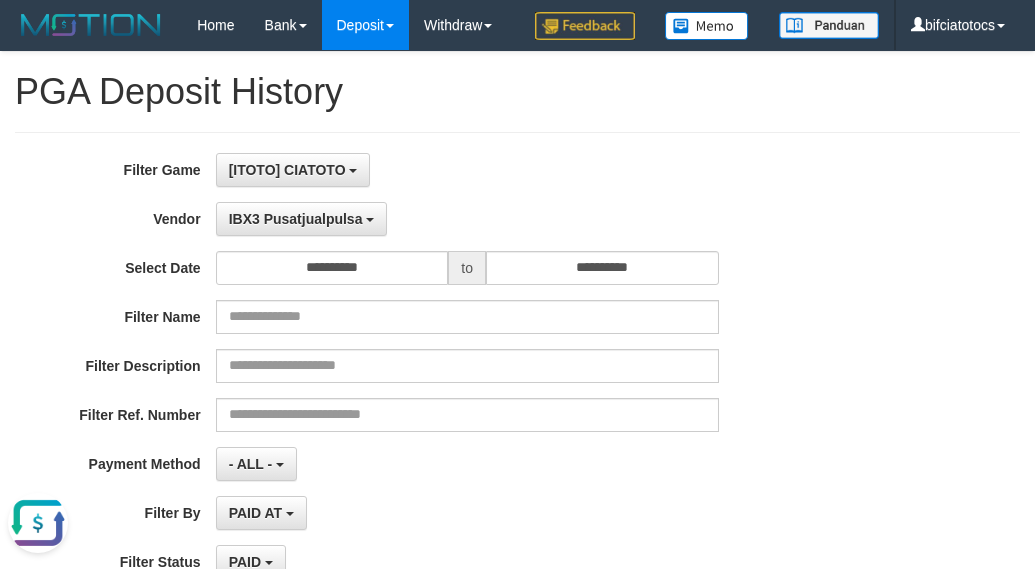 click on "[ITOTO] CIATOTO
SELECT GAME
[ITOTO] CIATOTO" at bounding box center [467, 170] 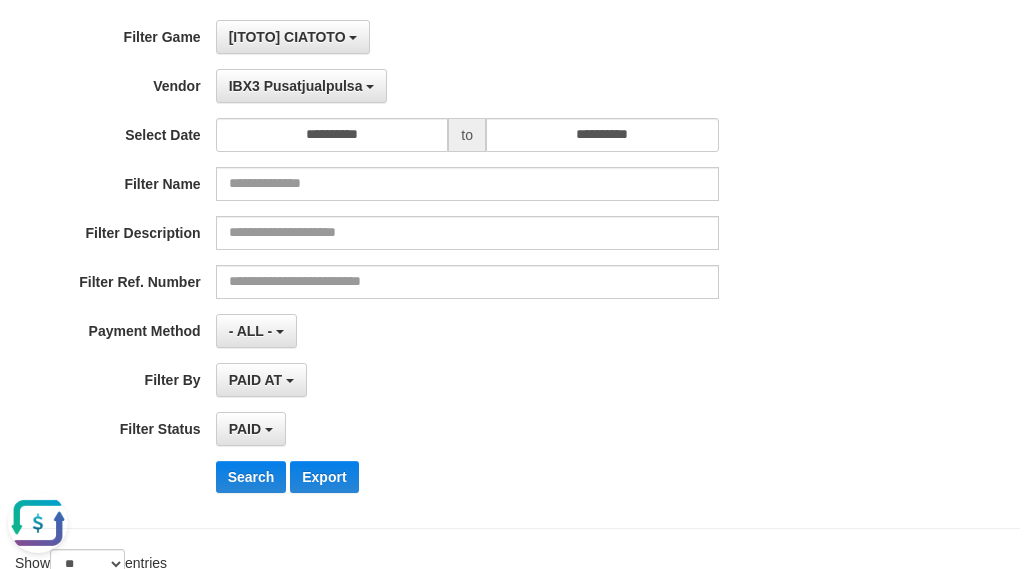 click on "IBX3 Pusatjualpulsa - Default Vendor - [USERNAME]" at bounding box center (467, 86) 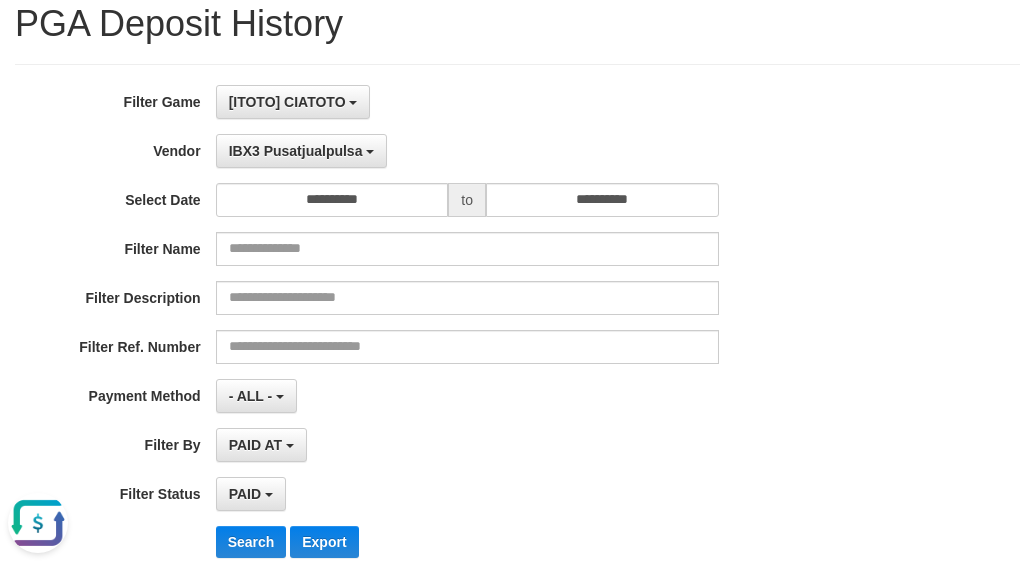 scroll, scrollTop: 0, scrollLeft: 0, axis: both 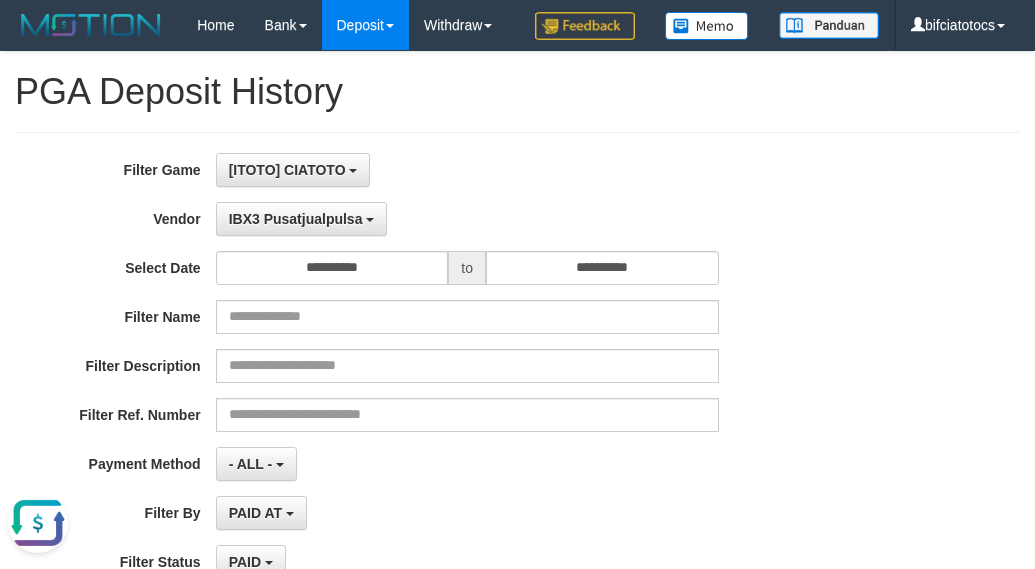 click on "**********" at bounding box center [431, 397] 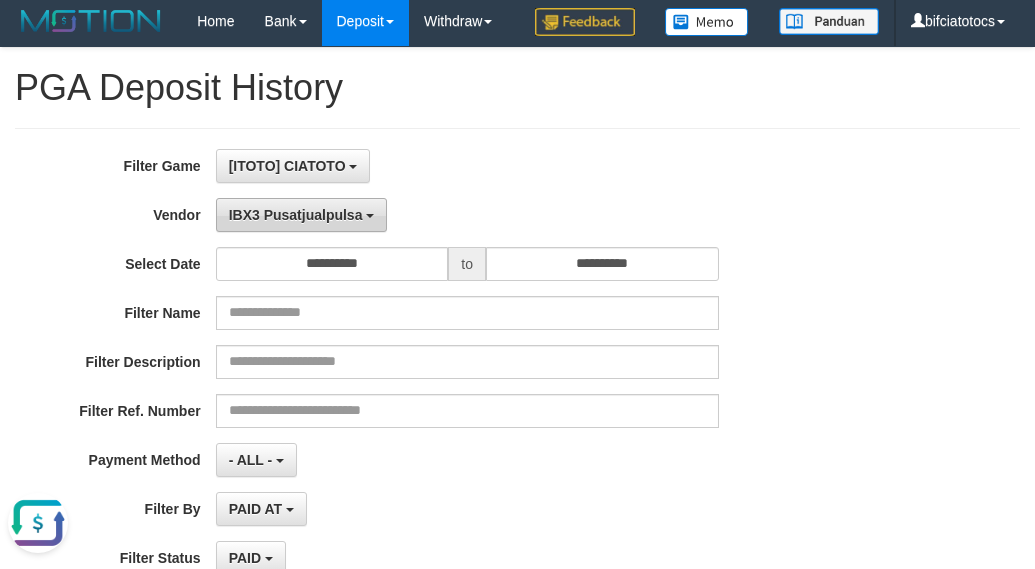 scroll, scrollTop: 0, scrollLeft: 0, axis: both 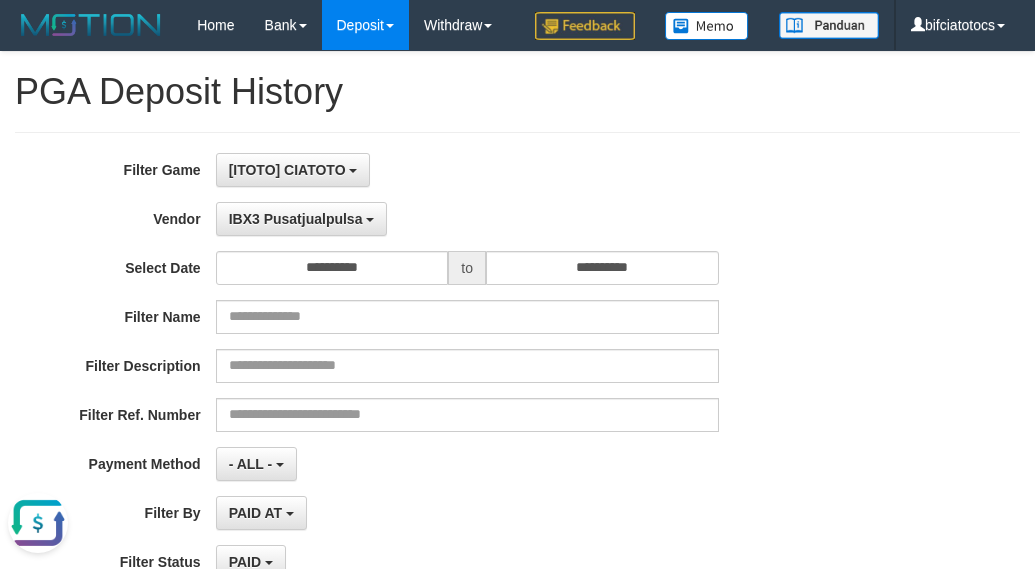 click on "[ITOTO] CIATOTO
SELECT GAME
[ITOTO] CIATOTO" at bounding box center [467, 170] 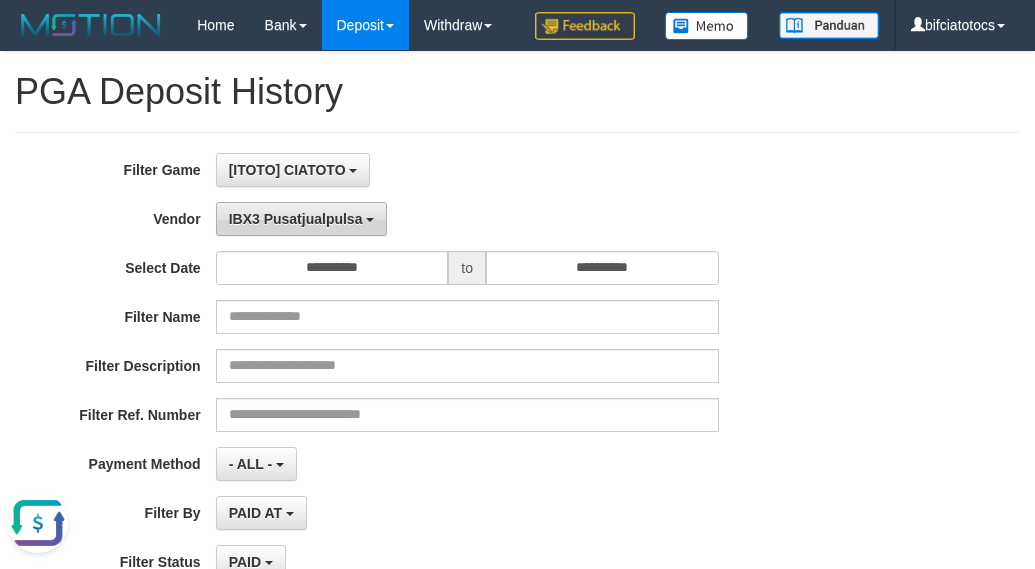 click at bounding box center (370, 220) 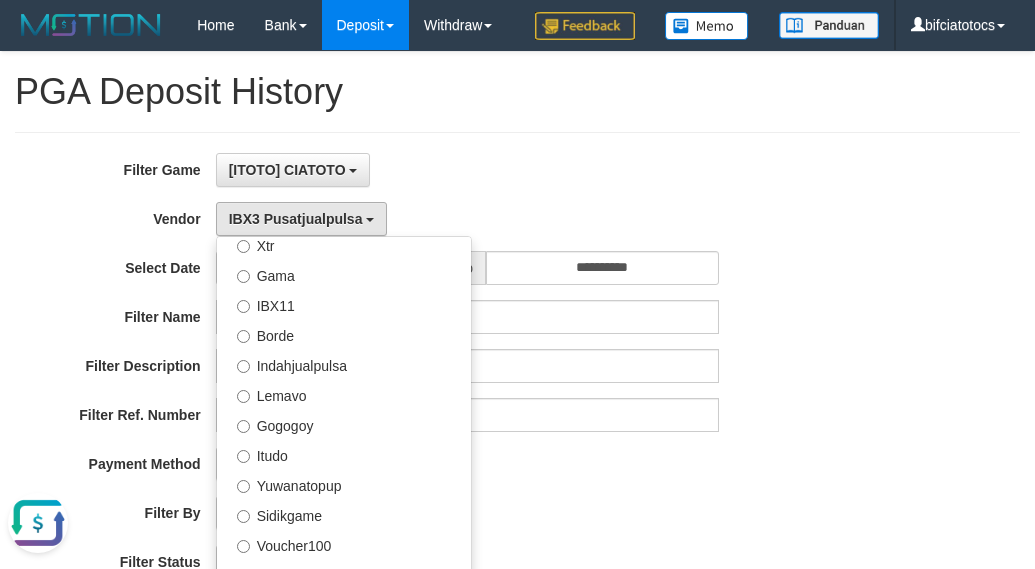 click on "IBX3 Pusatjualpulsa - Default Vendor - [USERNAME]" at bounding box center [467, 219] 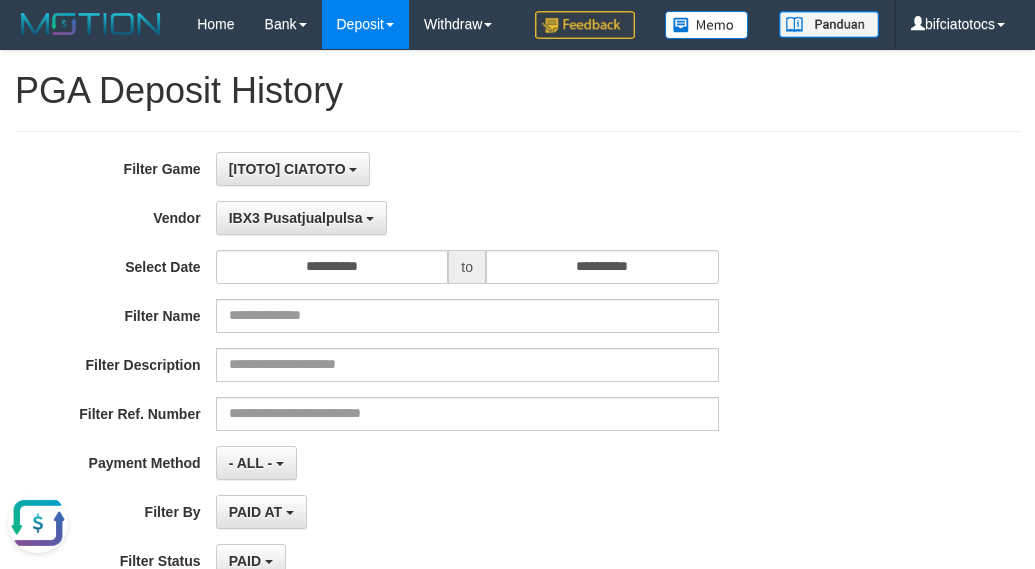 scroll, scrollTop: 0, scrollLeft: 0, axis: both 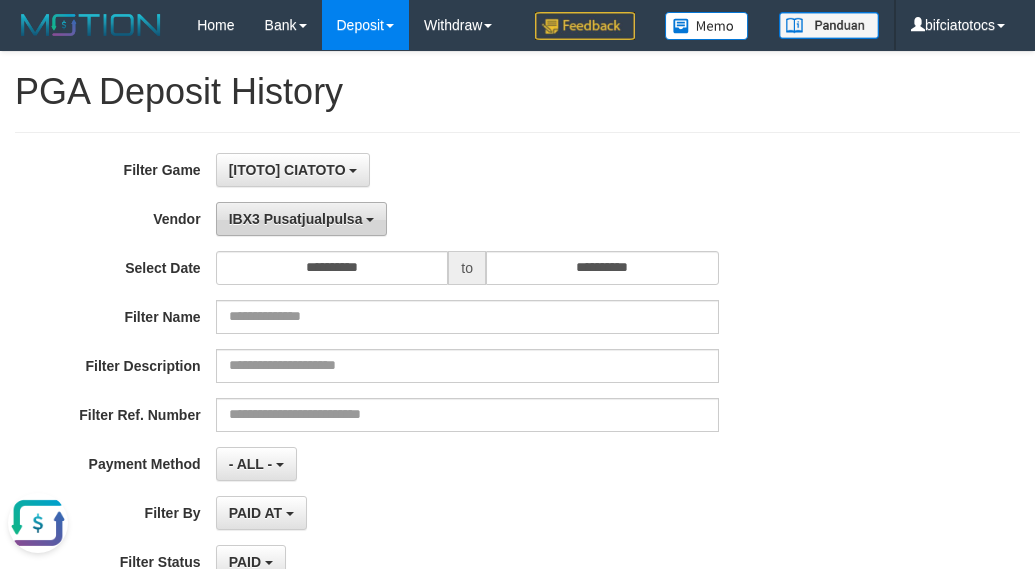 click at bounding box center (370, 220) 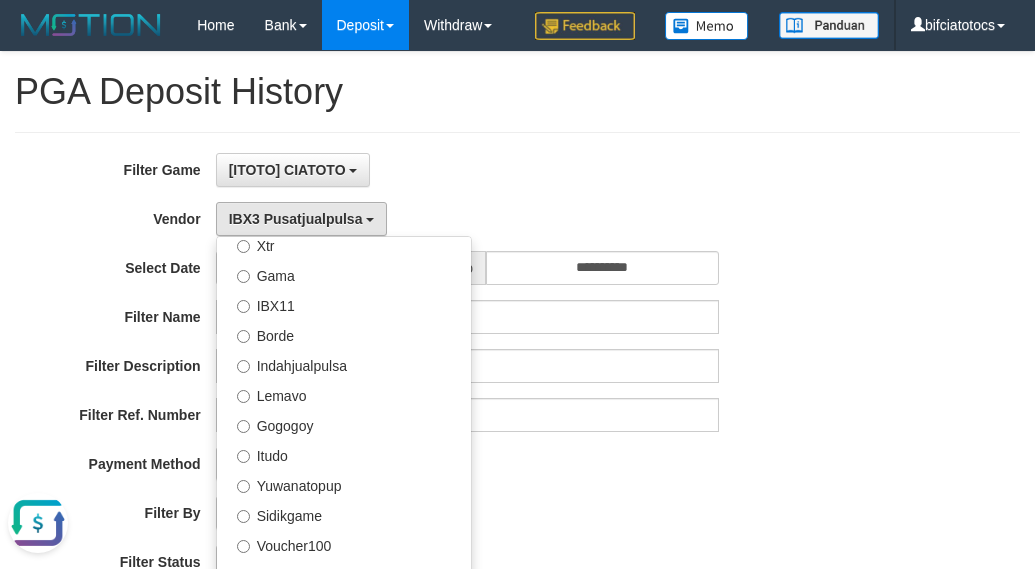 click on "**********" at bounding box center [431, 397] 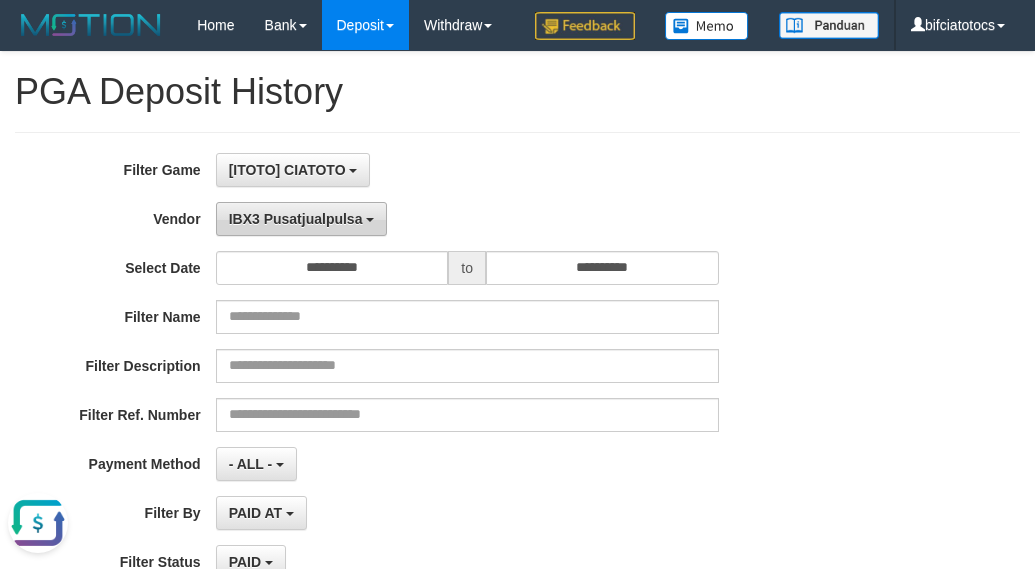 click on "IBX3 Pusatjualpulsa" at bounding box center [302, 219] 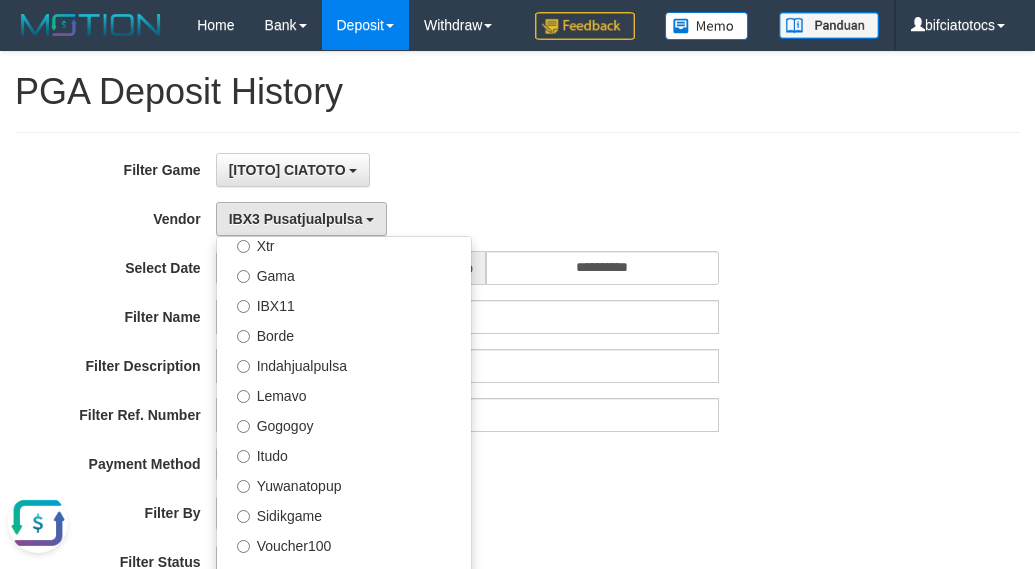 click on "**********" at bounding box center (517, 397) 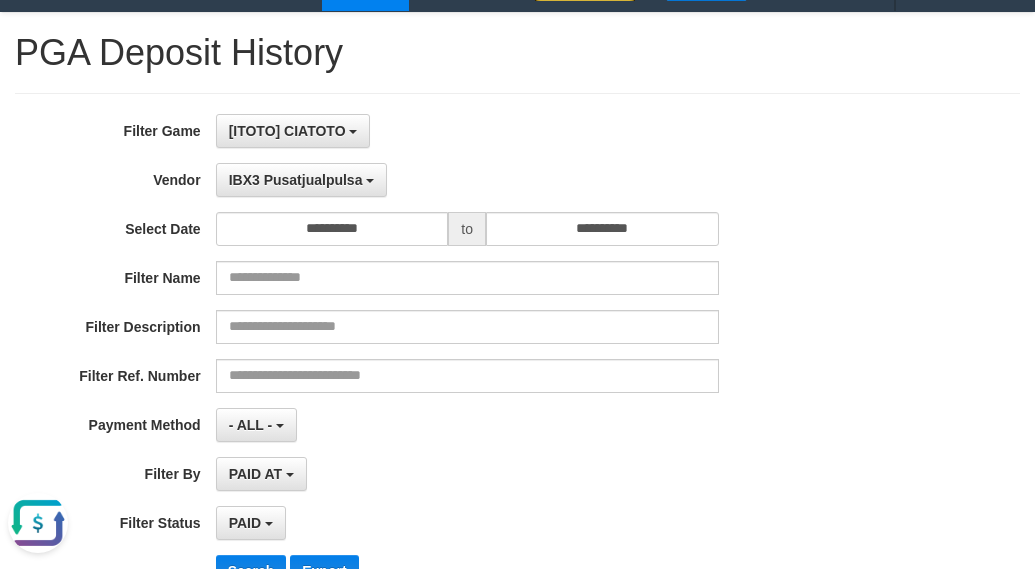 scroll, scrollTop: 0, scrollLeft: 0, axis: both 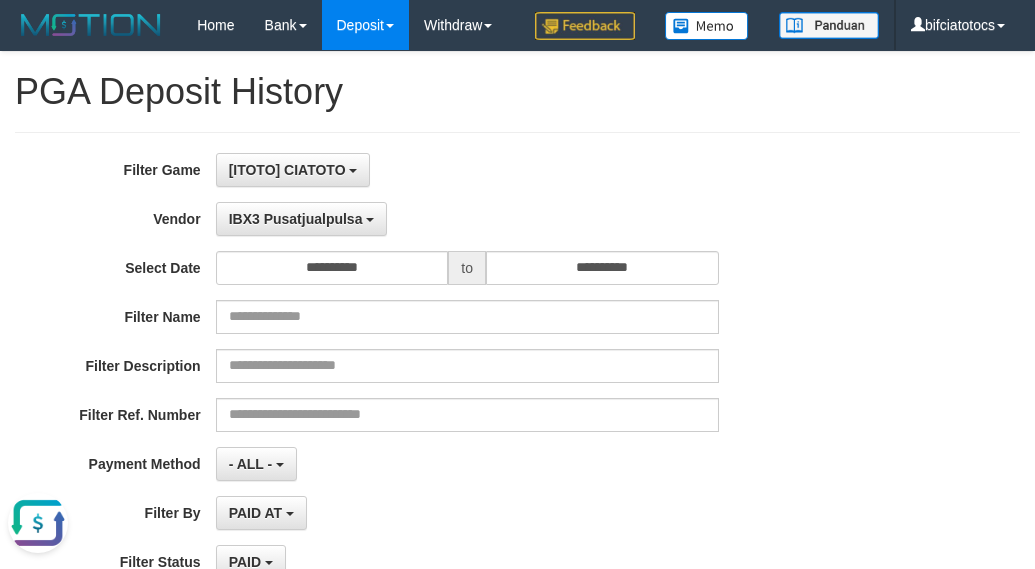 click on "Vendor" at bounding box center [108, 215] 